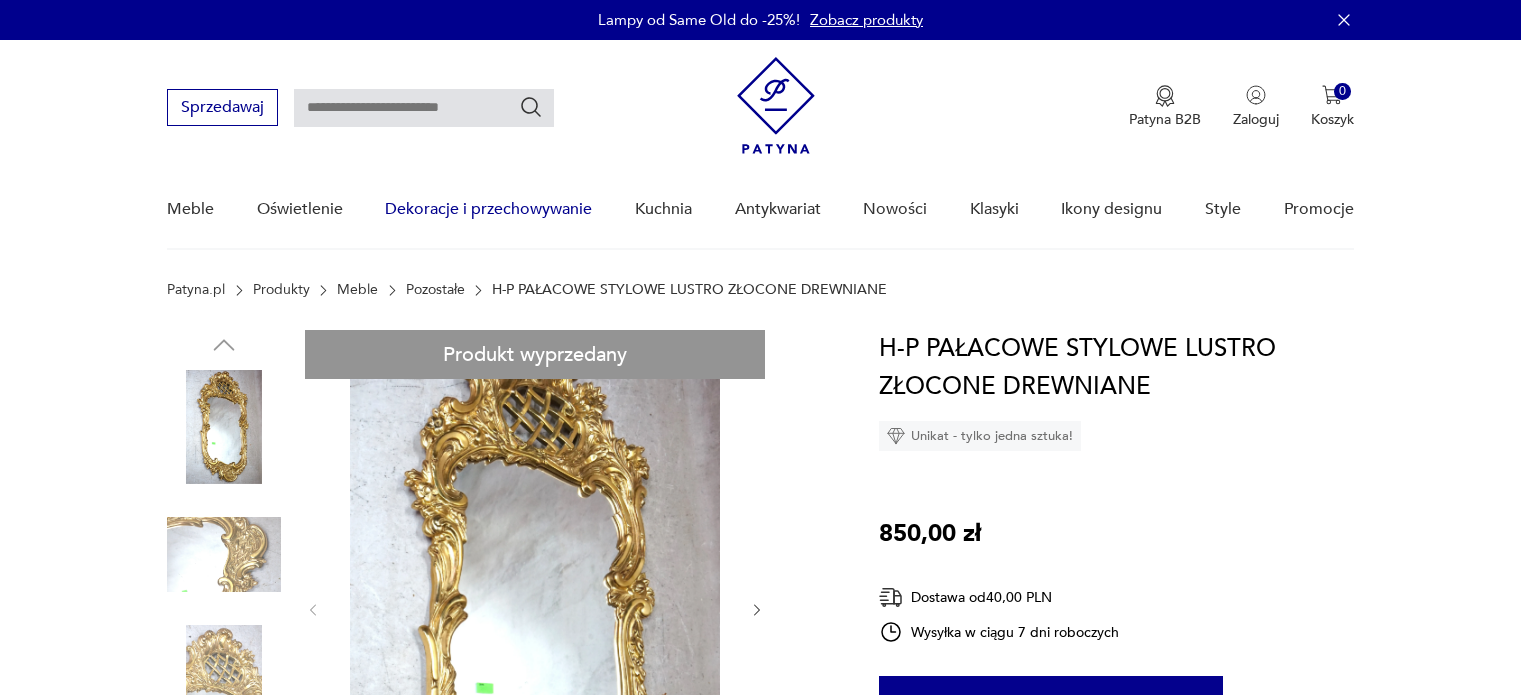 scroll, scrollTop: 0, scrollLeft: 0, axis: both 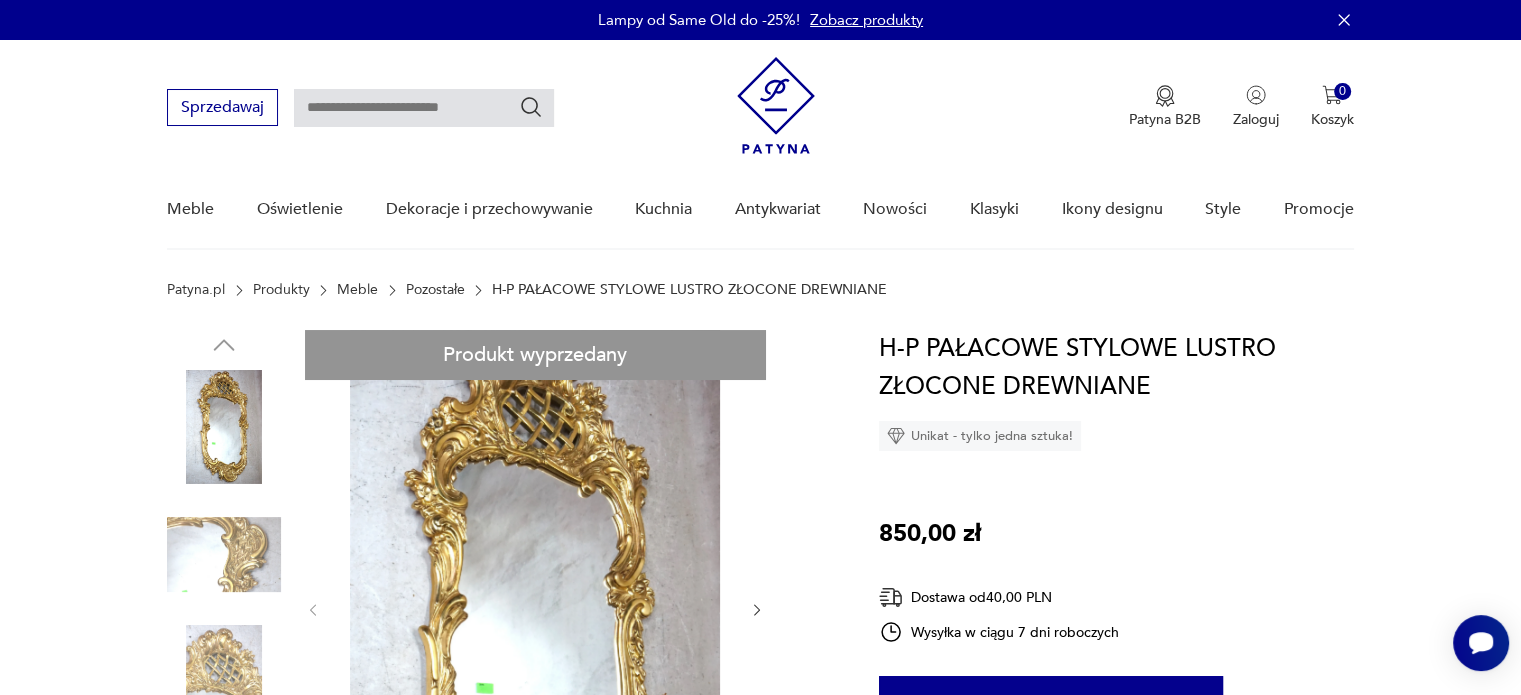 click at bounding box center [424, 108] 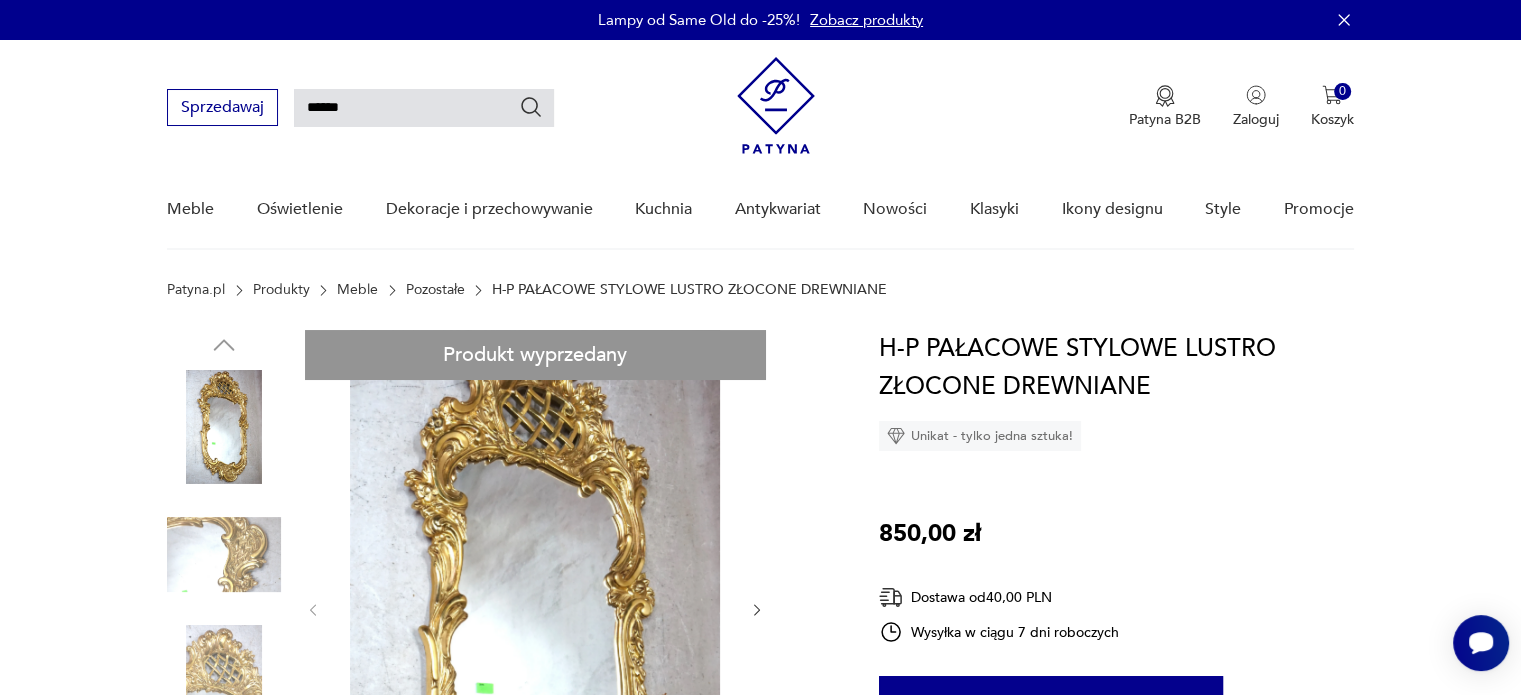 type on "******" 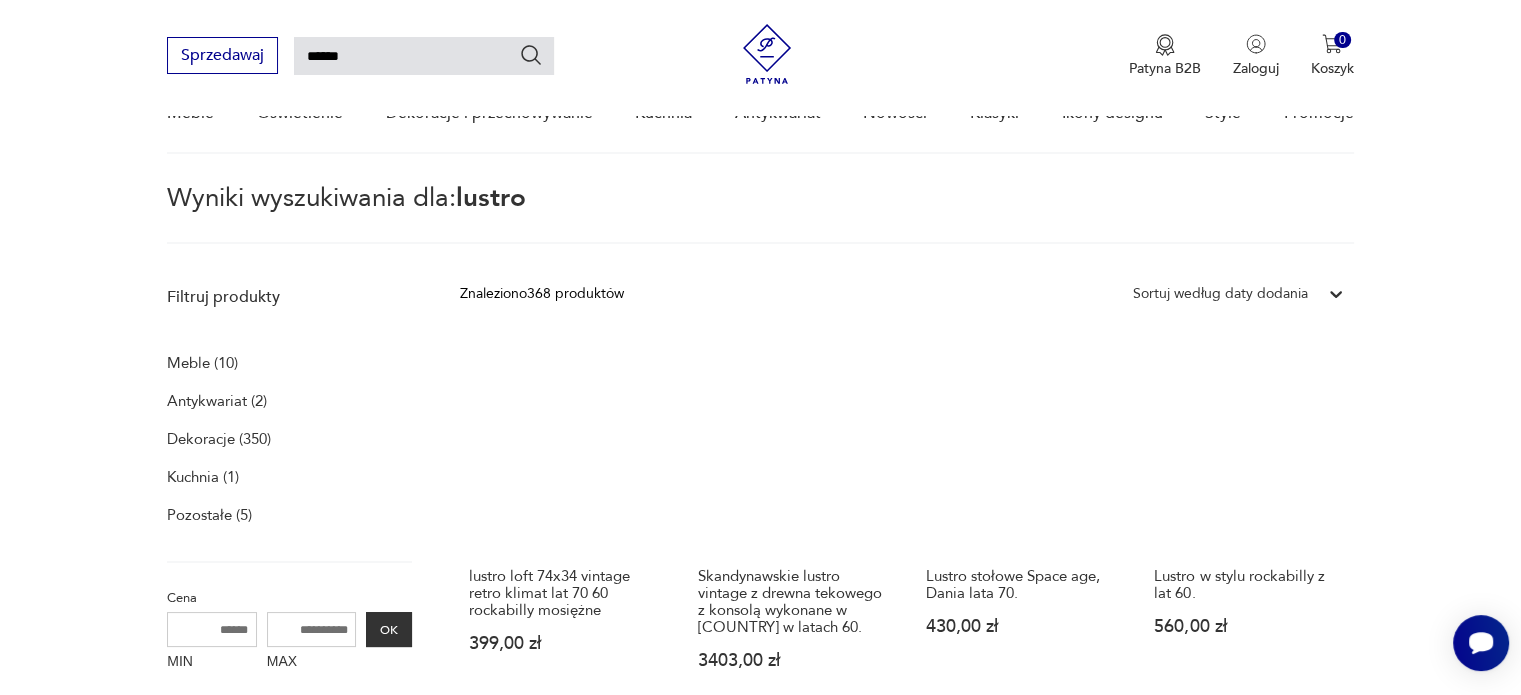 scroll, scrollTop: 71, scrollLeft: 0, axis: vertical 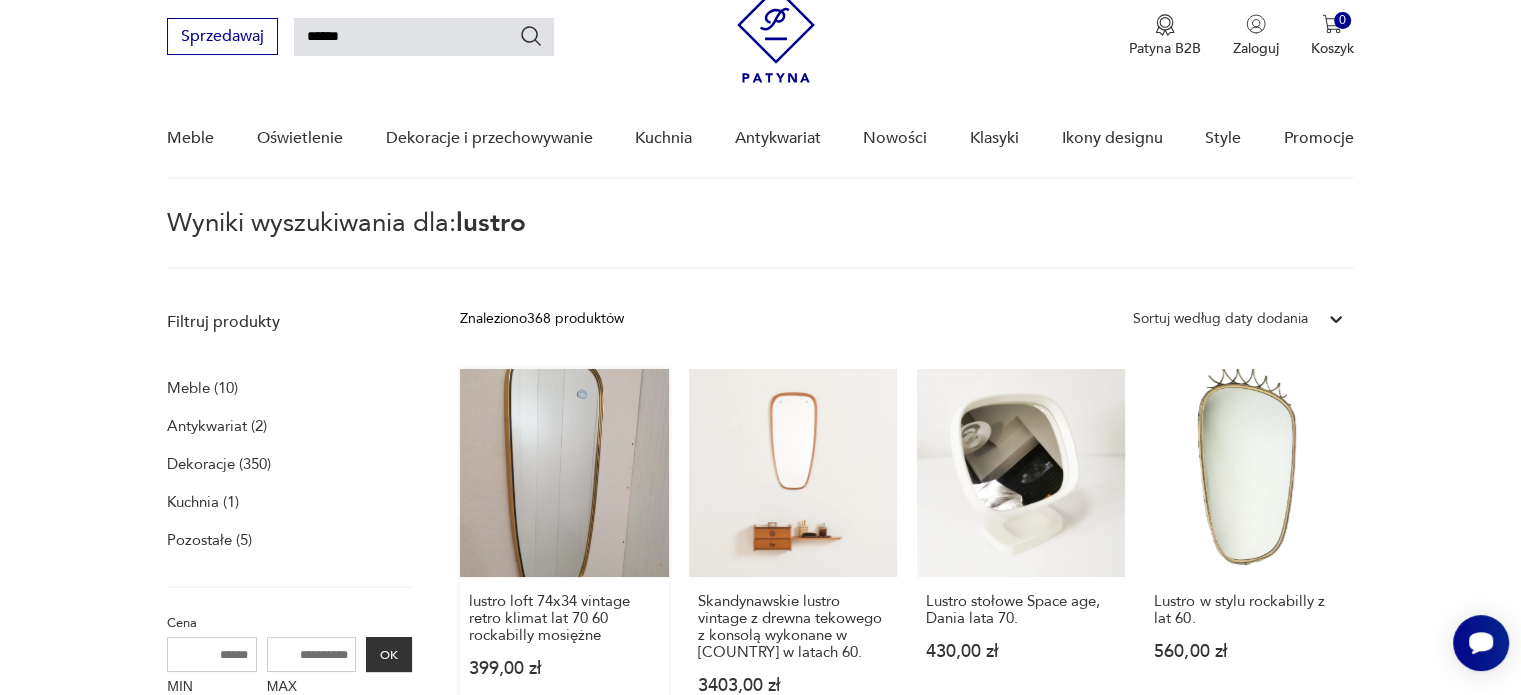 click on "lustro loft 74x34 vintage retro klimat lat 70 60 rockabilly mosiężne 399,00 zł" at bounding box center (564, 551) 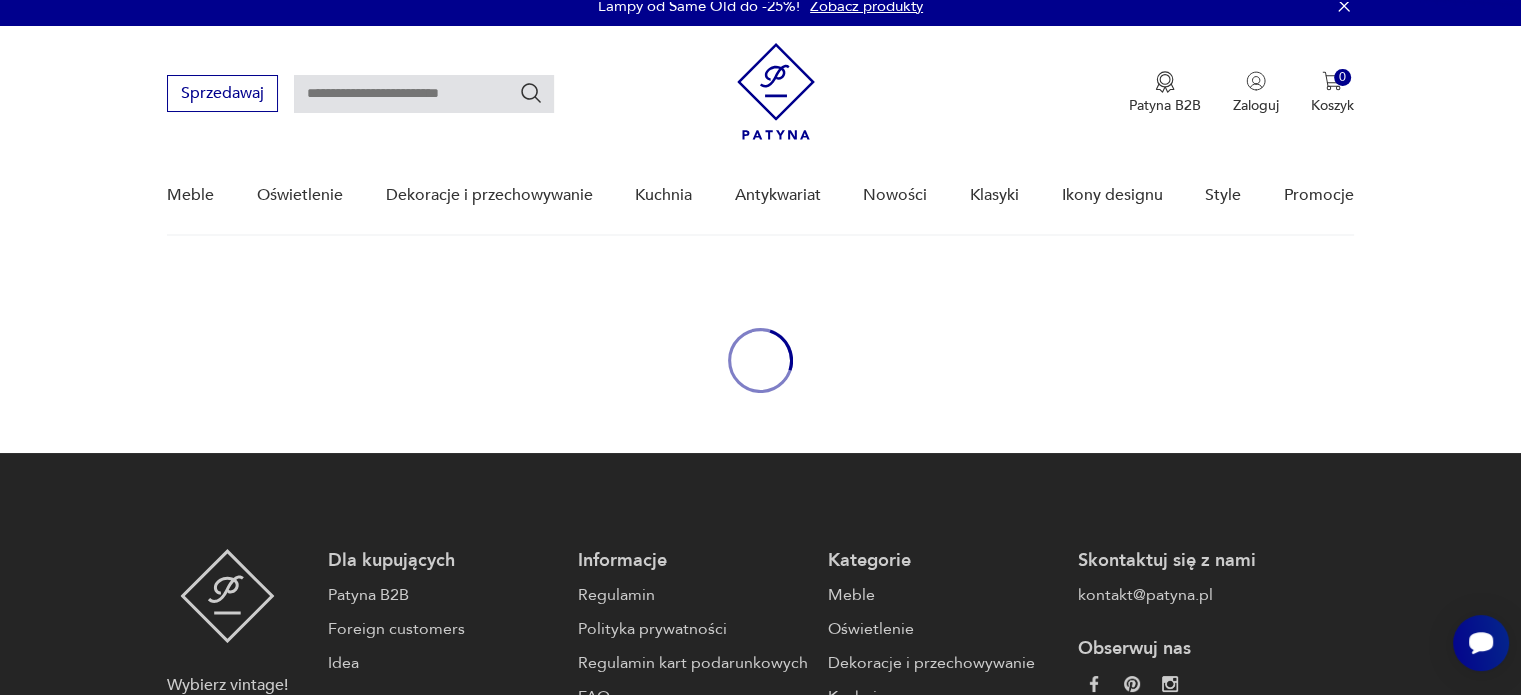 scroll, scrollTop: 0, scrollLeft: 0, axis: both 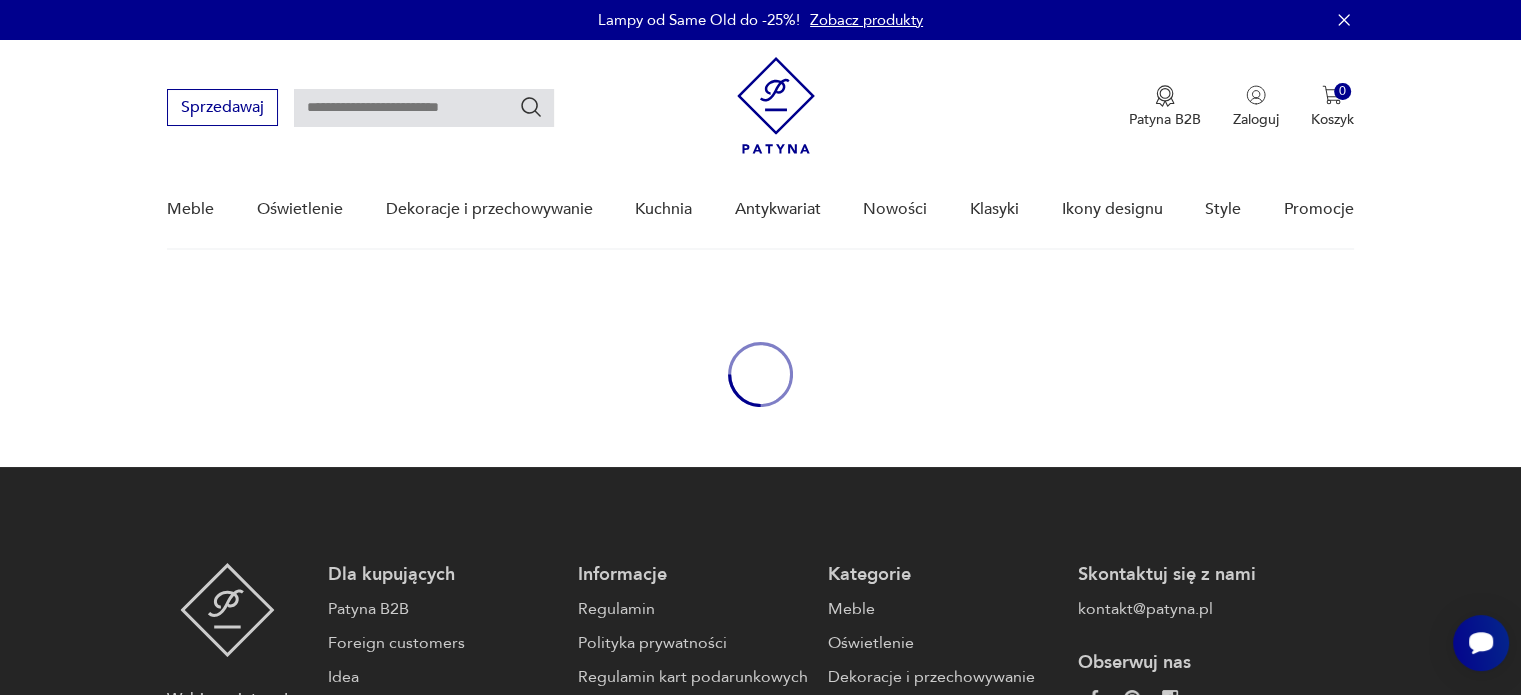 click at bounding box center [760, 374] 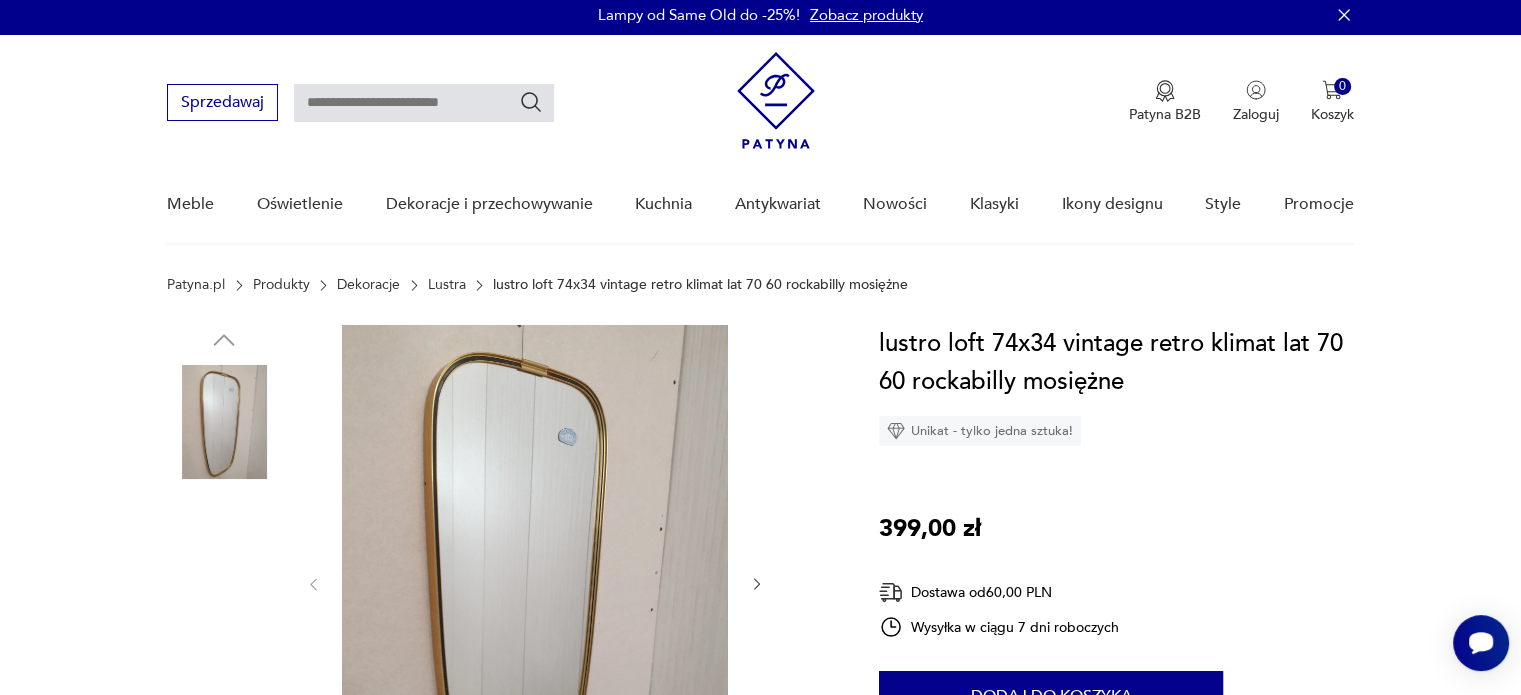 scroll, scrollTop: 0, scrollLeft: 0, axis: both 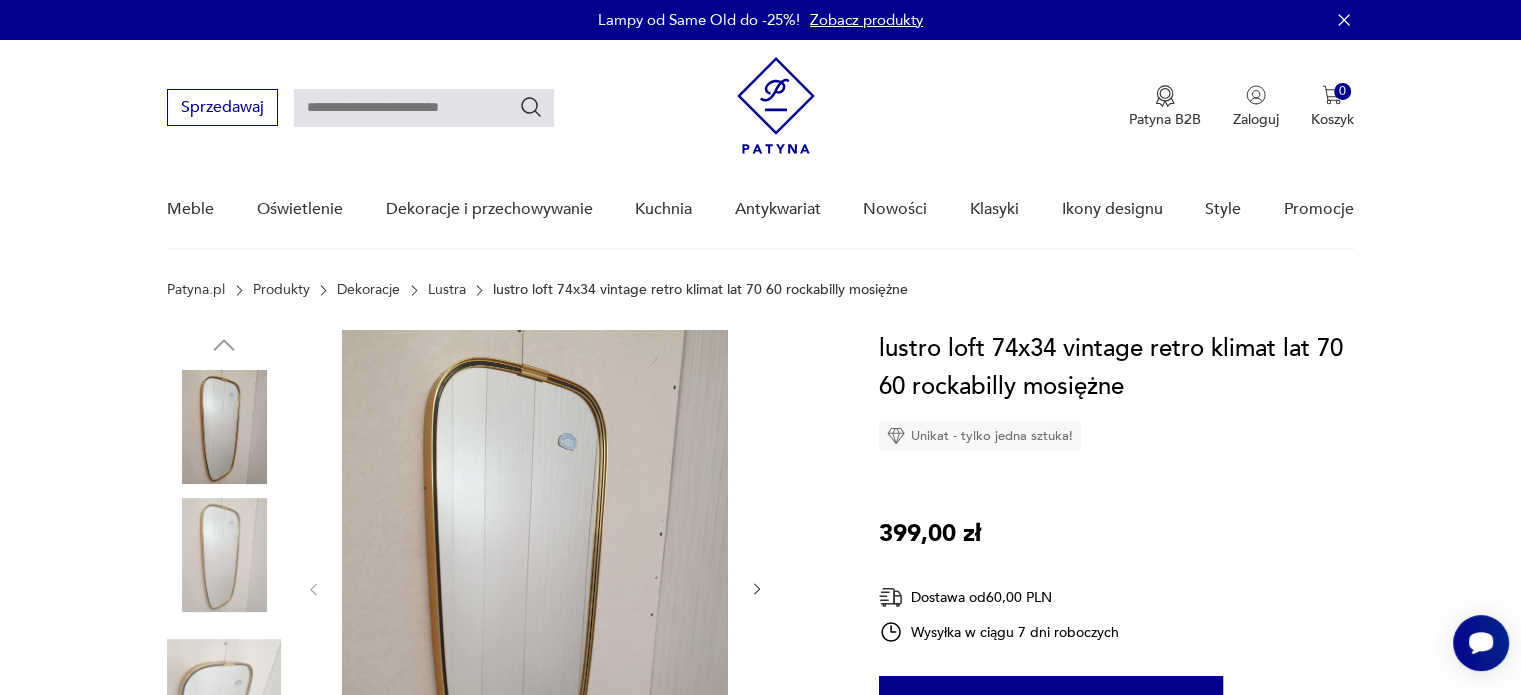 click at bounding box center (757, 589) 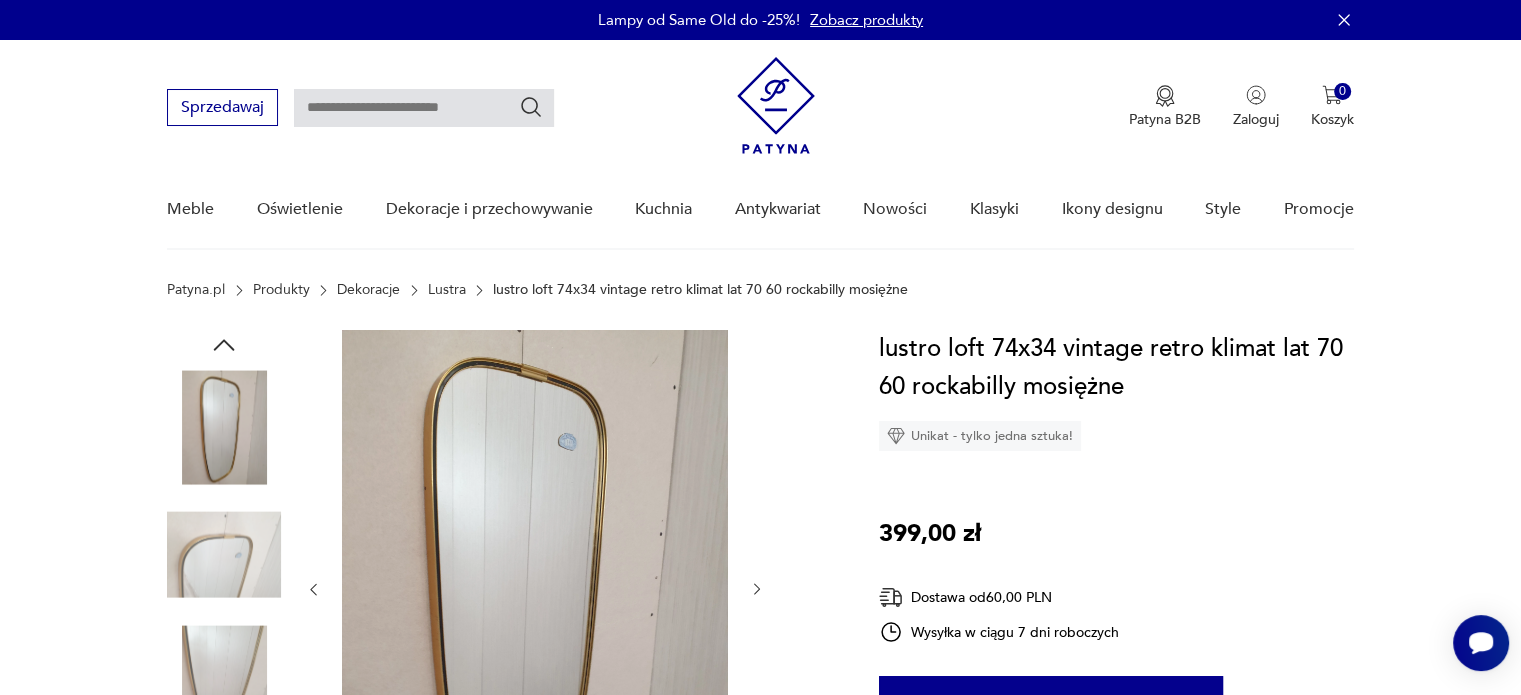 type 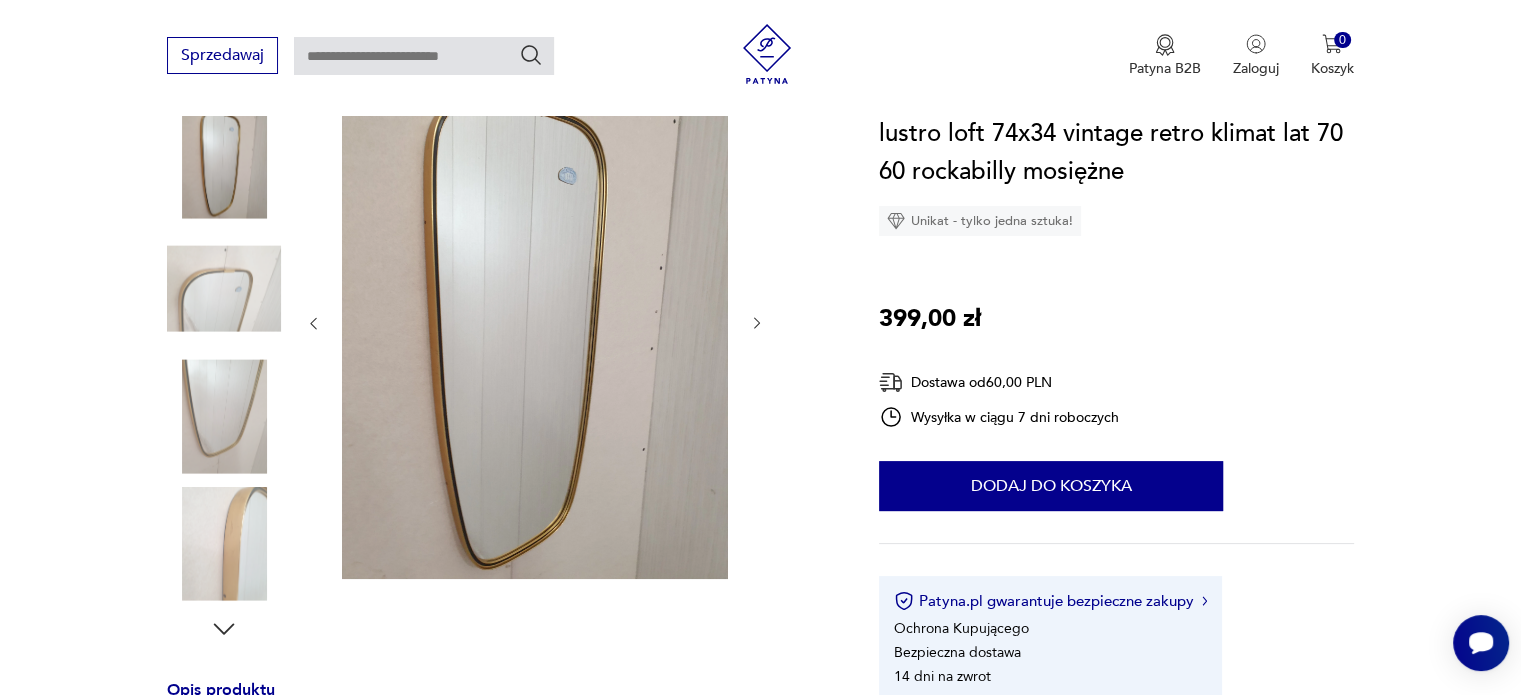 scroll, scrollTop: 280, scrollLeft: 0, axis: vertical 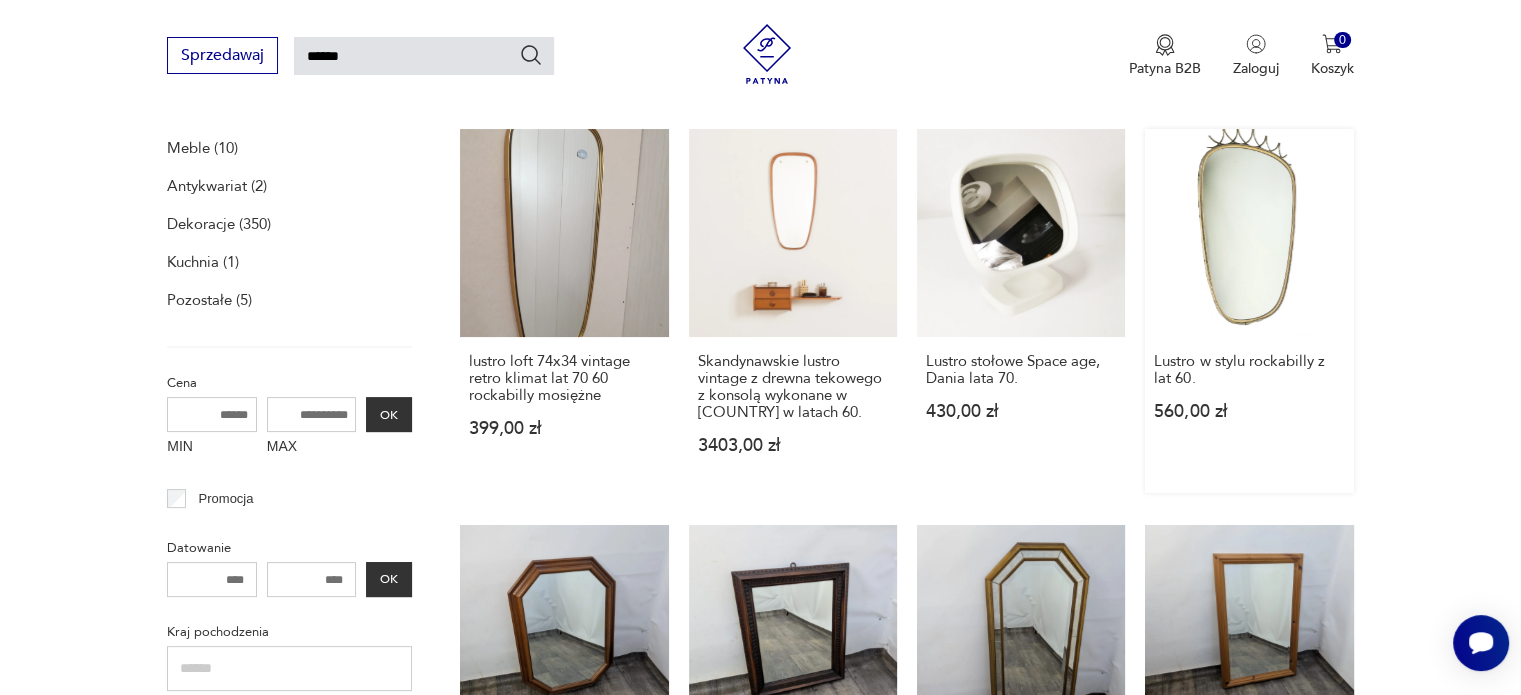 click on "Lustro w stylu rockabilly z lat 60. 560,00 zł" at bounding box center [1249, 311] 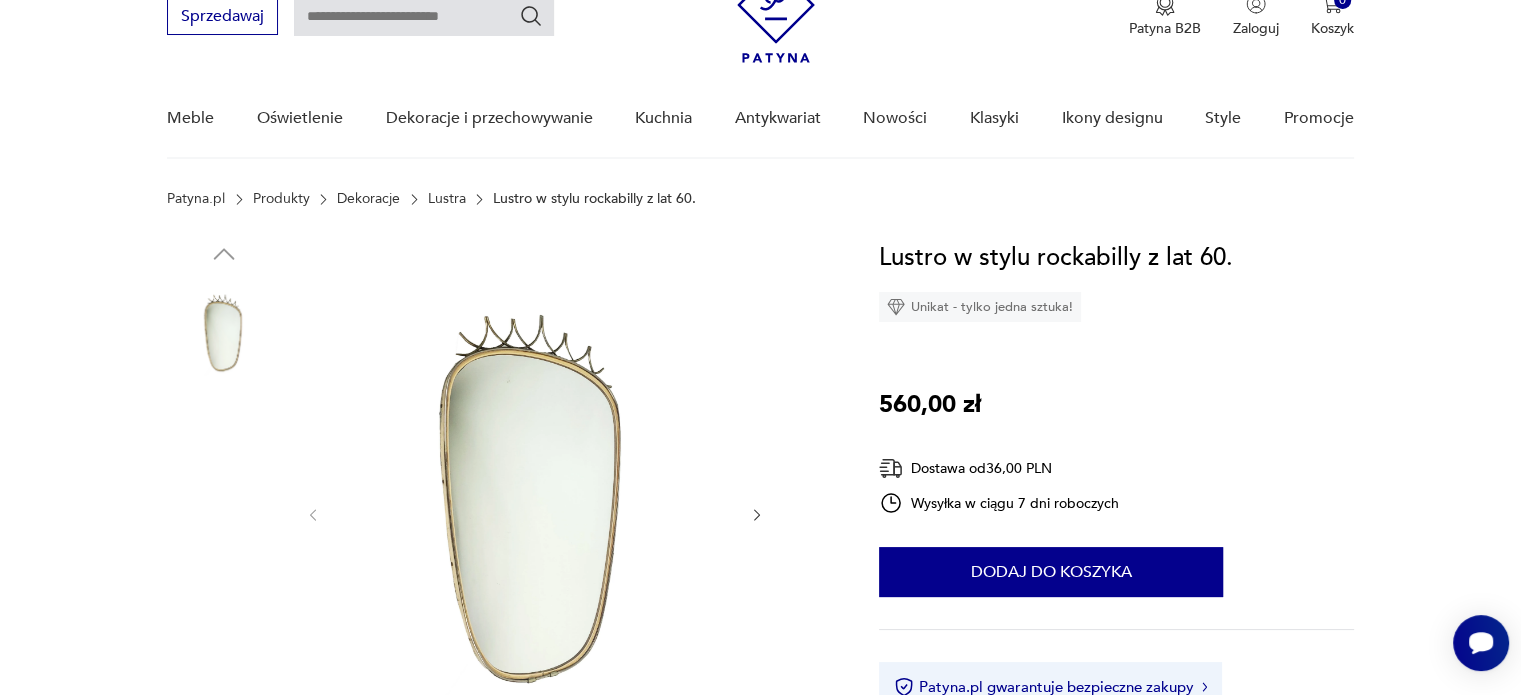 scroll, scrollTop: 0, scrollLeft: 0, axis: both 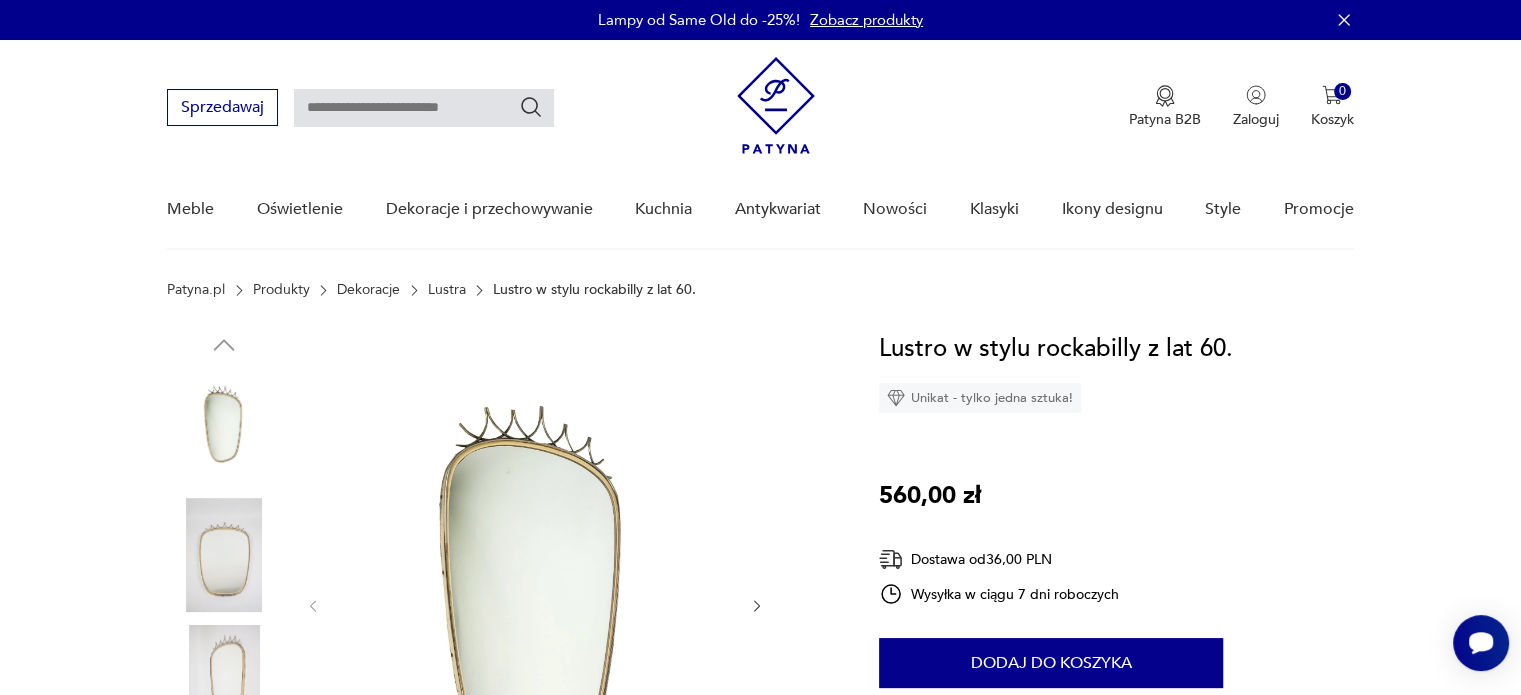 click at bounding box center (424, 108) 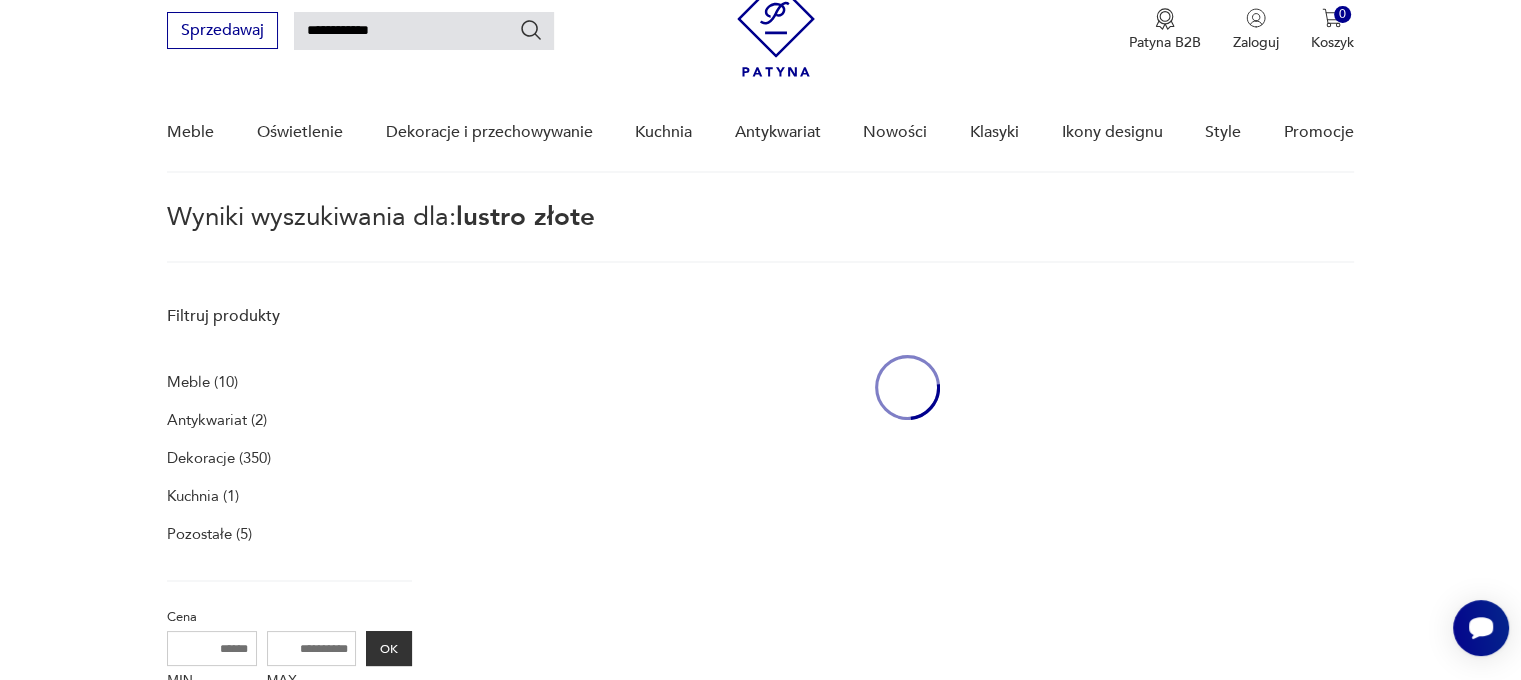 scroll, scrollTop: 83, scrollLeft: 0, axis: vertical 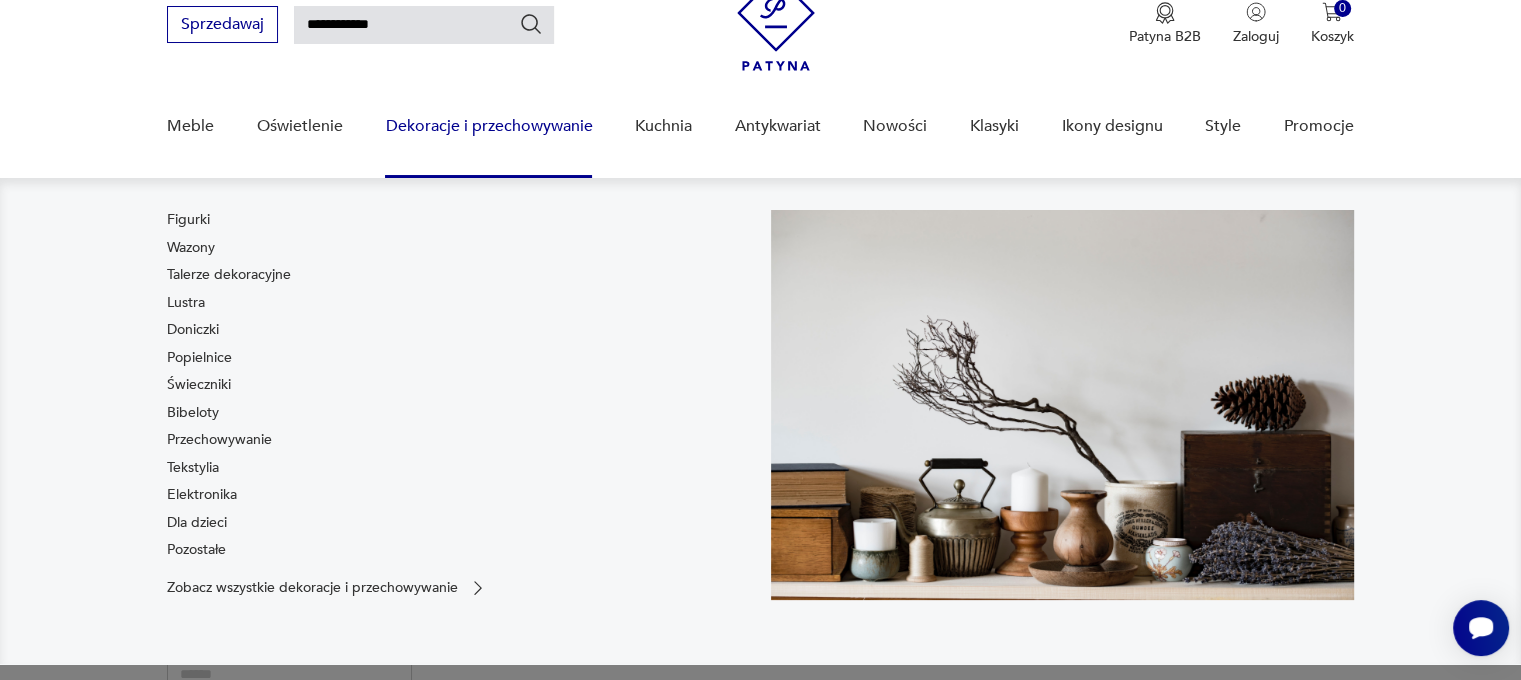 click on "Figurki Wazony Talerze dekoracyjne Lustra Doniczki Popielnice Świeczniki Bibeloty Przechowywanie Tekstylia Elektronika Dla dzieci Pozostałe" at bounding box center [458, 389] 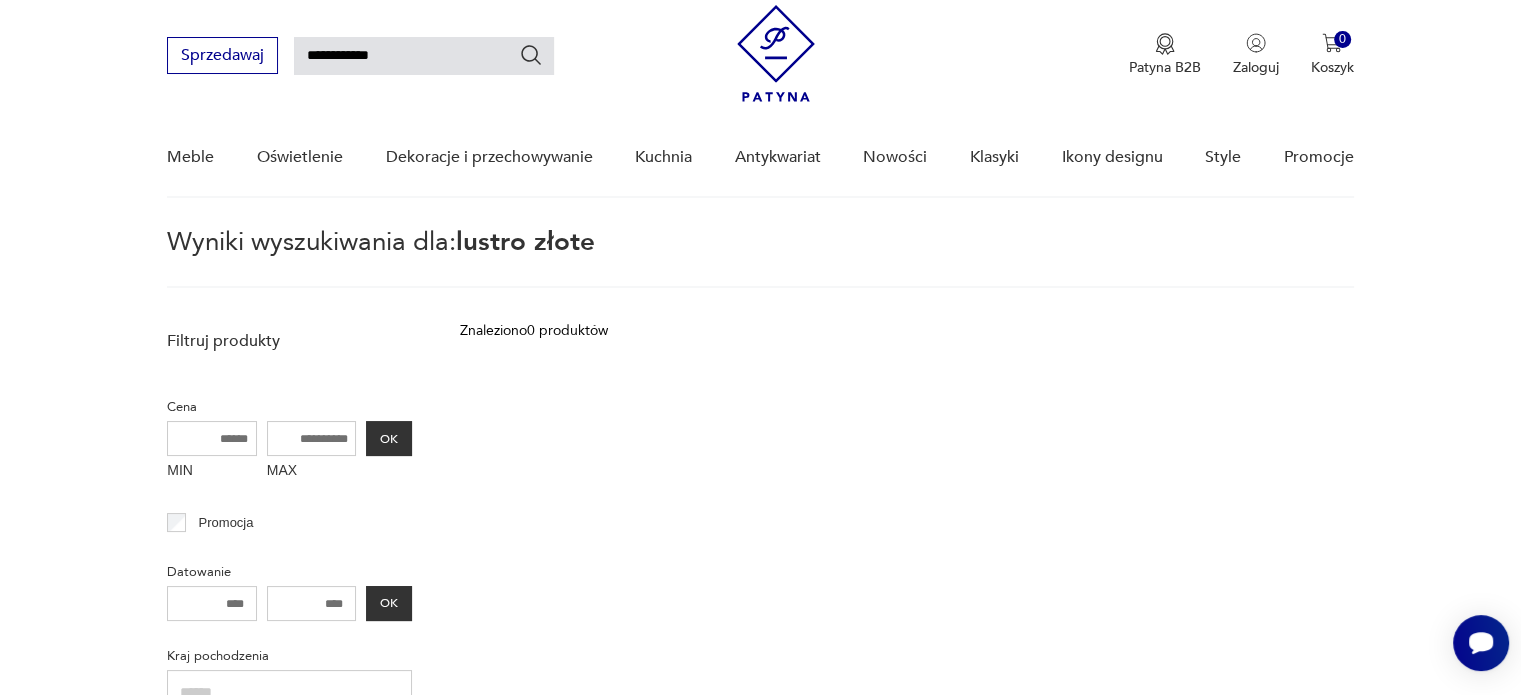 scroll, scrollTop: 0, scrollLeft: 0, axis: both 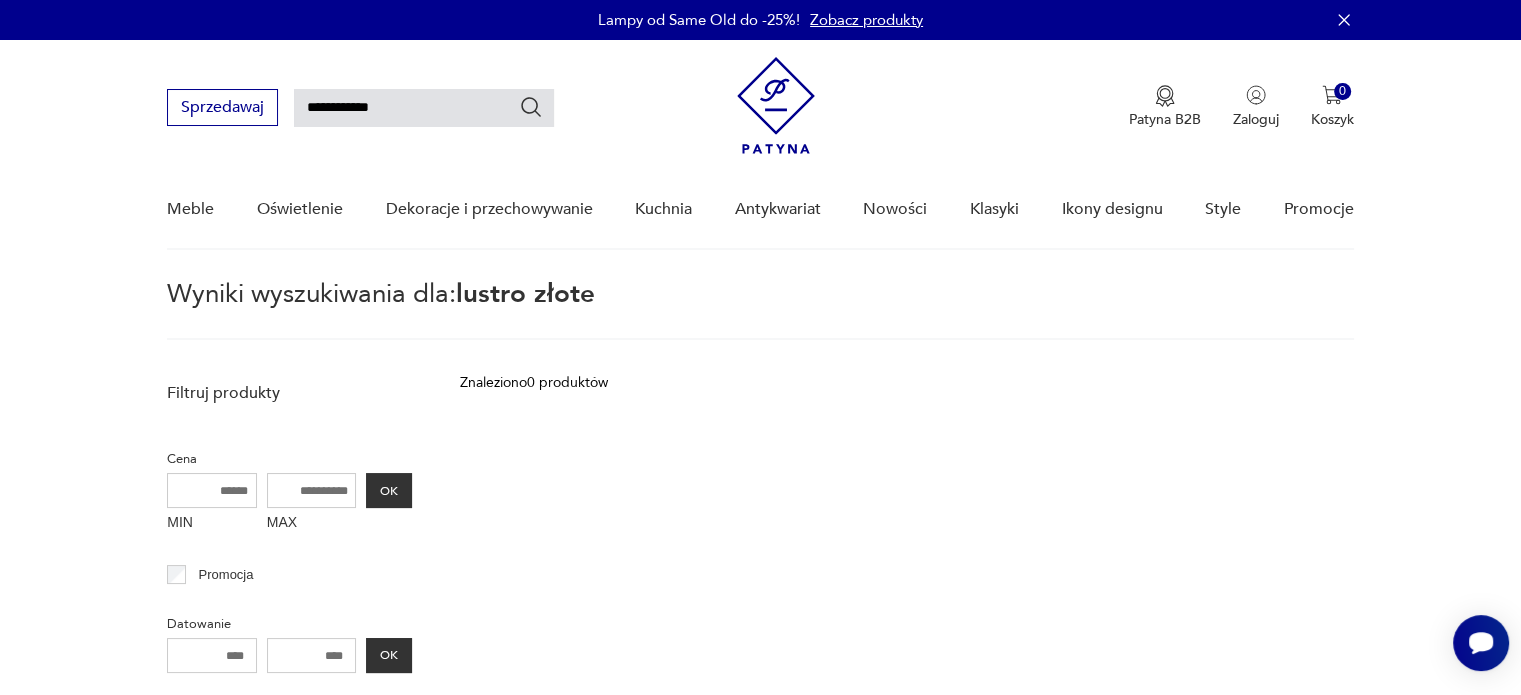 click on "**********" at bounding box center [424, 108] 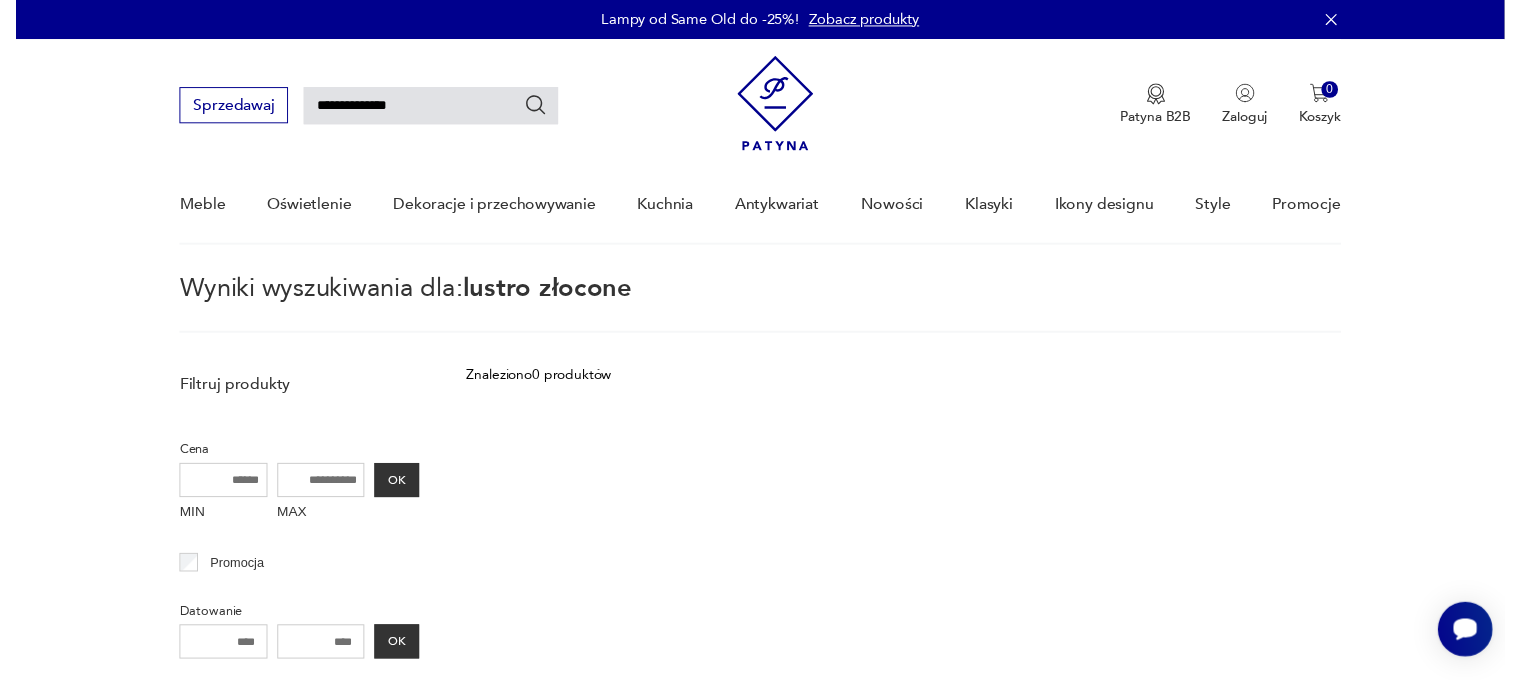 scroll, scrollTop: 71, scrollLeft: 0, axis: vertical 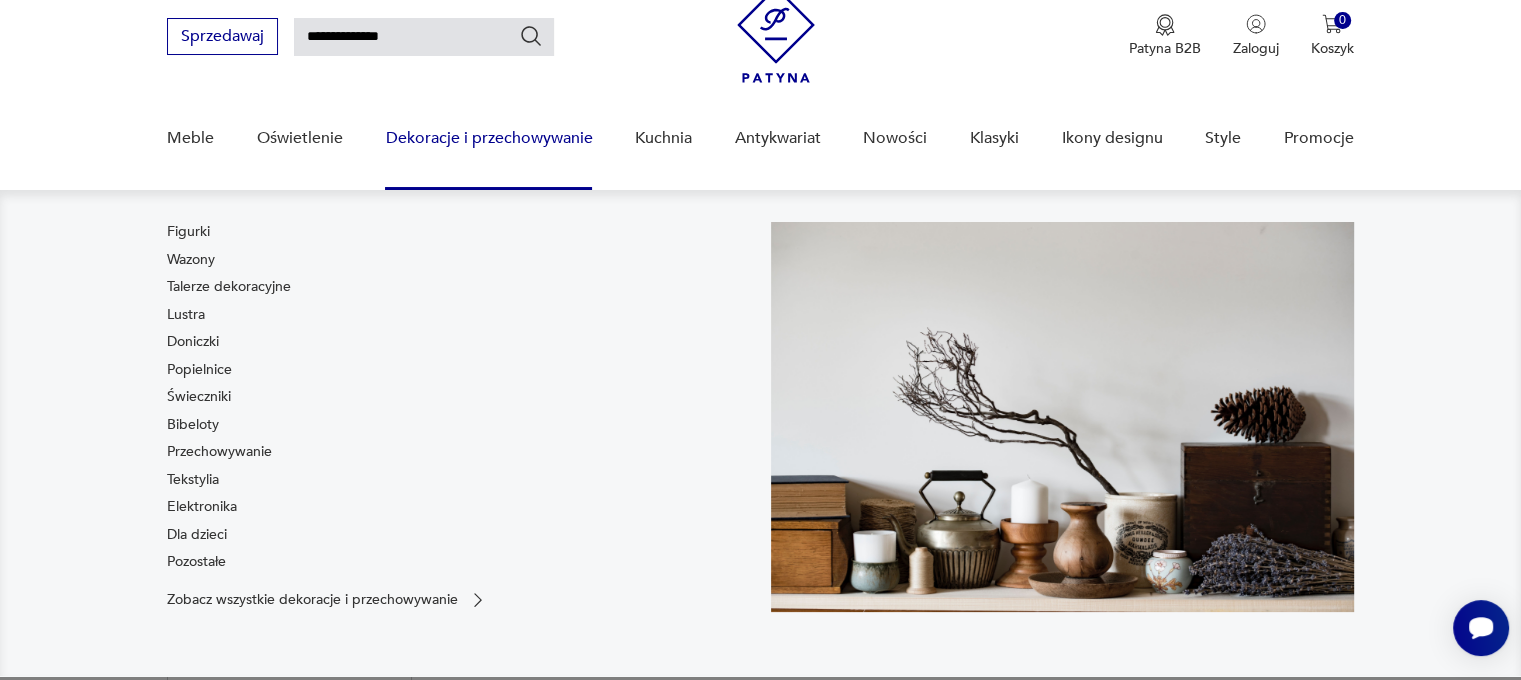 click on "Figurki Wazony Talerze dekoracyjne Lustra Doniczki Popielnice Świeczniki Bibeloty Przechowywanie Tekstylia Elektronika Dla dzieci Pozostałe" at bounding box center (458, 401) 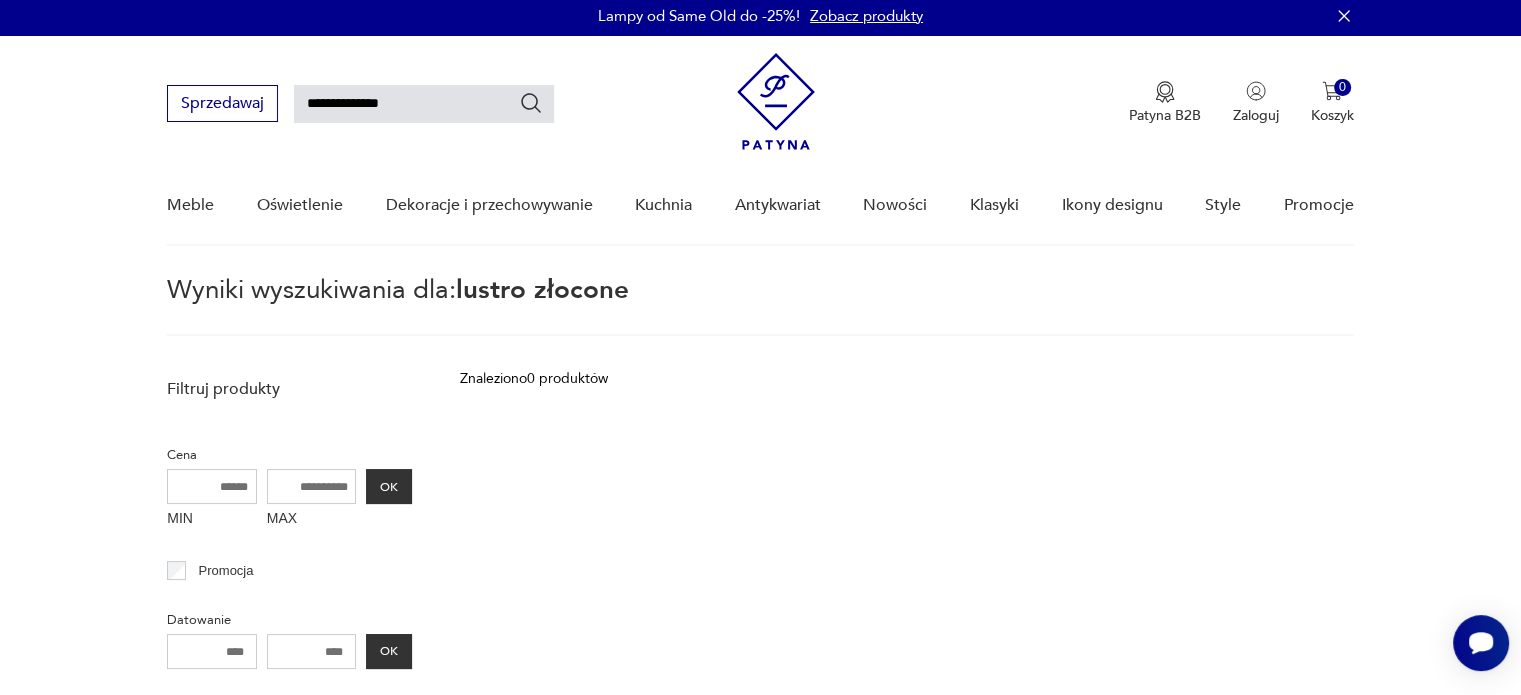scroll, scrollTop: 0, scrollLeft: 0, axis: both 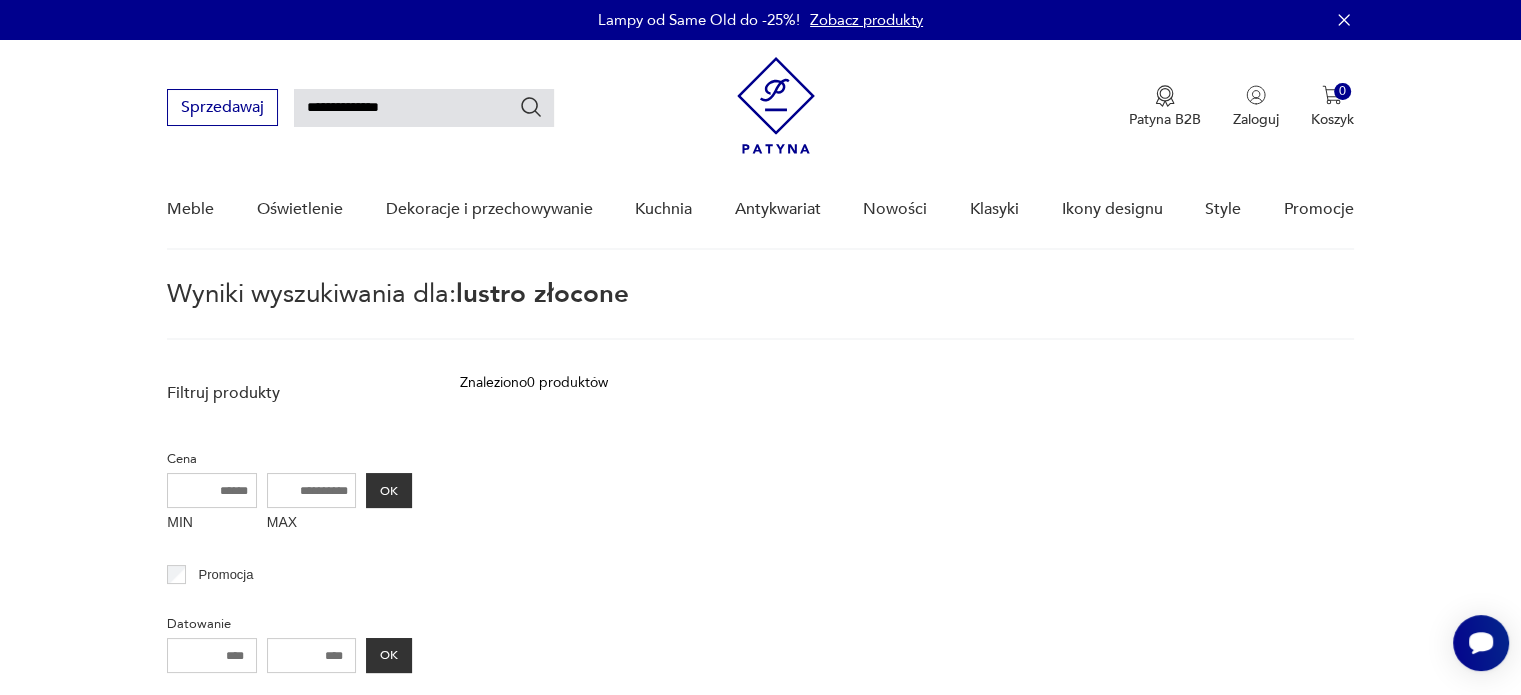 click on "**********" at bounding box center [424, 108] 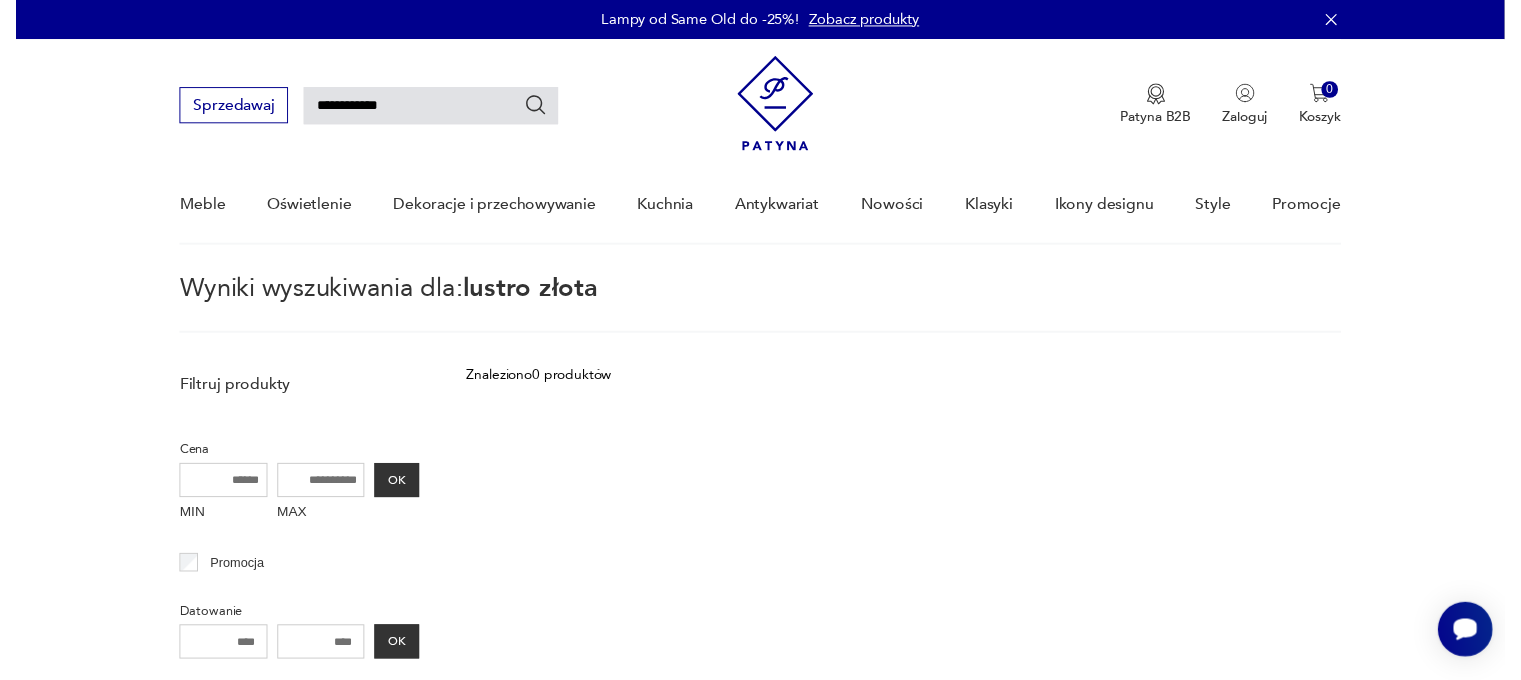 scroll, scrollTop: 71, scrollLeft: 0, axis: vertical 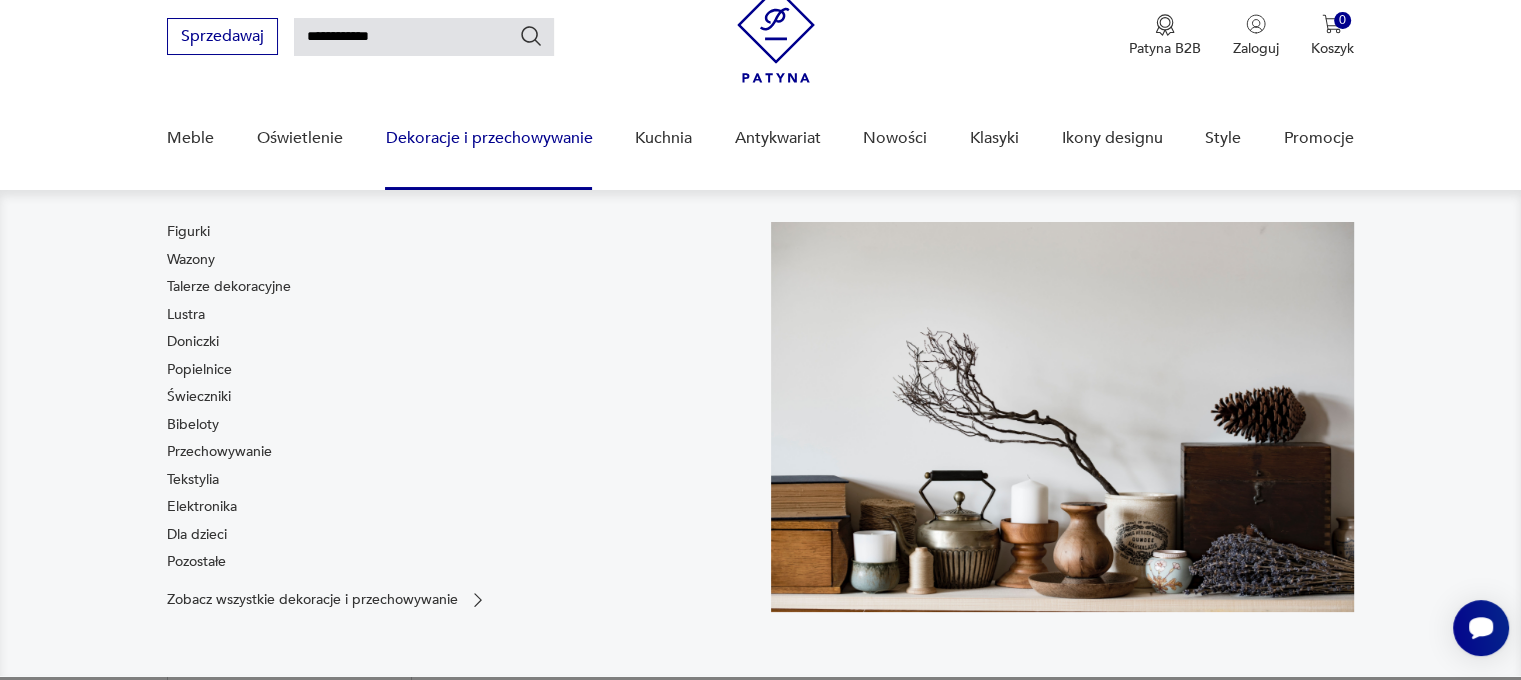 click on "Figurki Wazony Talerze dekoracyjne Lustra Doniczki Popielnice Świeczniki Bibeloty Przechowywanie Tekstylia Elektronika Dla dzieci Pozostałe Zobacz wszystkie dekoracje i przechowywanie" at bounding box center [760, 432] 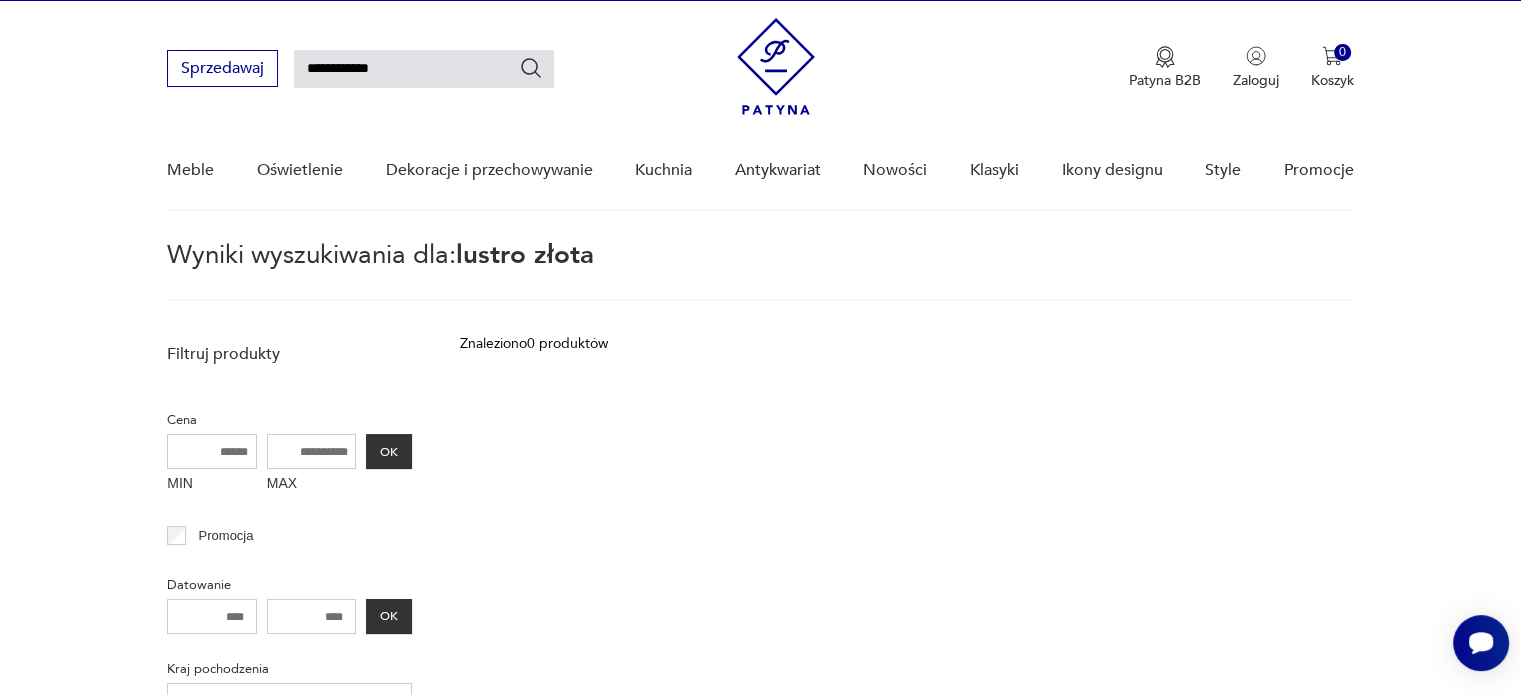 scroll, scrollTop: 0, scrollLeft: 0, axis: both 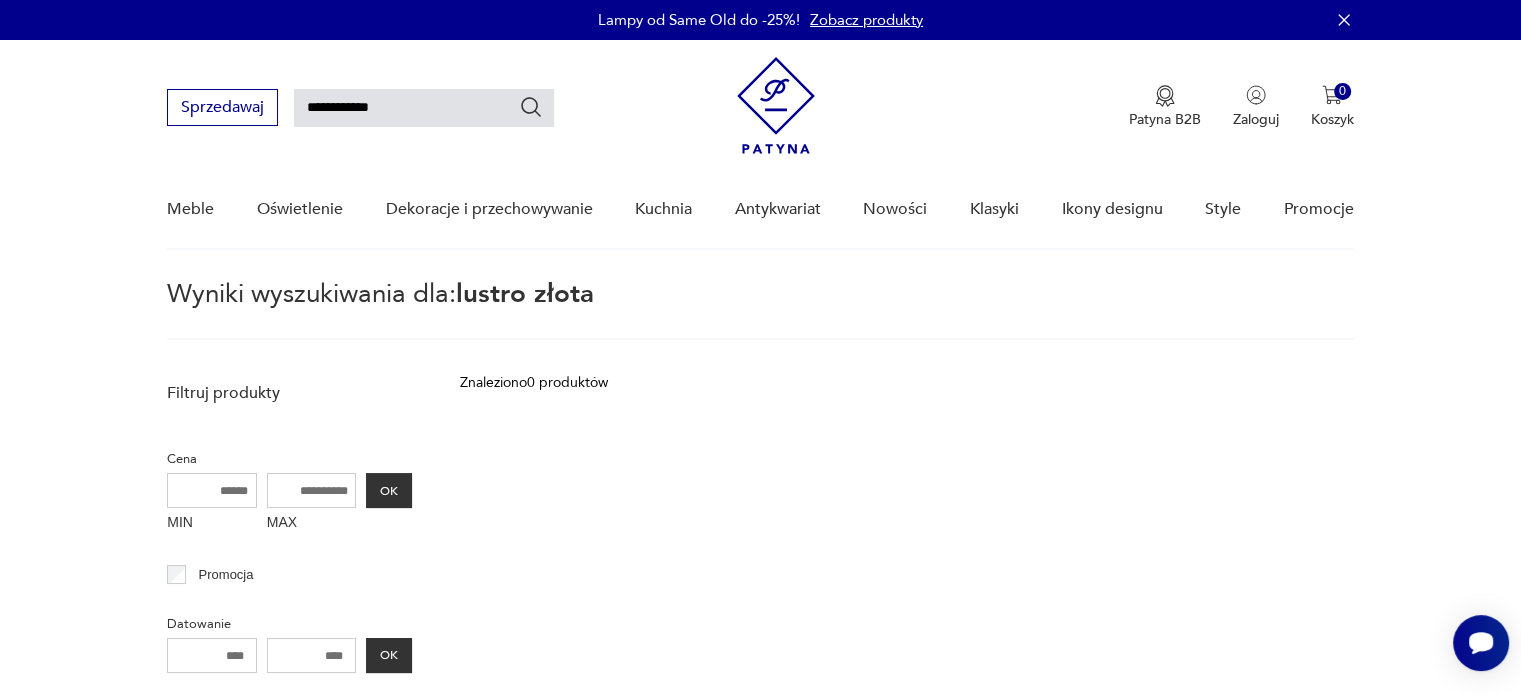click on "**********" at bounding box center (424, 108) 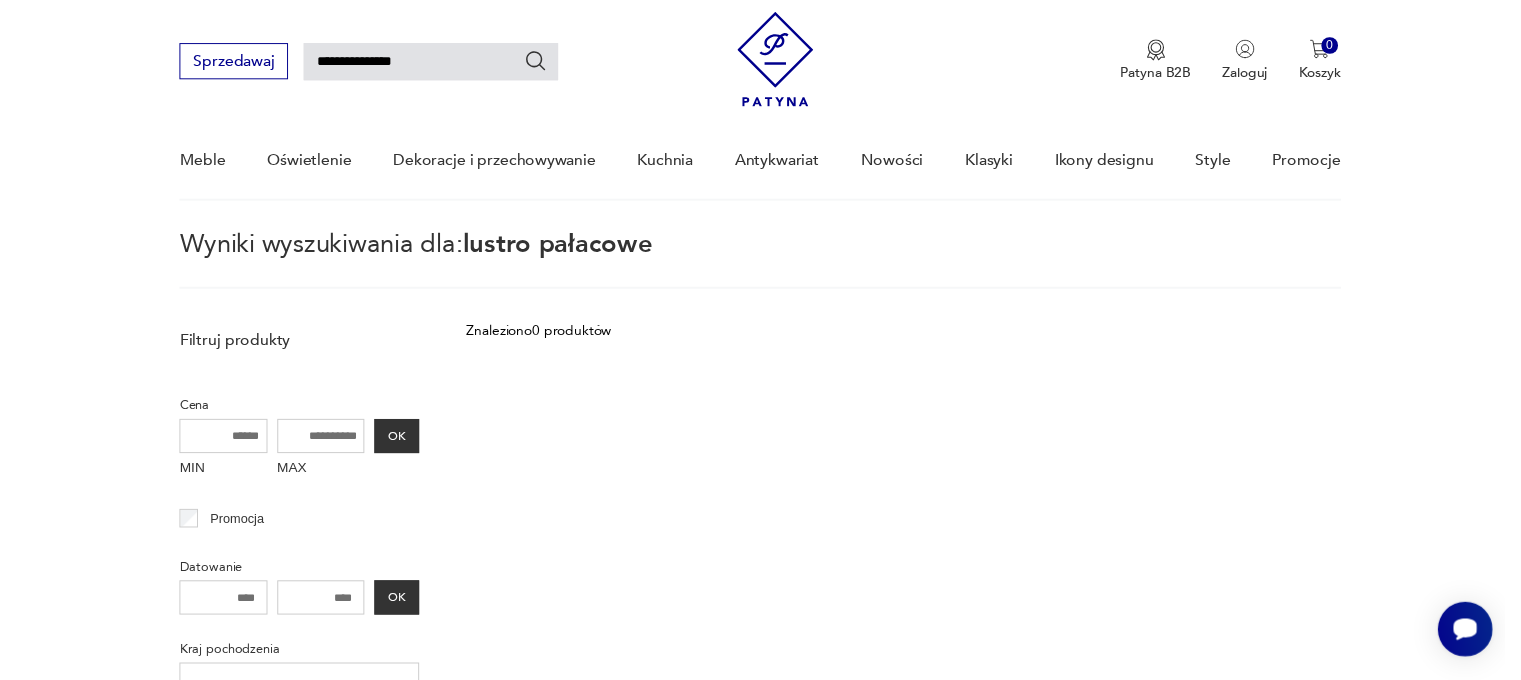 scroll, scrollTop: 71, scrollLeft: 0, axis: vertical 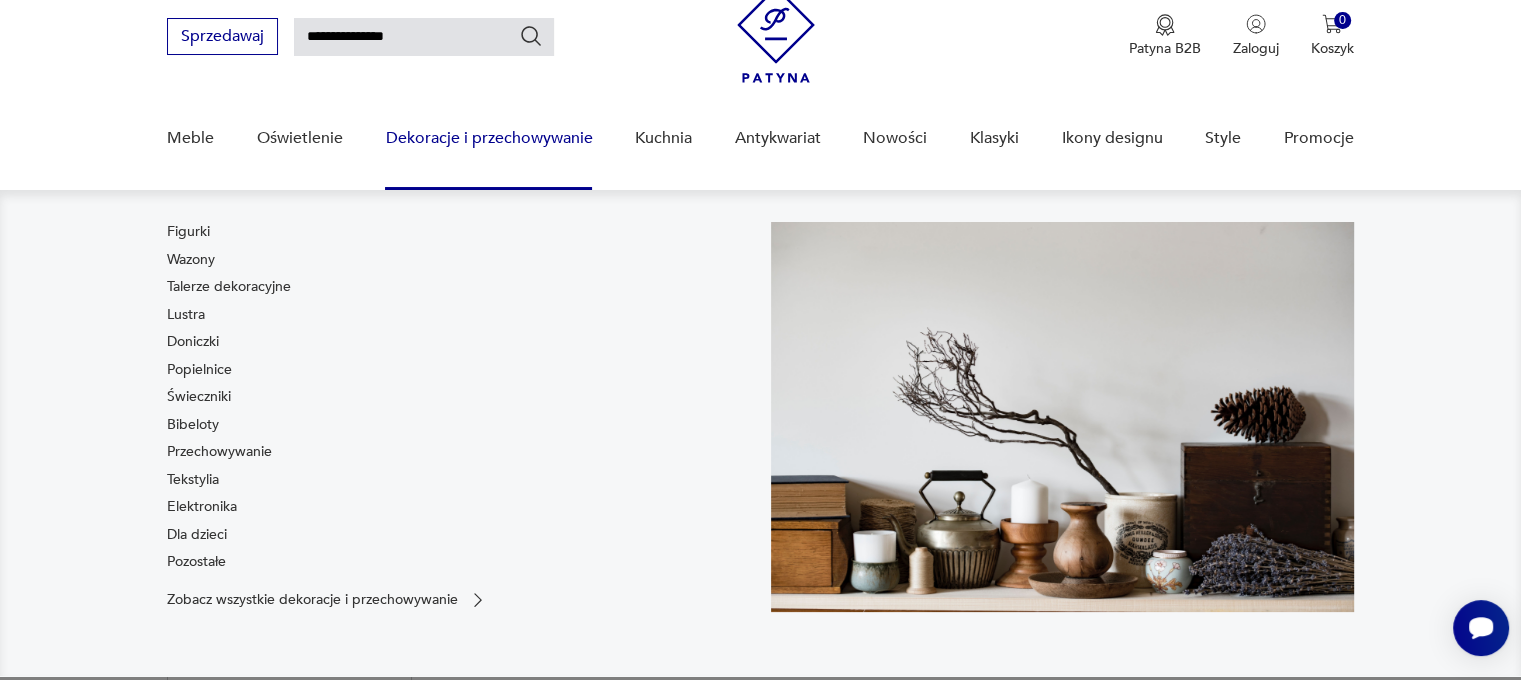 click on "Figurki Wazony Talerze dekoracyjne Lustra Doniczki Popielnice Świeczniki Bibeloty Przechowywanie Tekstylia Elektronika Dla dzieci Pozostałe Zobacz wszystkie dekoracje i przechowywanie" at bounding box center (760, 432) 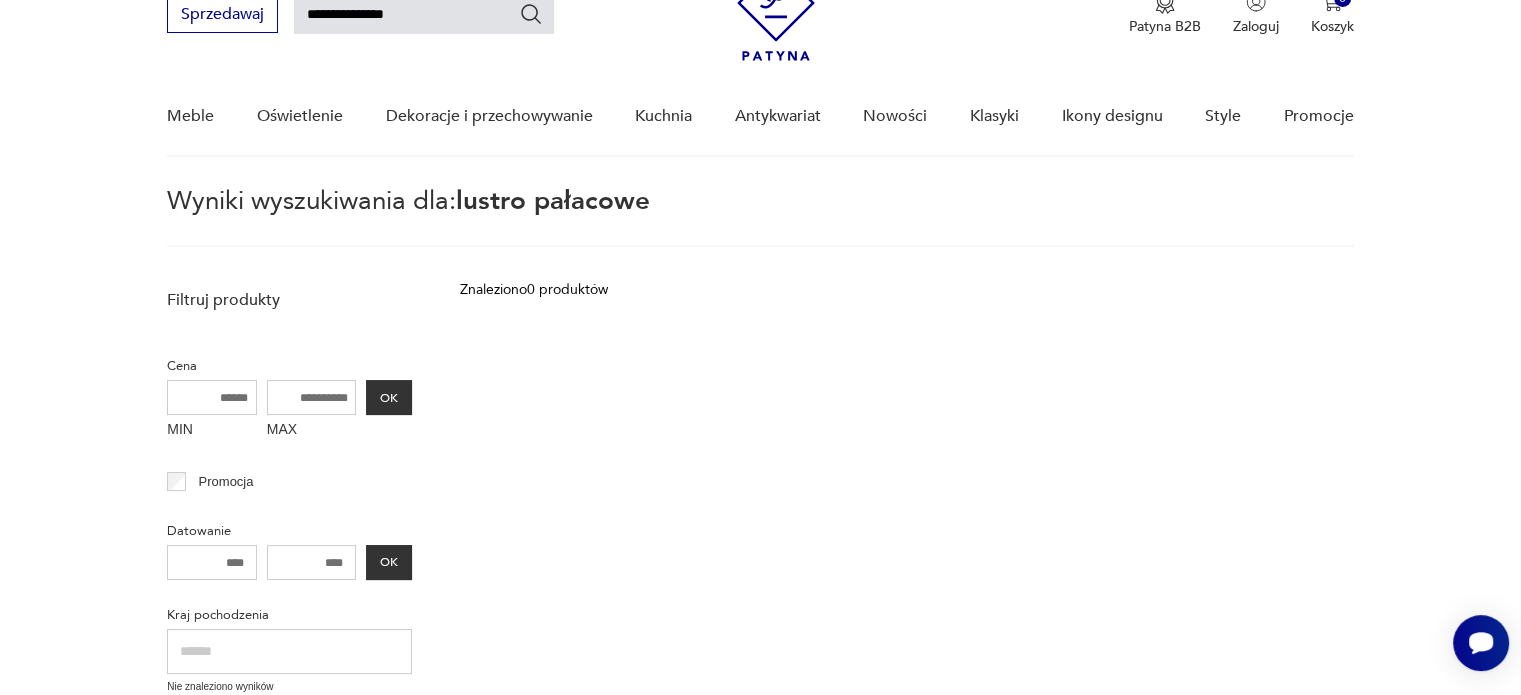 scroll, scrollTop: 0, scrollLeft: 0, axis: both 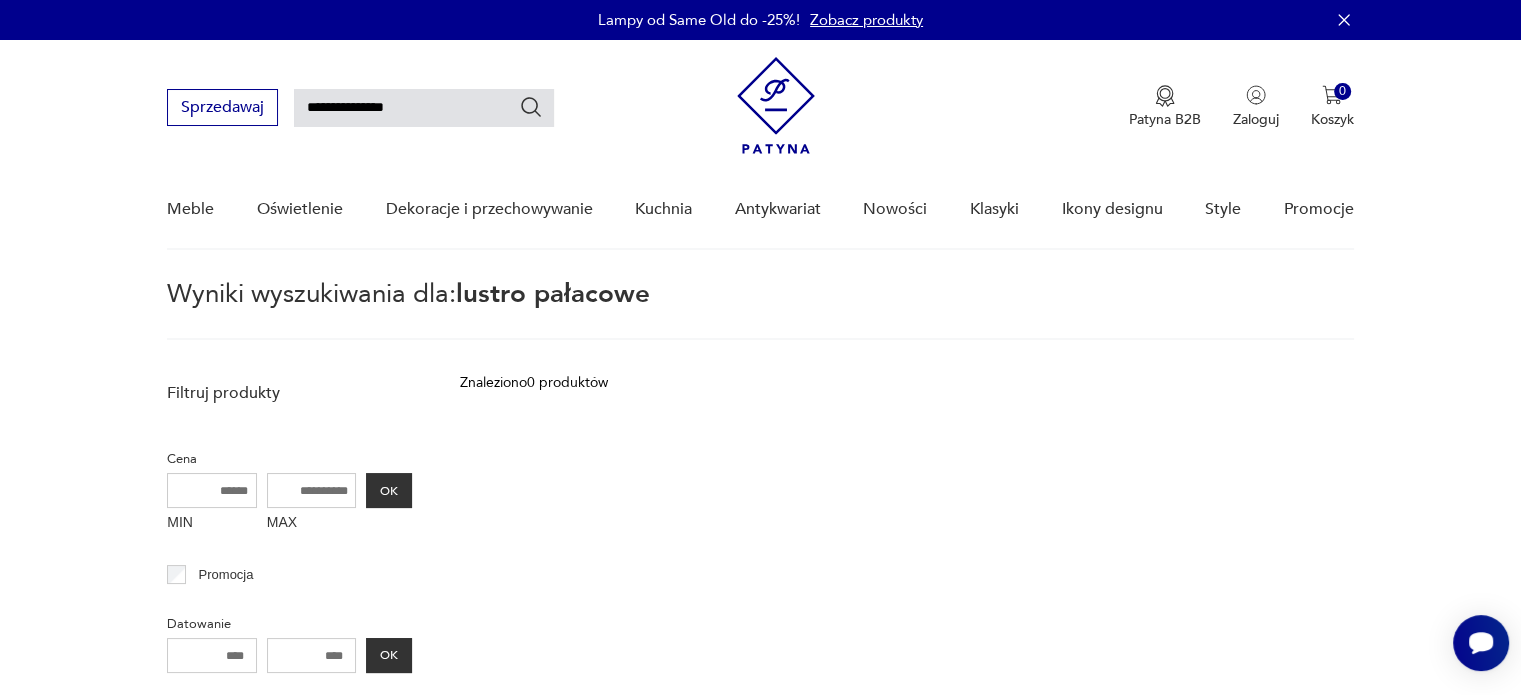 click on "**********" at bounding box center [424, 108] 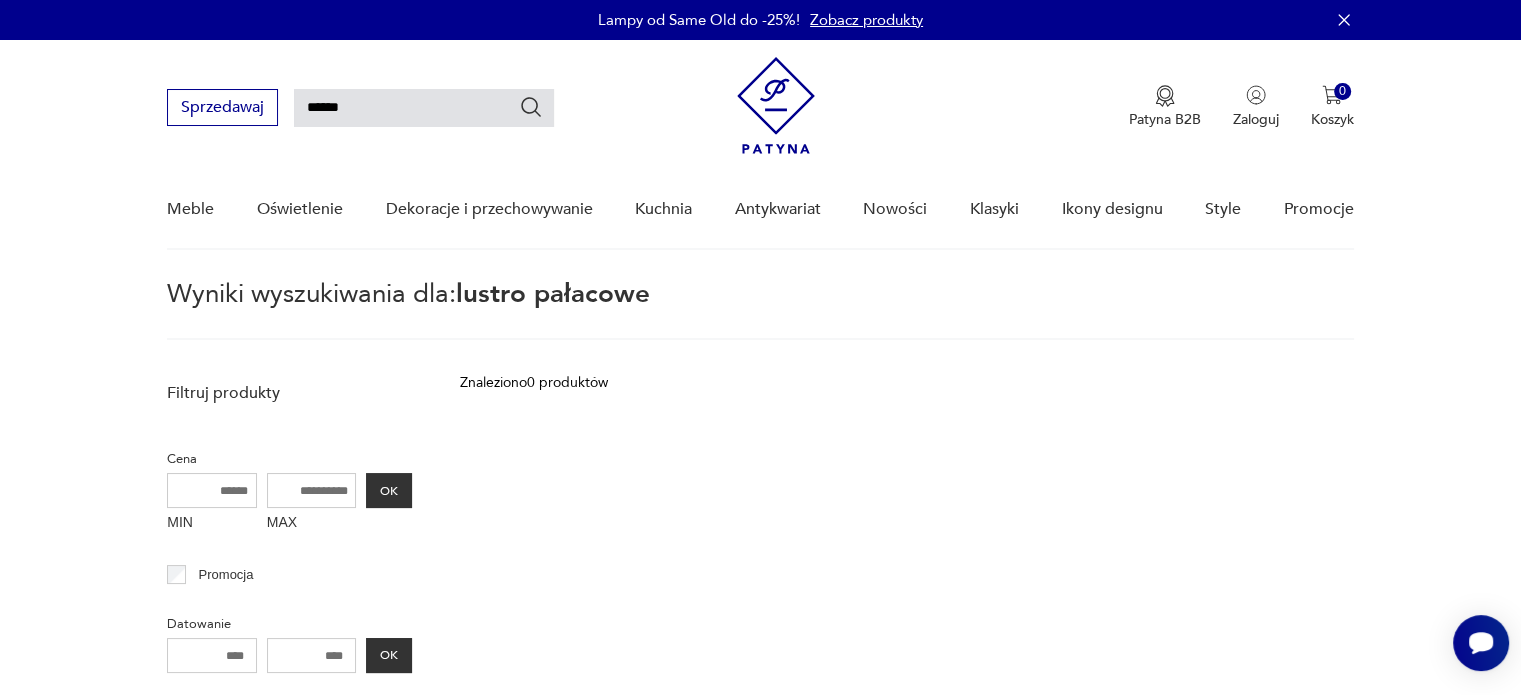 type on "******" 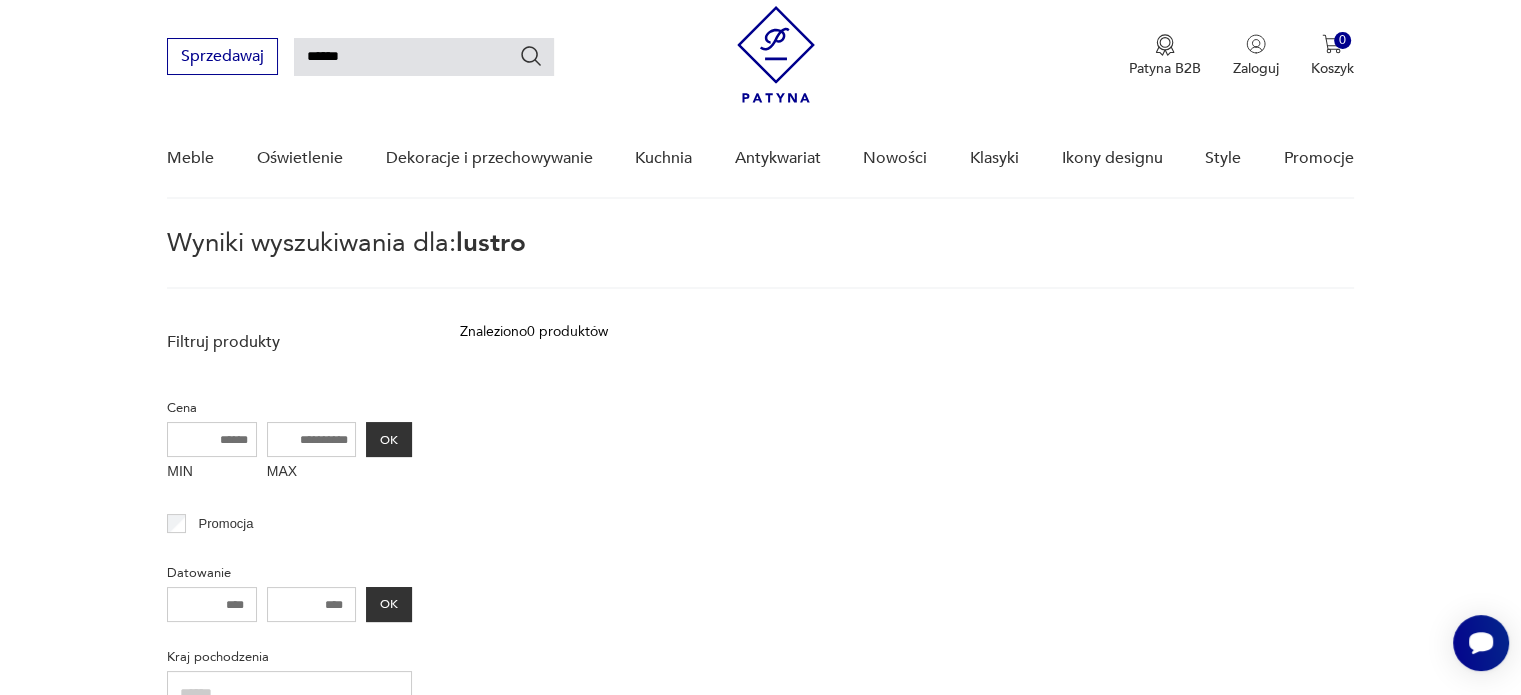 scroll, scrollTop: 71, scrollLeft: 0, axis: vertical 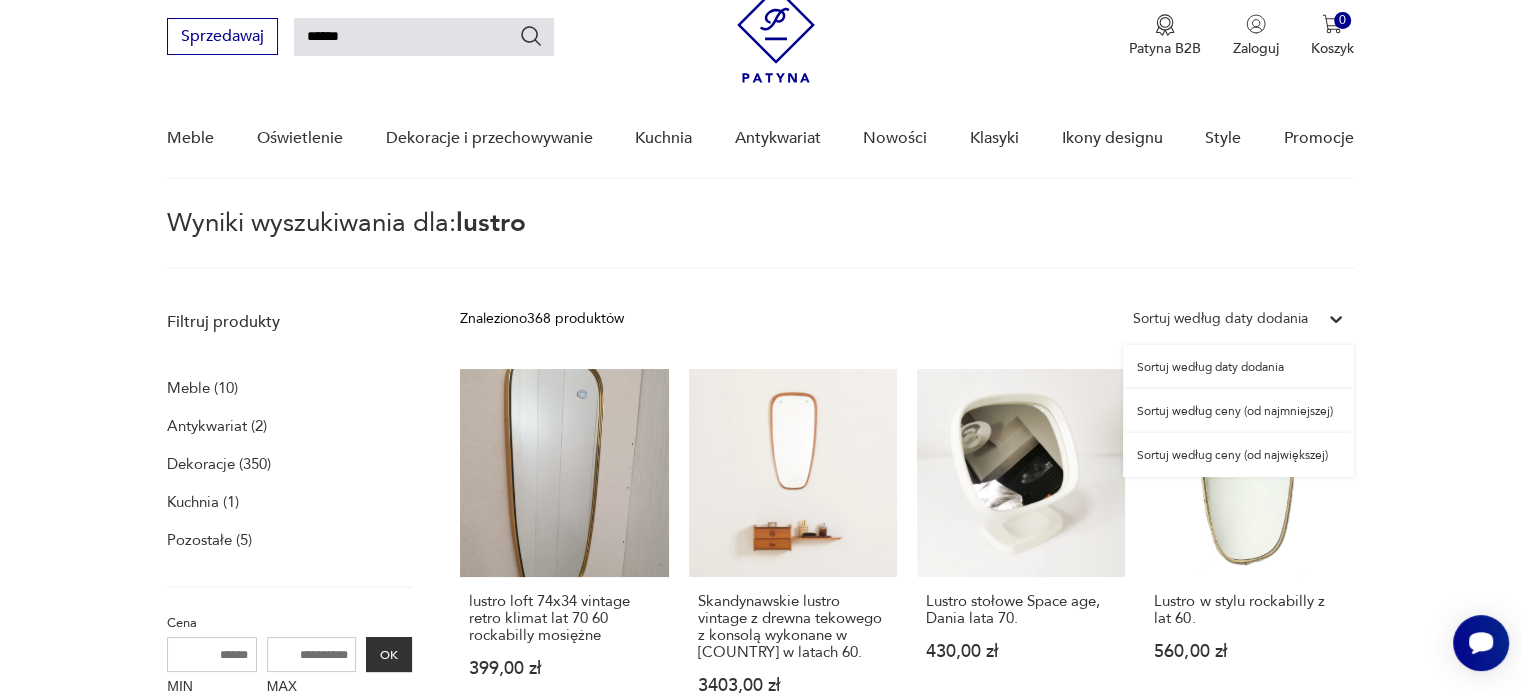 click at bounding box center (1336, 319) 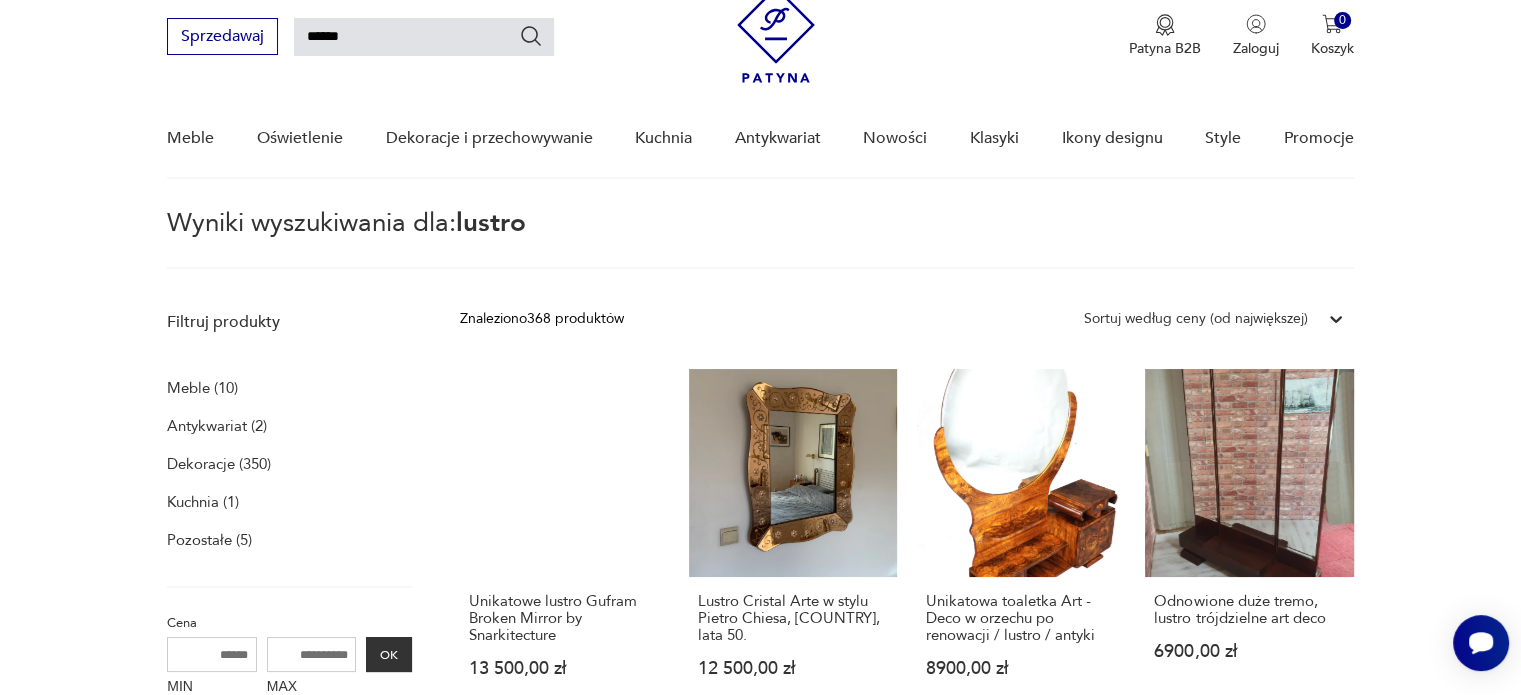 click on "Filtruj produkty Meble (10) Antykwariat (2) Dekoracje (350) Kuchnia (1) Pozostałe (5) Cena MIN MAX OK Promocja Datowanie OK Kraj pochodzenia Nie znaleziono wyników Producent Projektant Klasyk Tag art deco Bauhaus Bavaria black friday Cepelia ceramika Chodzież Ćmielów Wyczyść filtry Znaleziono  368   produktów Filtruj Sortuj według ceny (od największej) Sortuj według ceny (od największej) Unikatowe lustro Gufram Broken Mirror by Snarkitecture 13 500,00 zł Lustro Cristal Arte w stylu Pietro Chiesa, [COUNTRY], lata 50. 12 500,00 zł Unikatowa toaletka Art - Deco w orzechu po renowacji / lustro / antyki 8900,00 zł Odnowione duże tremo, lustro trójdzielne art deco 6900,00 zł Kryształowe lustro, [COUNTRY], lata 70. 5900,00 zł Toaletka art - deco po renowacji / lustro stojące / tremo / antyk 4950,00 zł Duże zabytkowe lustro w złotej ramie, [COUNTRY]. 4900,00 zł Duże lustro mahoniowe, [REGION], przełom XIX i XX wieku. 4900,00 zł 4500,00 zł 3900,00 zł 3900,00 zł Klasyk 1 2" at bounding box center [760, 1187] 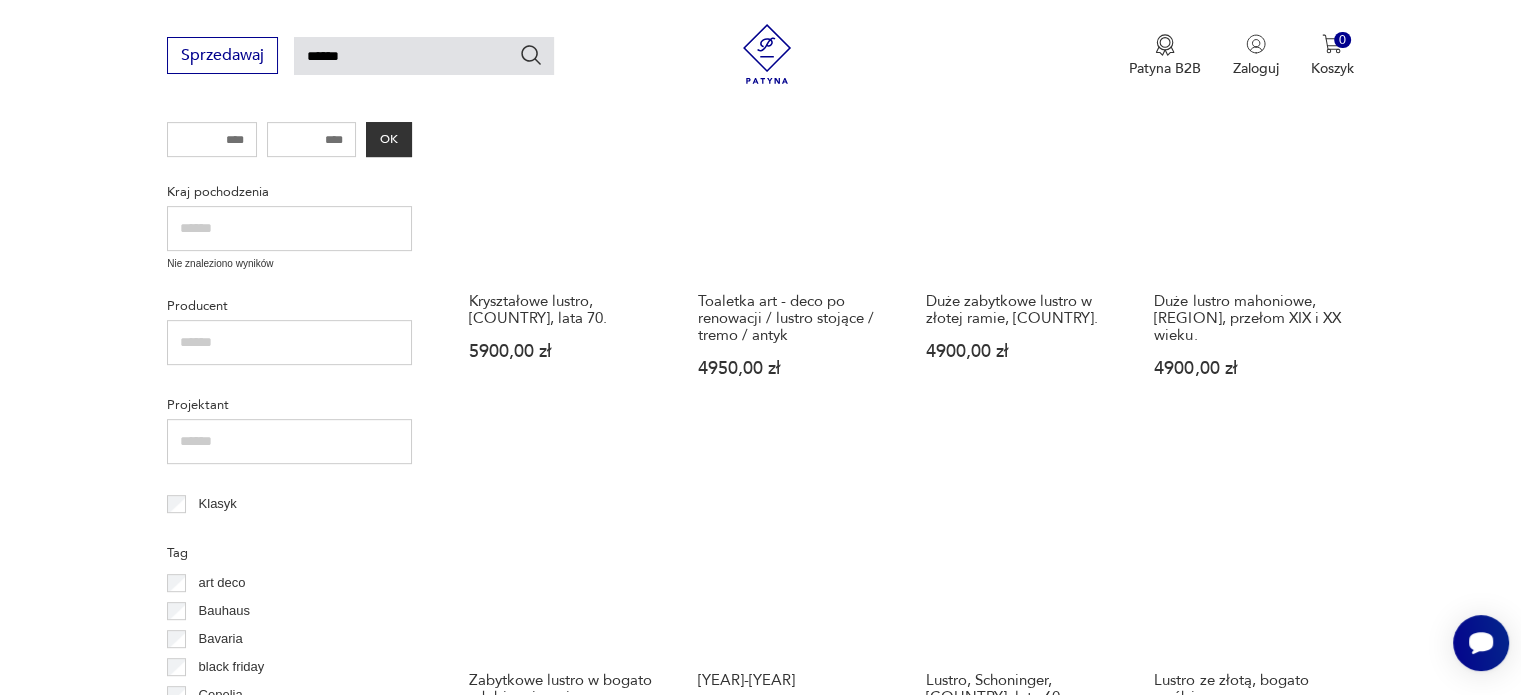 scroll, scrollTop: 711, scrollLeft: 0, axis: vertical 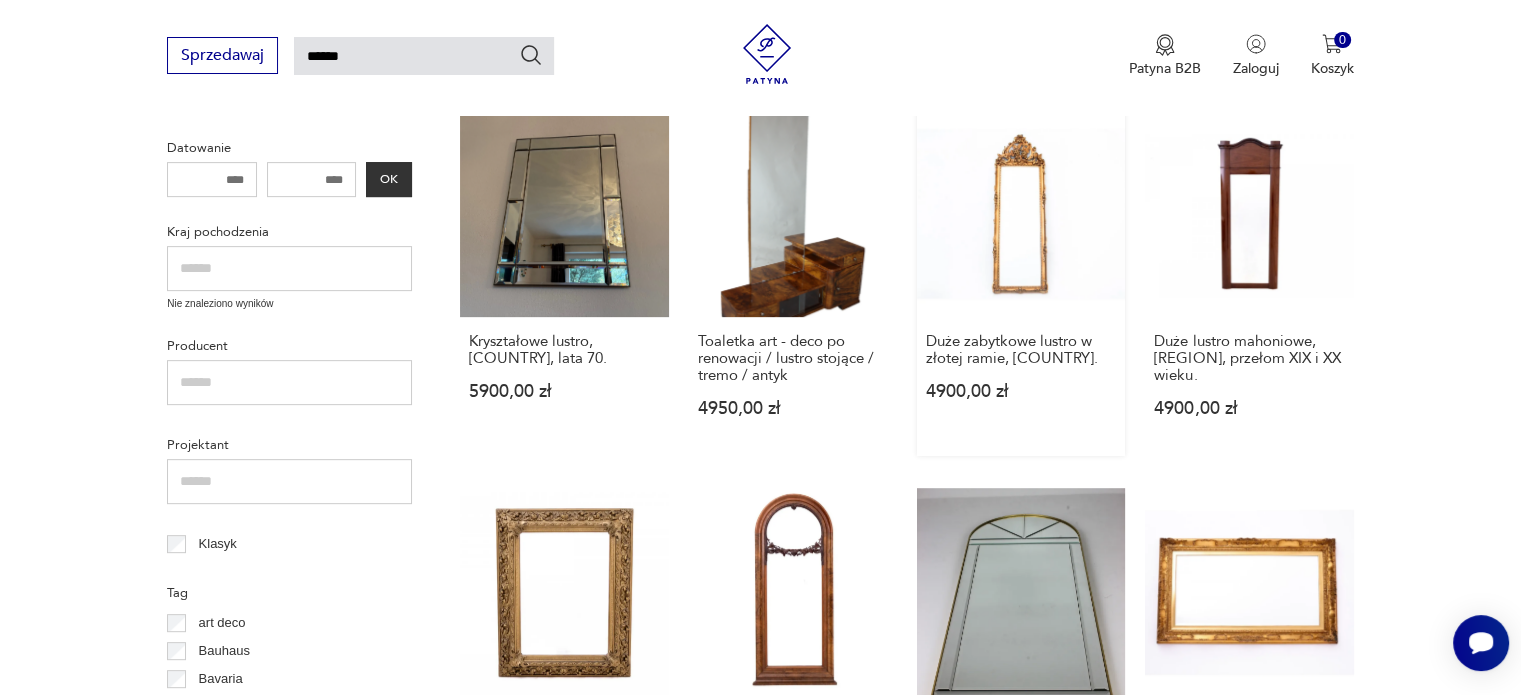 click on "Duże zabytkowe lustro w złotej ramie, [COUNTRY]. 4900,00 zł" at bounding box center (1021, 281) 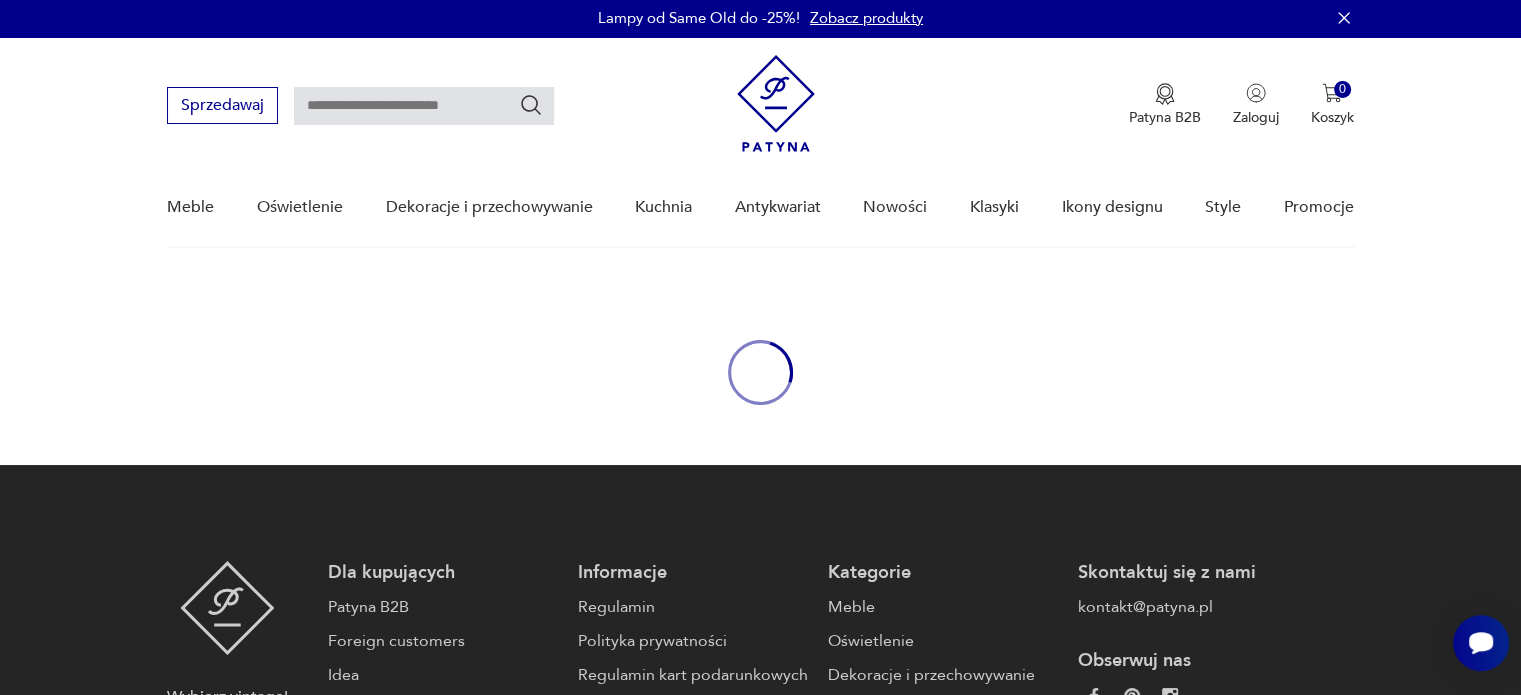 scroll, scrollTop: 0, scrollLeft: 0, axis: both 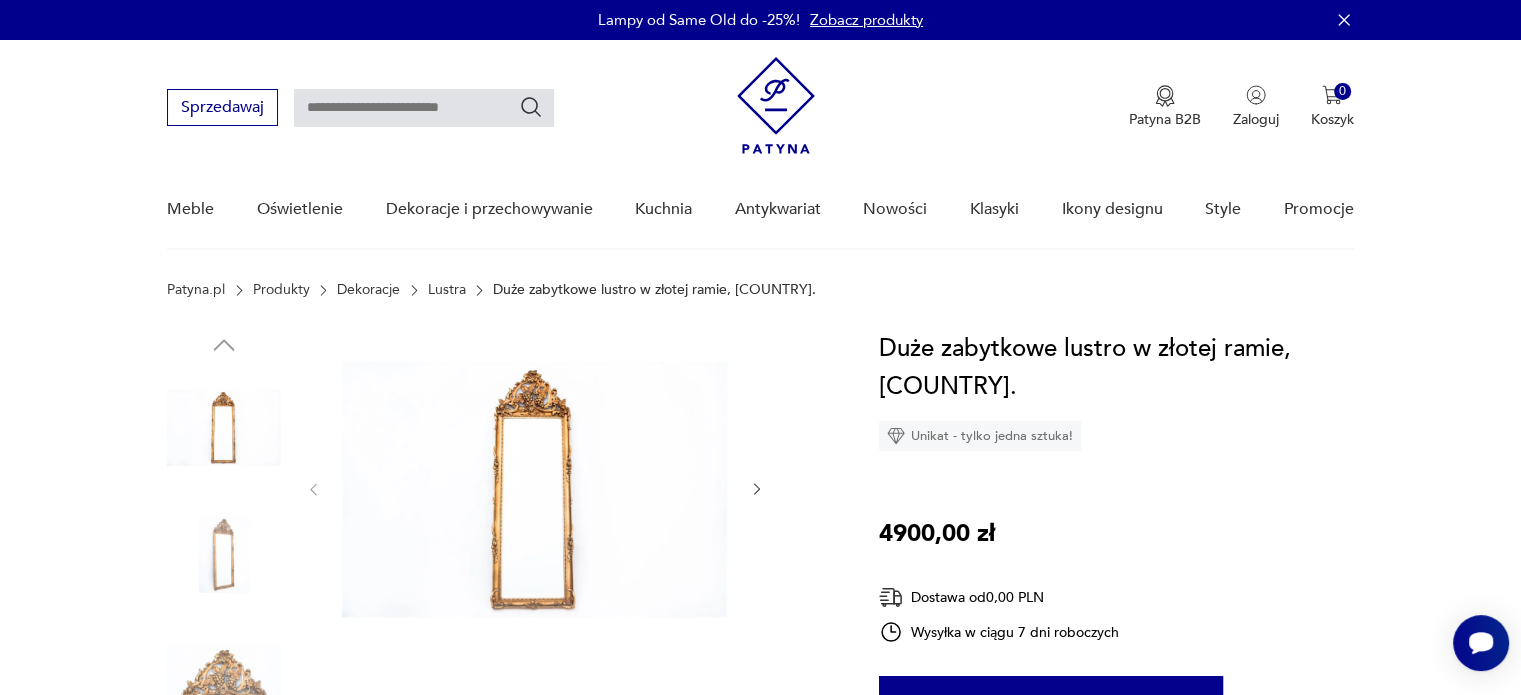 click at bounding box center (535, 487) 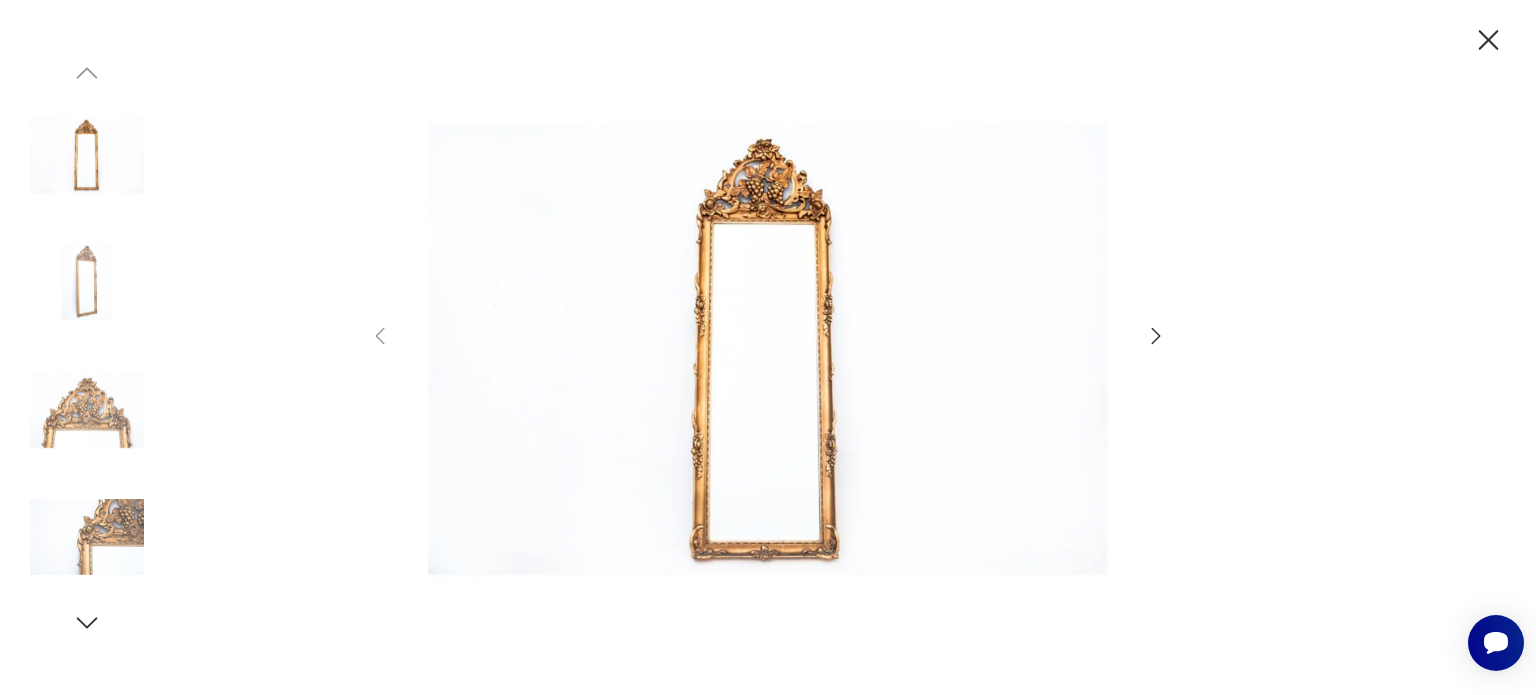click at bounding box center (768, 346) 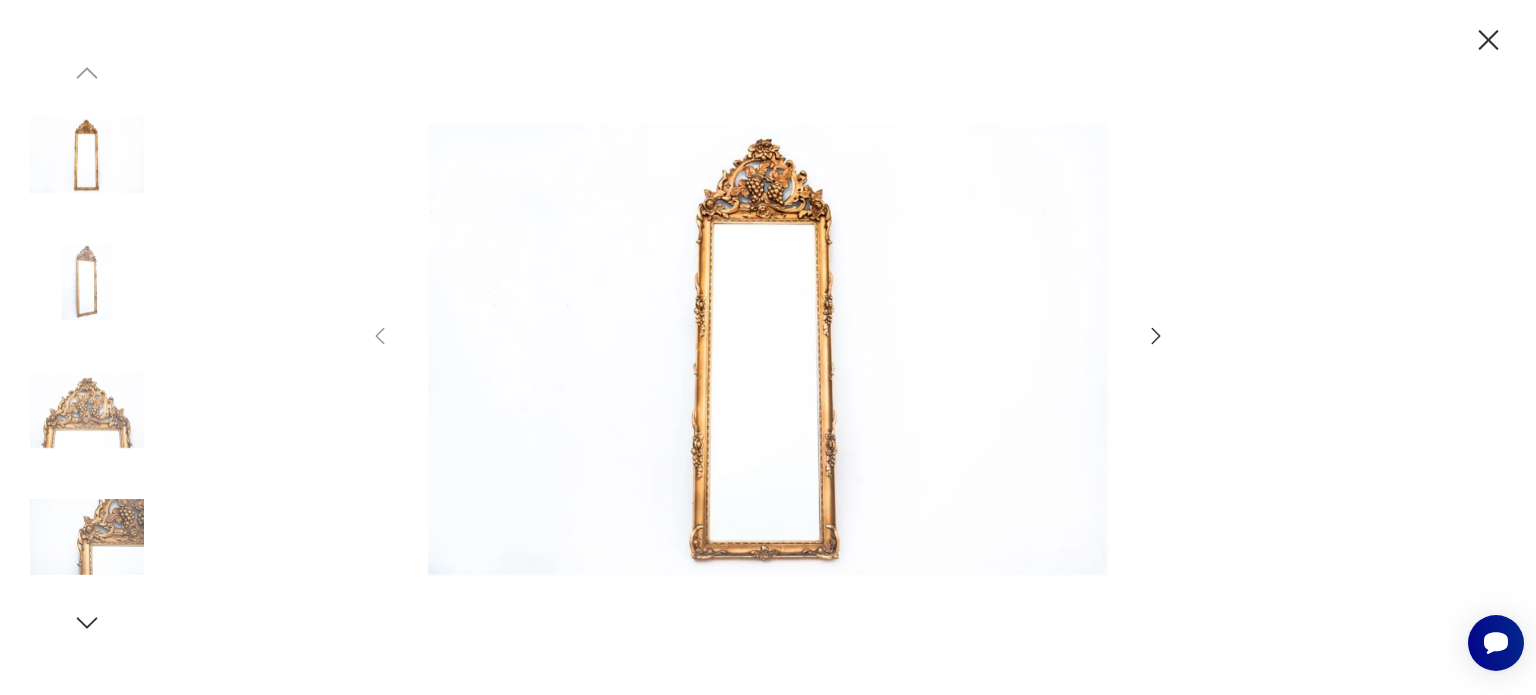 click at bounding box center (1156, 336) 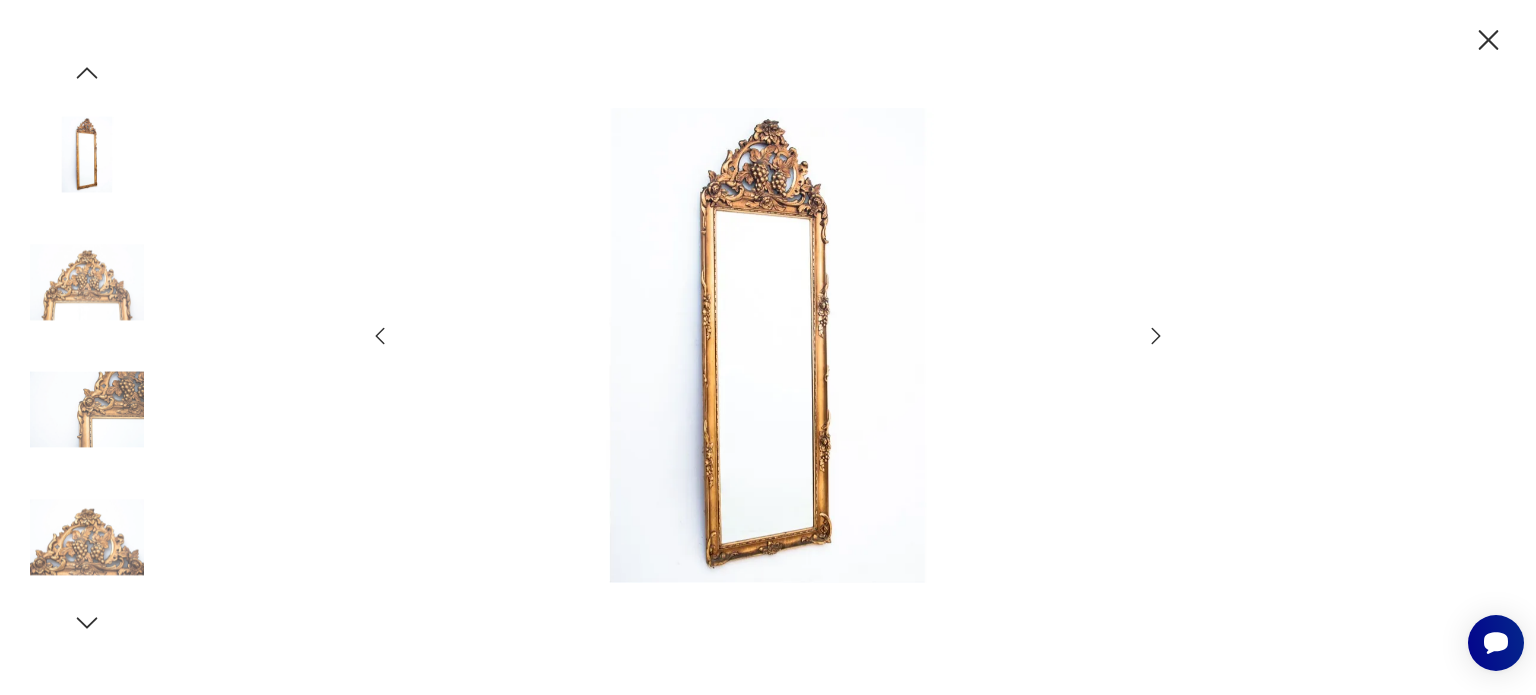 click at bounding box center (1156, 336) 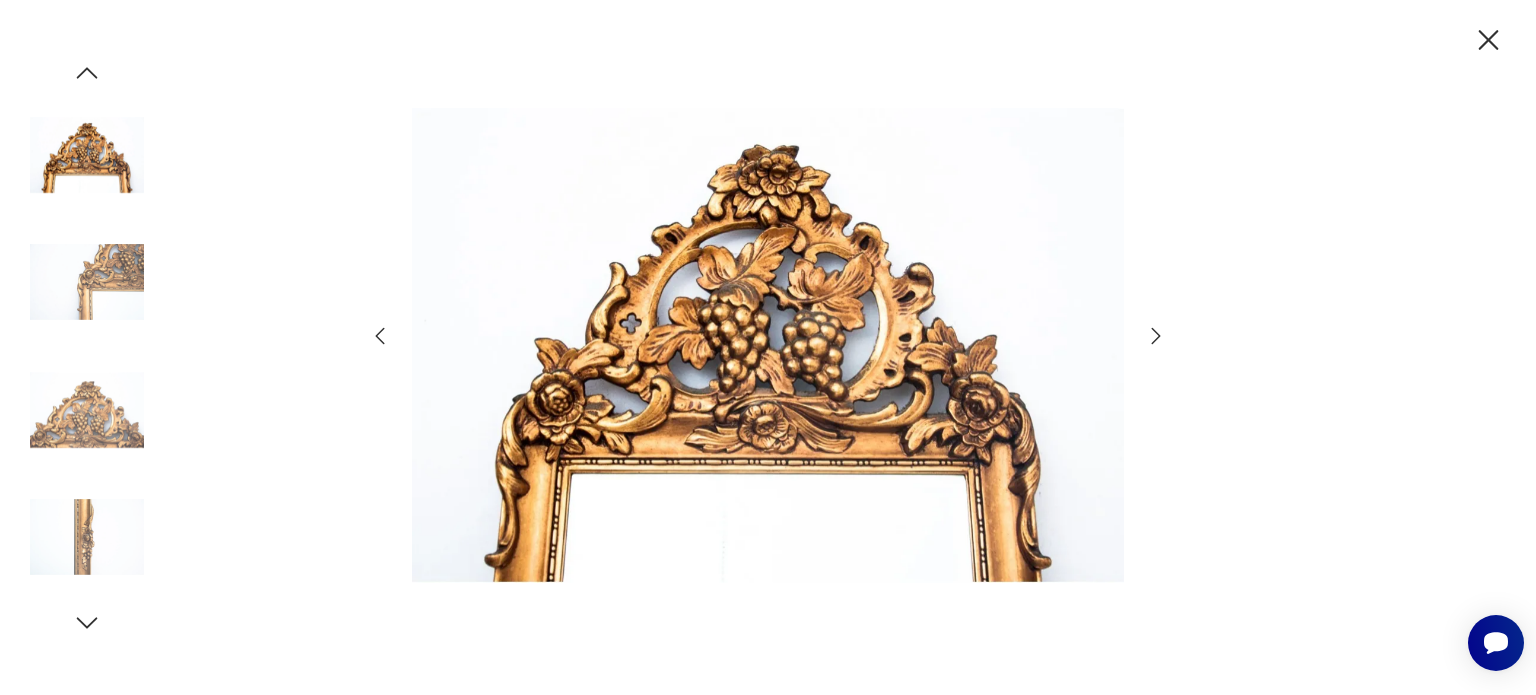 click at bounding box center (1156, 336) 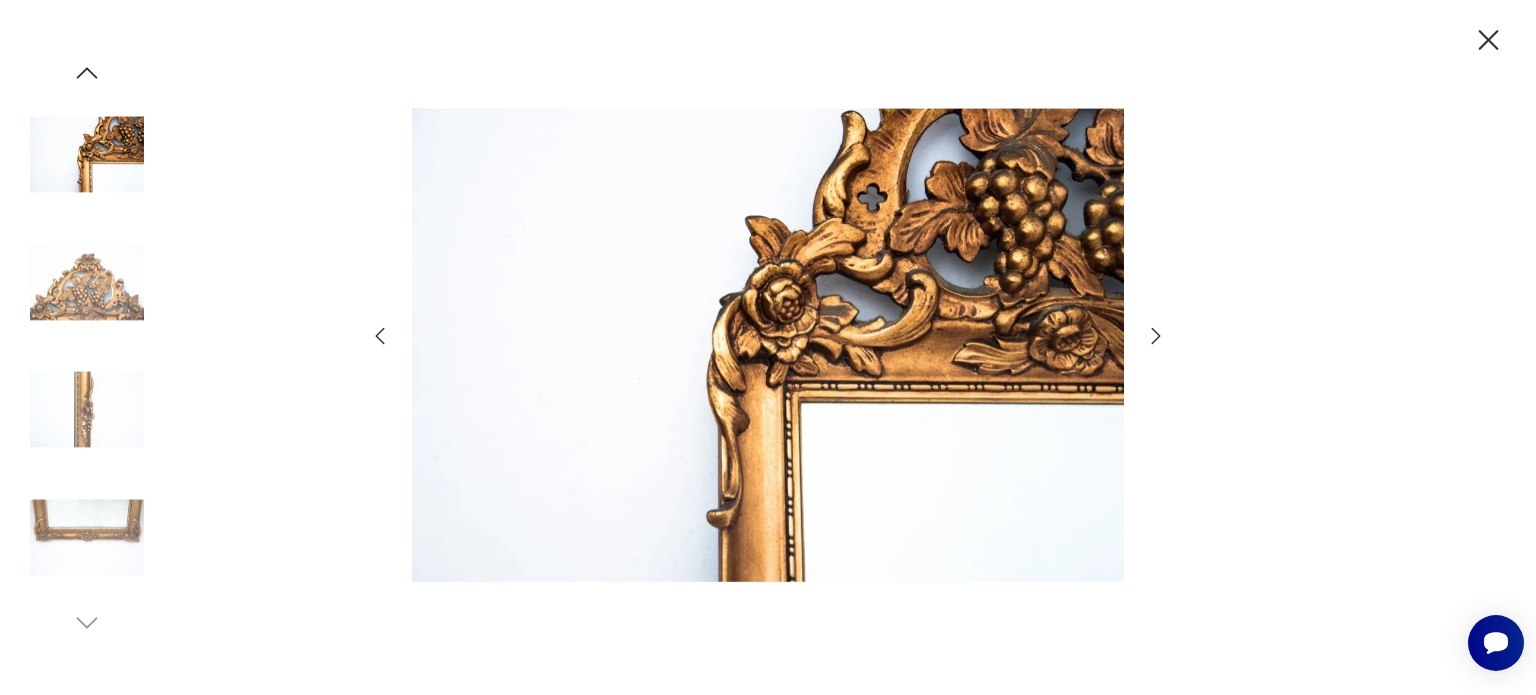click at bounding box center [1156, 336] 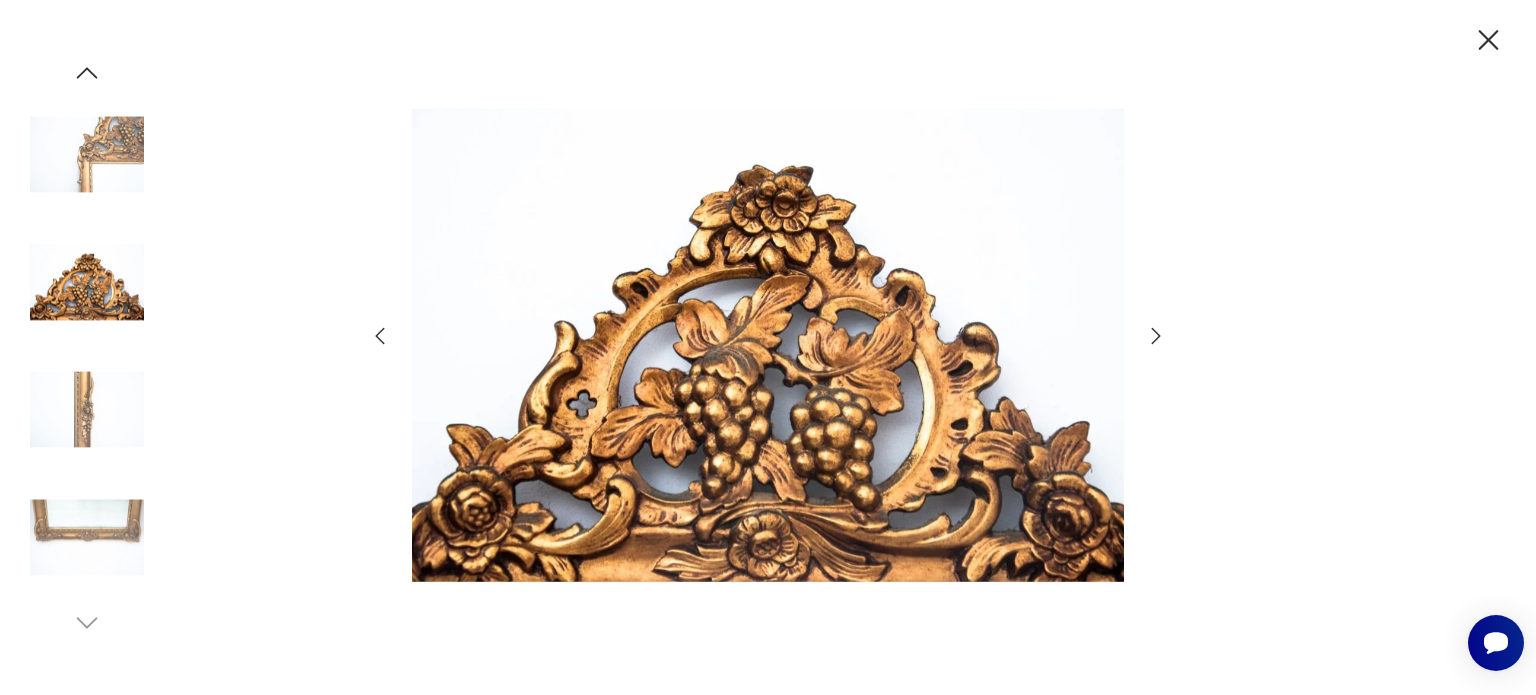 click at bounding box center [1488, 40] 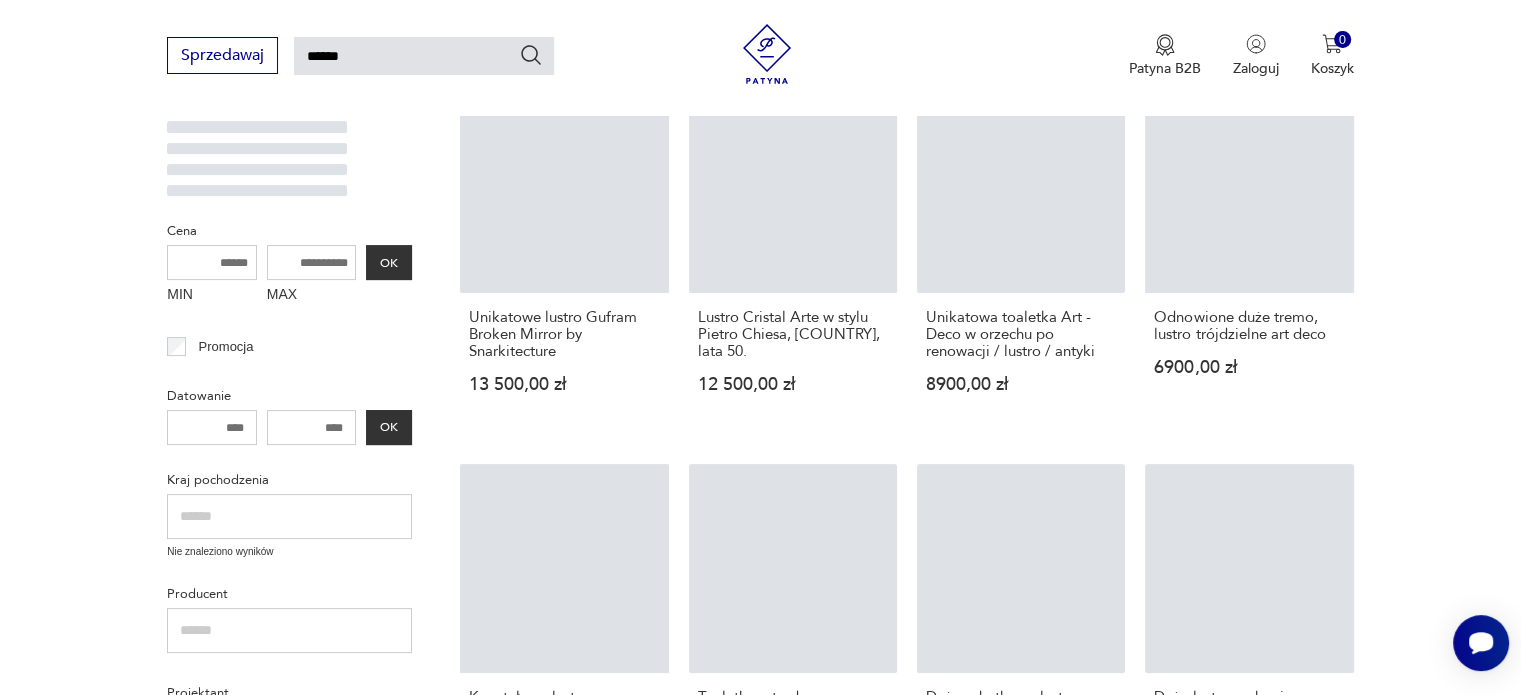 scroll, scrollTop: 711, scrollLeft: 0, axis: vertical 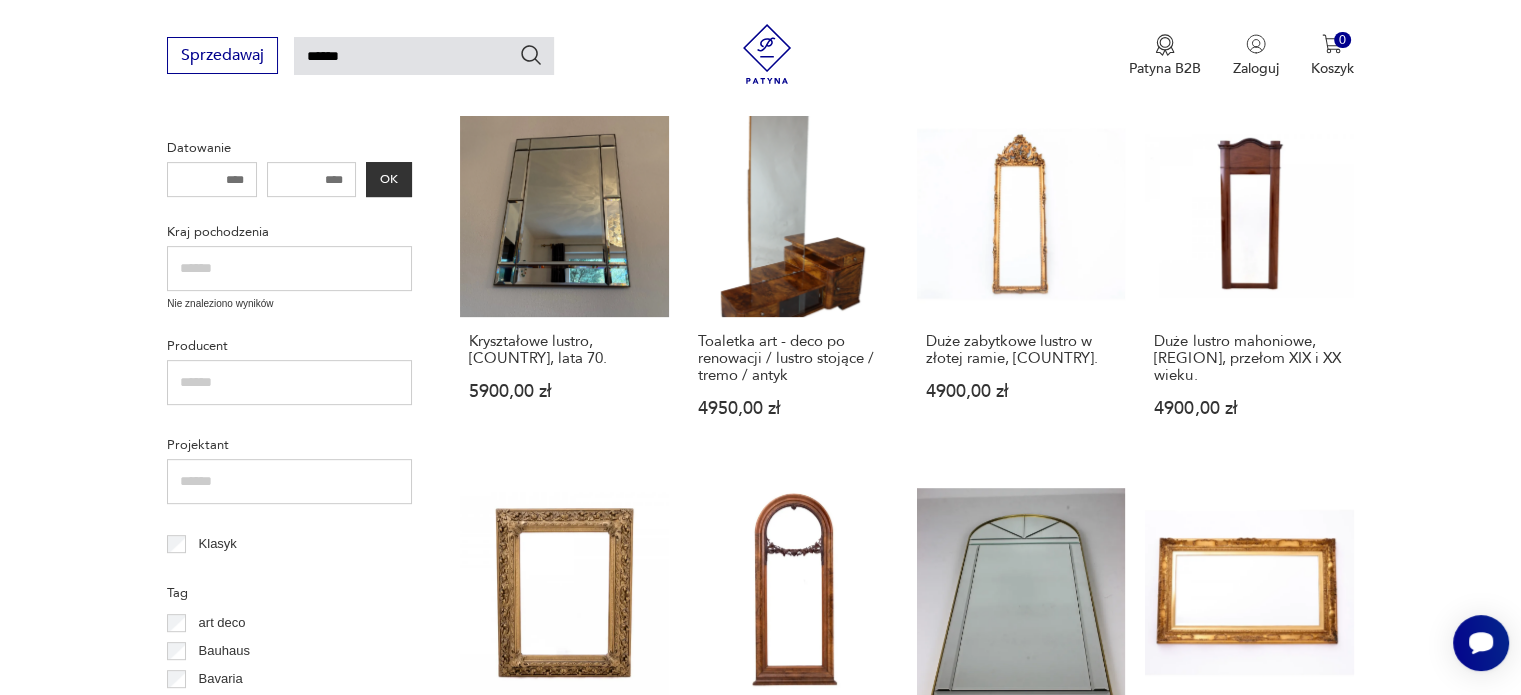 click on "Filtruj produkty Meble (10) Antykwariat (2) Dekoracje (350) Kuchnia (1) Pozostałe (5) Cena MIN MAX OK Promocja Datowanie OK Kraj pochodzenia Nie znaleziono wyników Producent Projektant Klasyk Tag art deco Bauhaus Bavaria black friday Cepelia ceramika Chodzież Ćmielów Wyczyść filtry Znaleziono  368   produktów Filtruj Sortuj według ceny (od największej) Sortuj według ceny (od największej) Unikatowe lustro Gufram Broken Mirror by Snarkitecture 13 500,00 zł Lustro Cristal Arte w stylu Pietro Chiesa, [COUNTRY], lata 50. 12 500,00 zł Unikatowa toaletka Art - Deco w orzechu po renowacji / lustro / antyki 8900,00 zł Odnowione duże tremo, lustro trójdzielne art deco 6900,00 zł Kryształowe lustro, [COUNTRY], lata 70. 5900,00 zł Toaletka art - deco po renowacji / lustro stojące / tremo / antyk 4950,00 zł Duże zabytkowe lustro w złotej ramie, [COUNTRY]. 4900,00 zł Duże lustro mahoniowe, [REGION], przełom XIX i XX wieku. 4900,00 zł 4500,00 zł 3900,00 zł 3900,00 zł Klasyk 1 2" at bounding box center (760, 547) 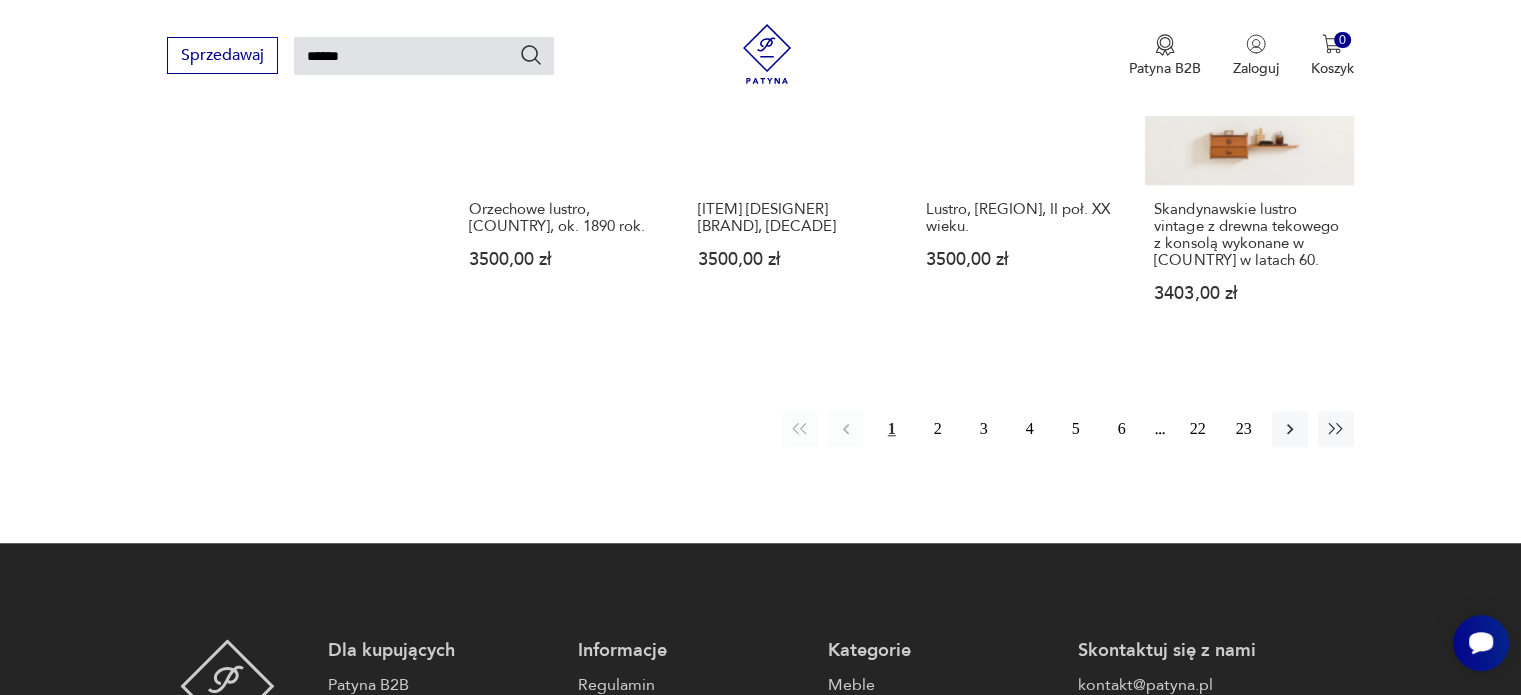scroll, scrollTop: 1671, scrollLeft: 0, axis: vertical 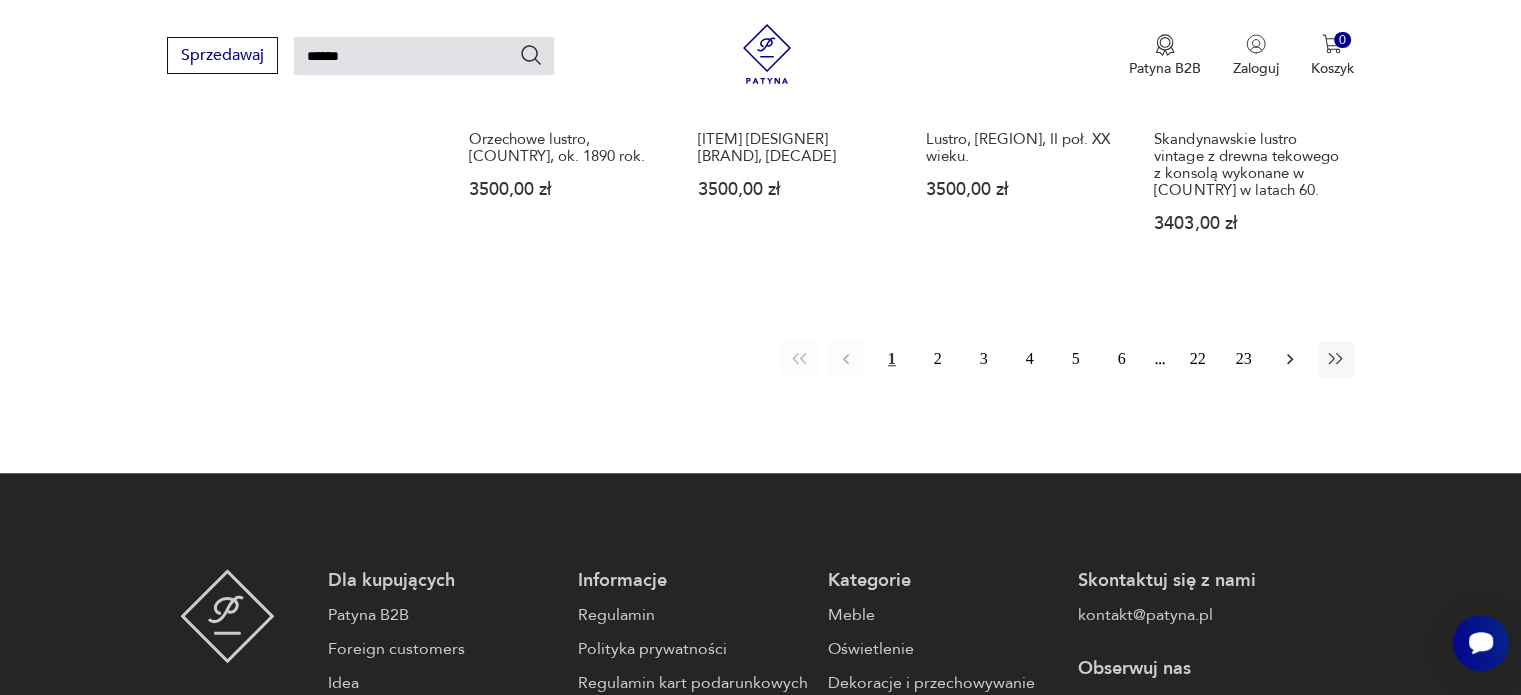click at bounding box center (1290, 359) 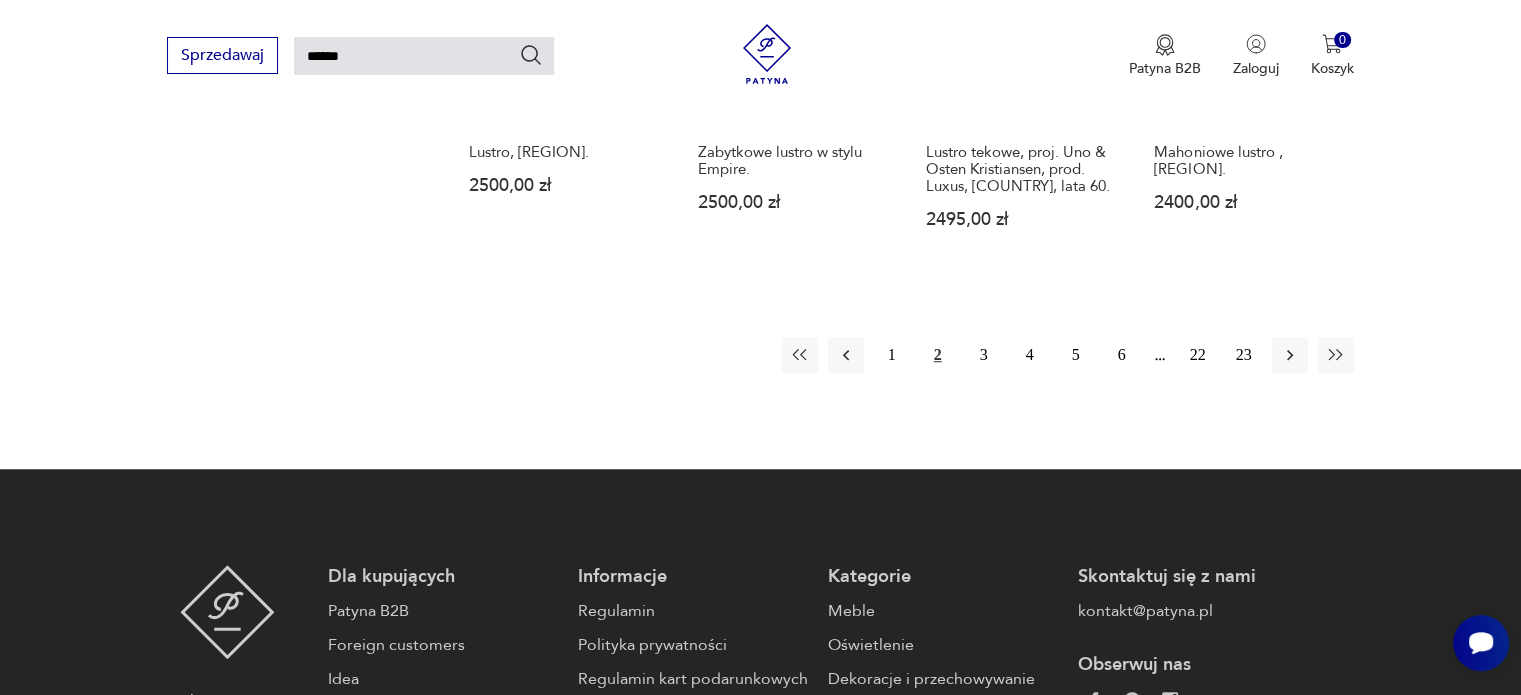scroll, scrollTop: 1671, scrollLeft: 0, axis: vertical 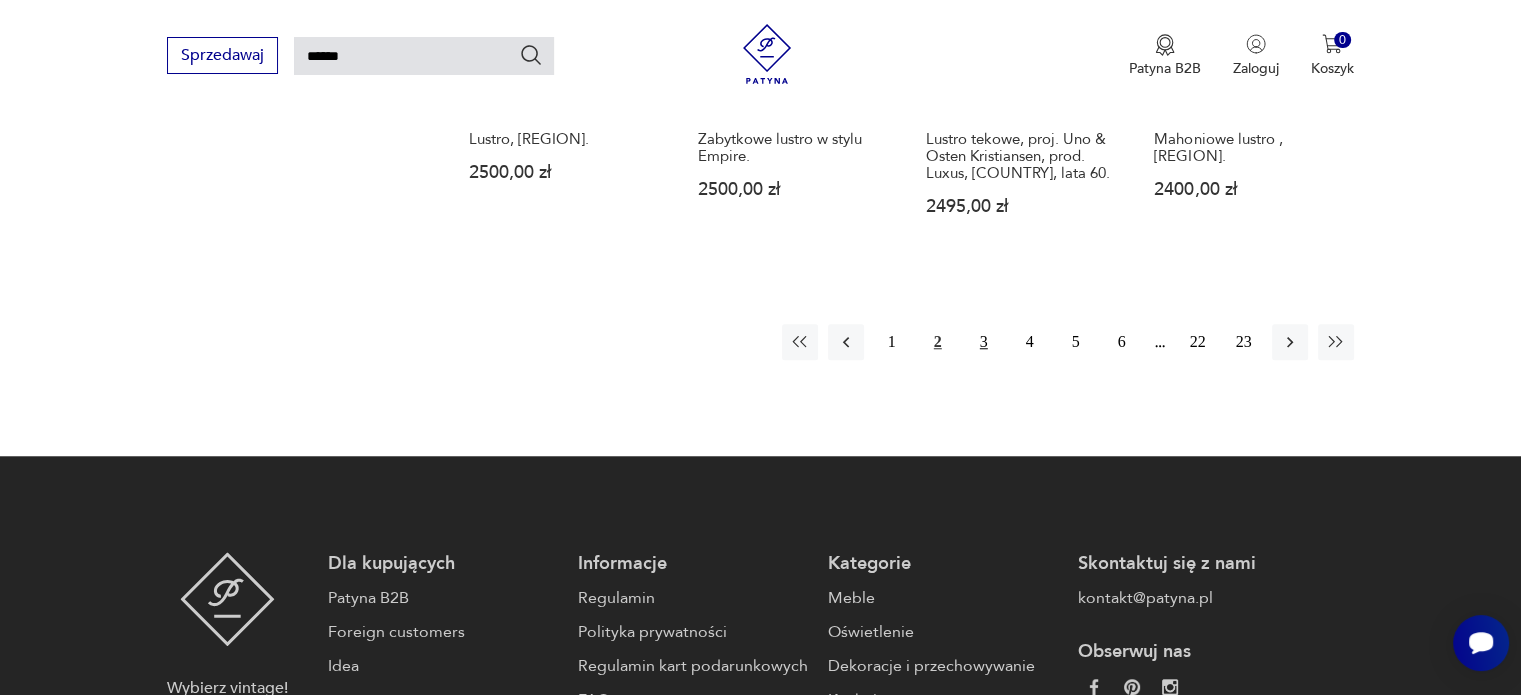 click on "3" at bounding box center [984, 342] 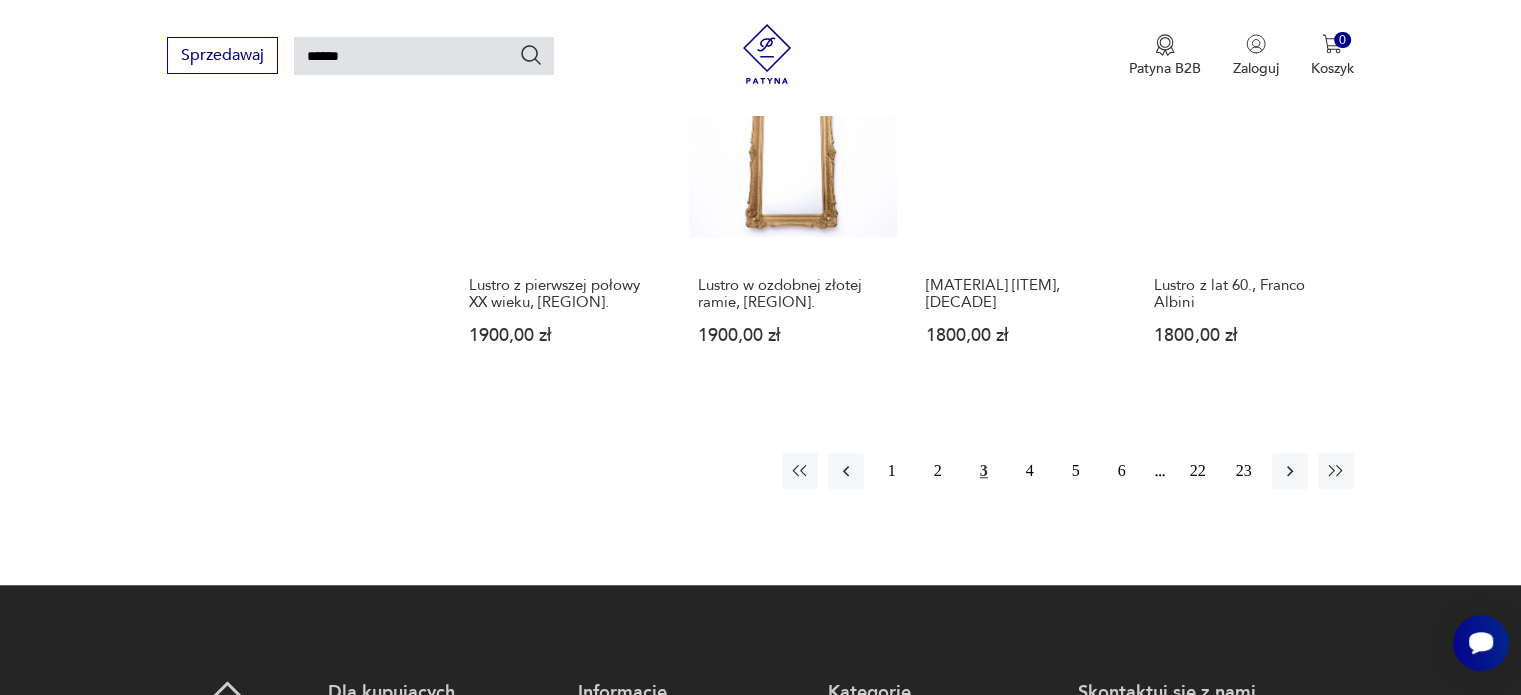 scroll, scrollTop: 1551, scrollLeft: 0, axis: vertical 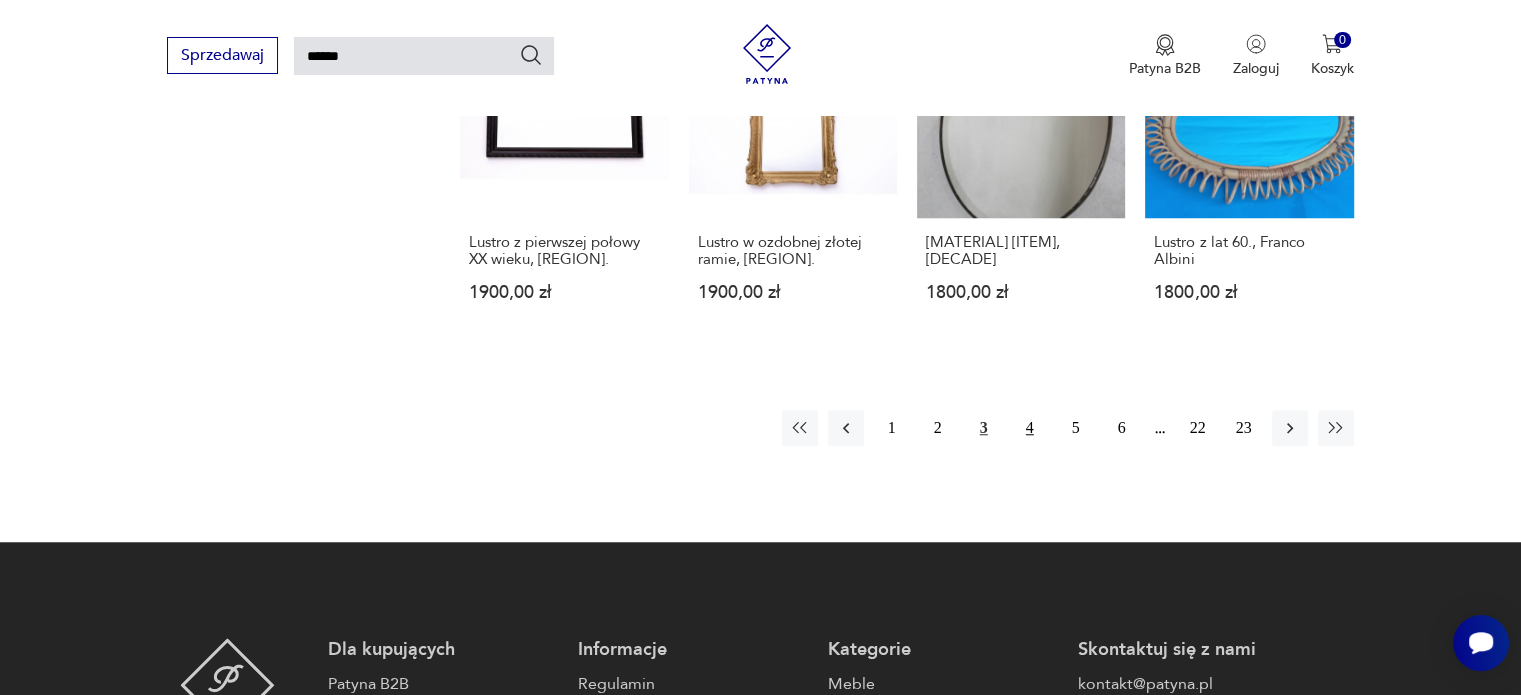 click on "4" at bounding box center [1030, 428] 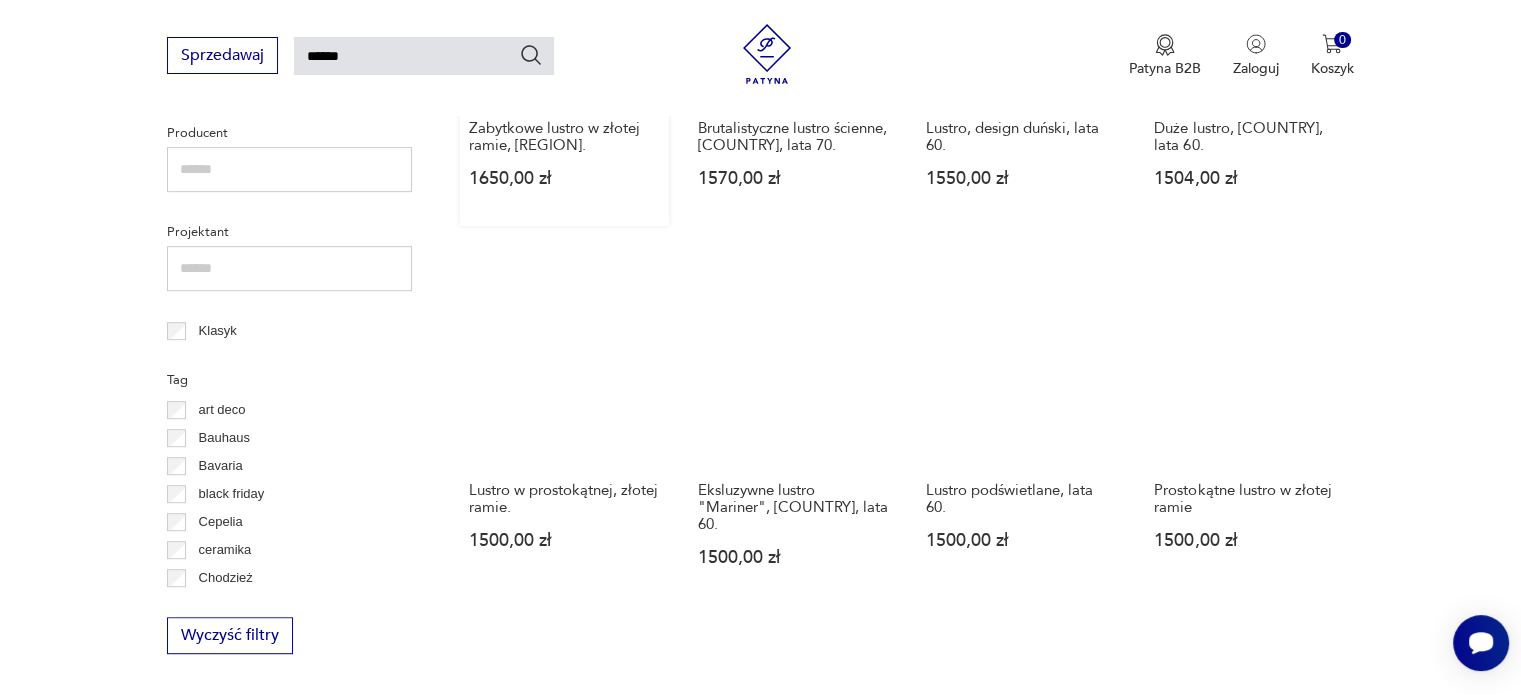 scroll, scrollTop: 951, scrollLeft: 0, axis: vertical 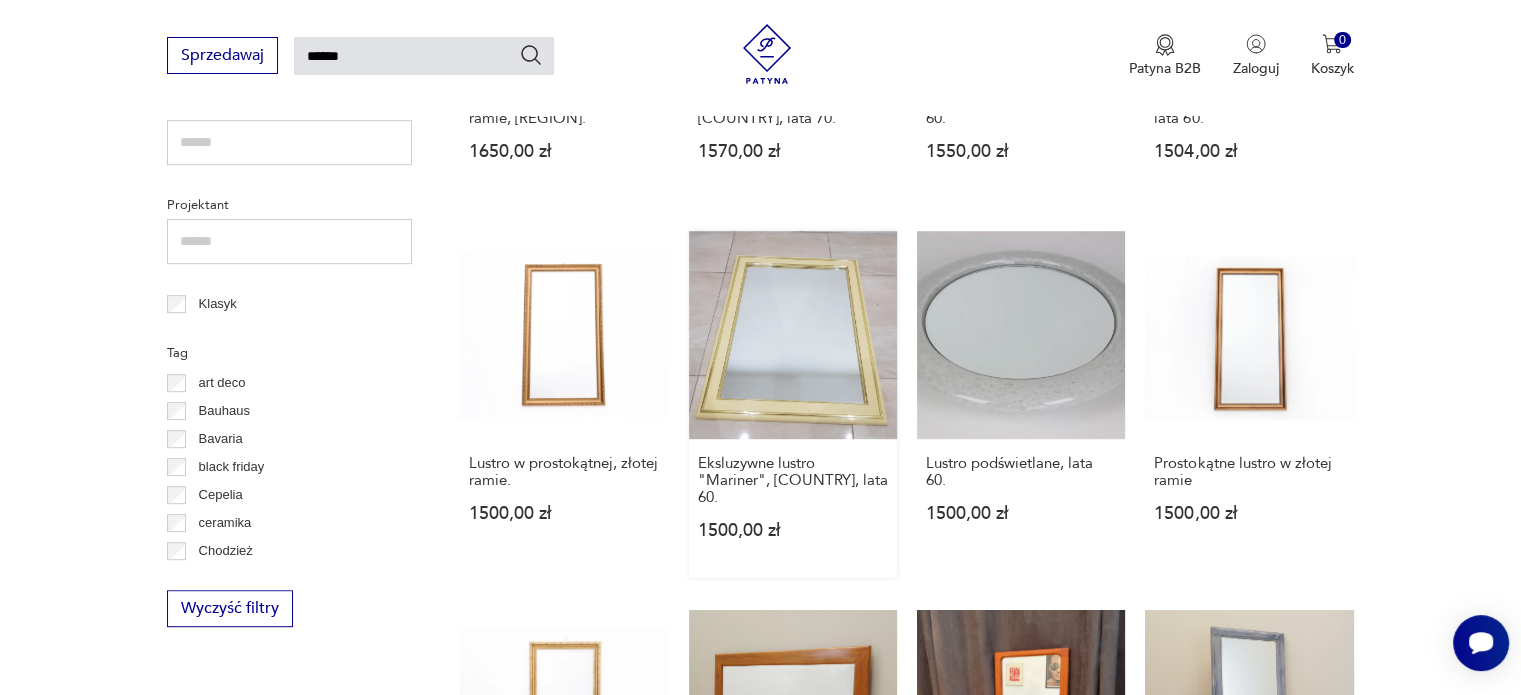 click on "Eksluzywne lustro "Mariner", [COUNTRY], lata 60. 1500,00 zł" at bounding box center [793, 404] 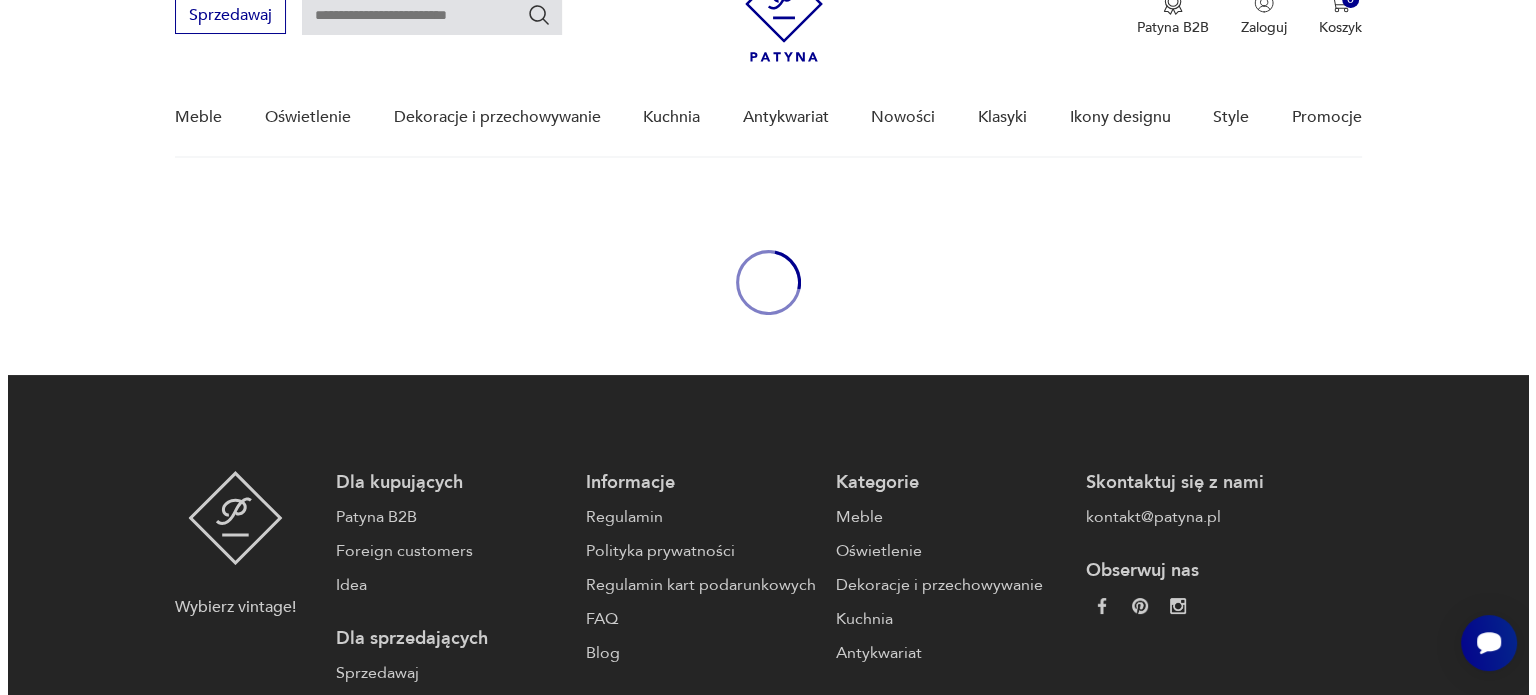 scroll, scrollTop: 0, scrollLeft: 0, axis: both 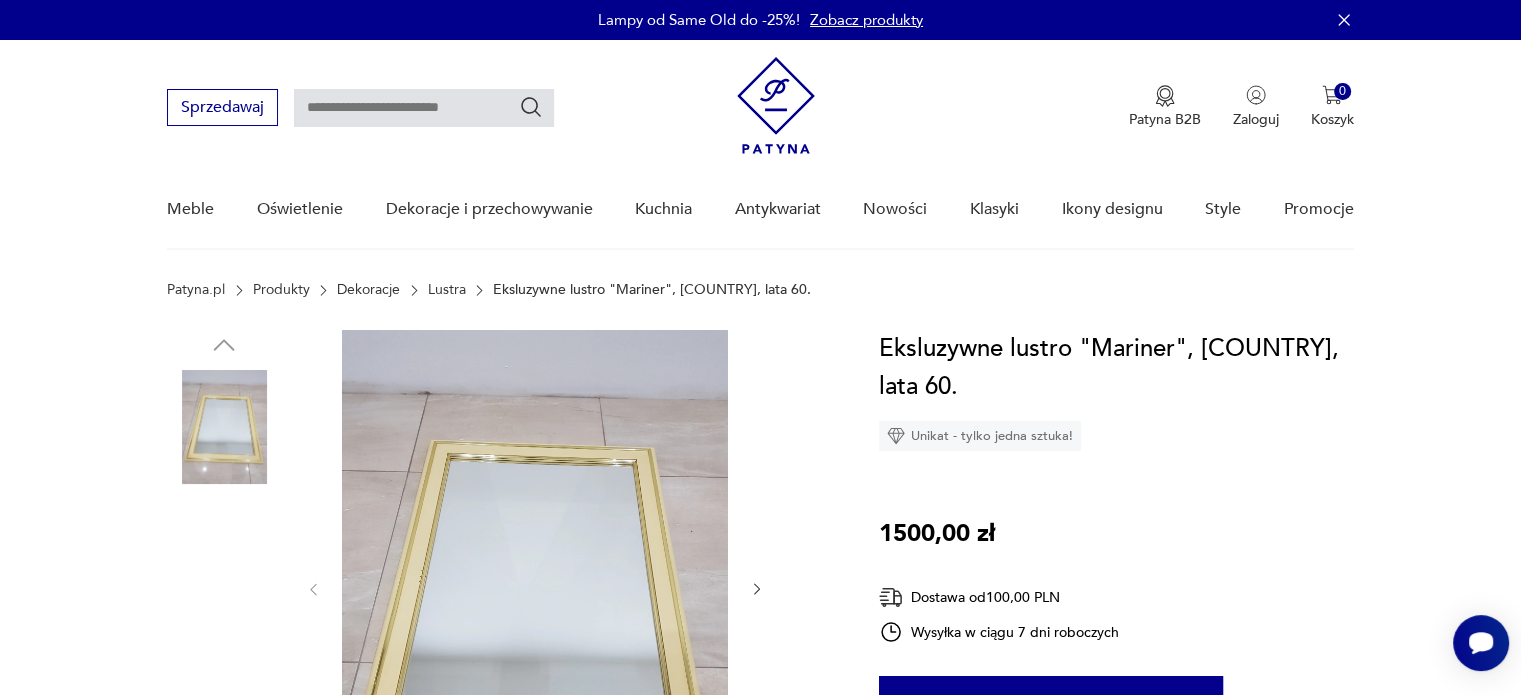 click at bounding box center [535, 587] 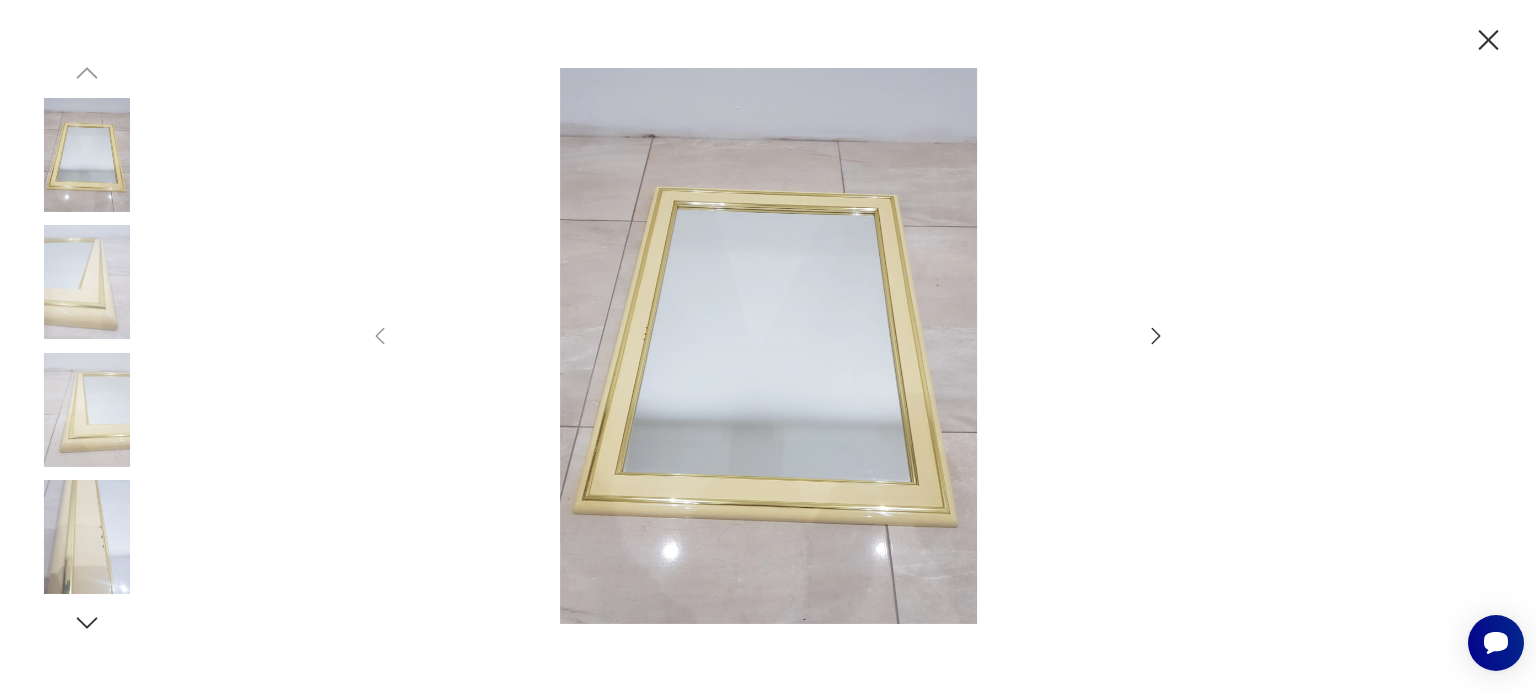 click at bounding box center (1156, 336) 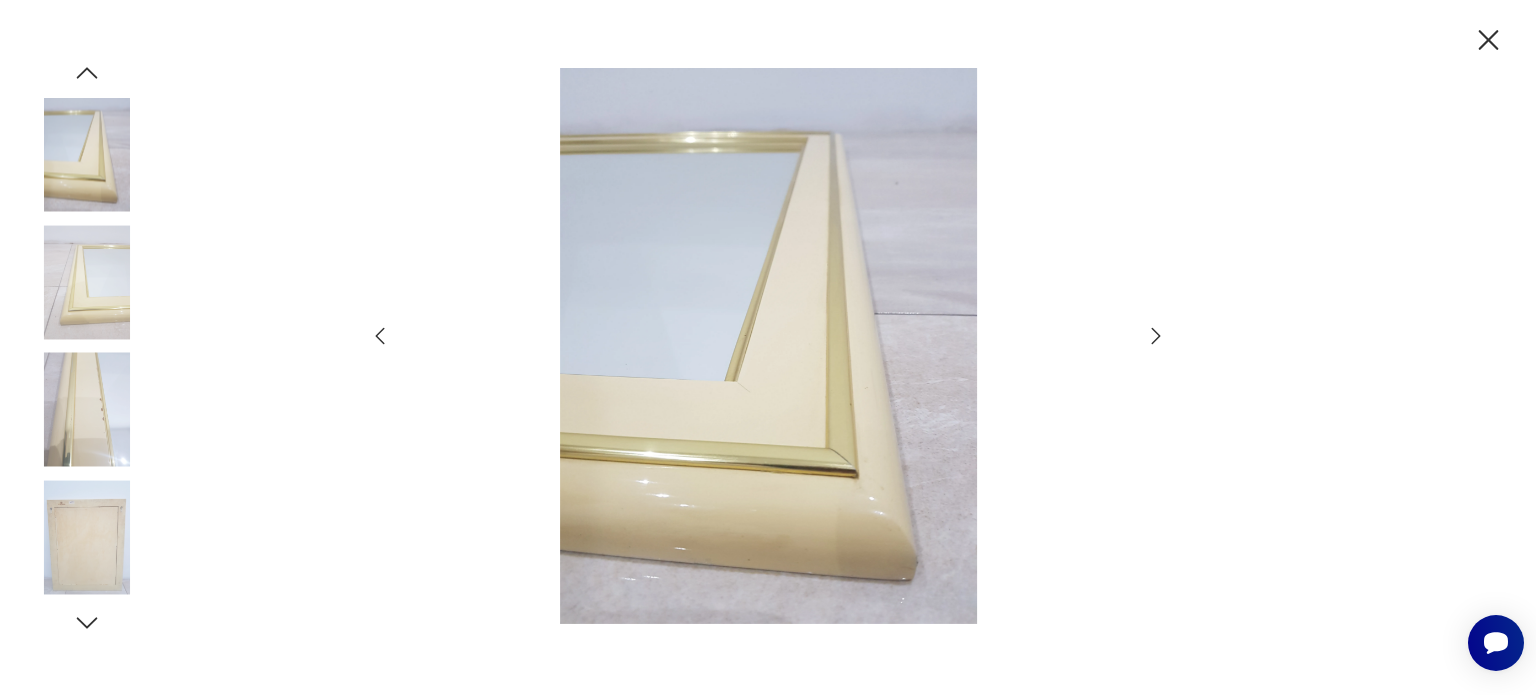 click at bounding box center [1156, 336] 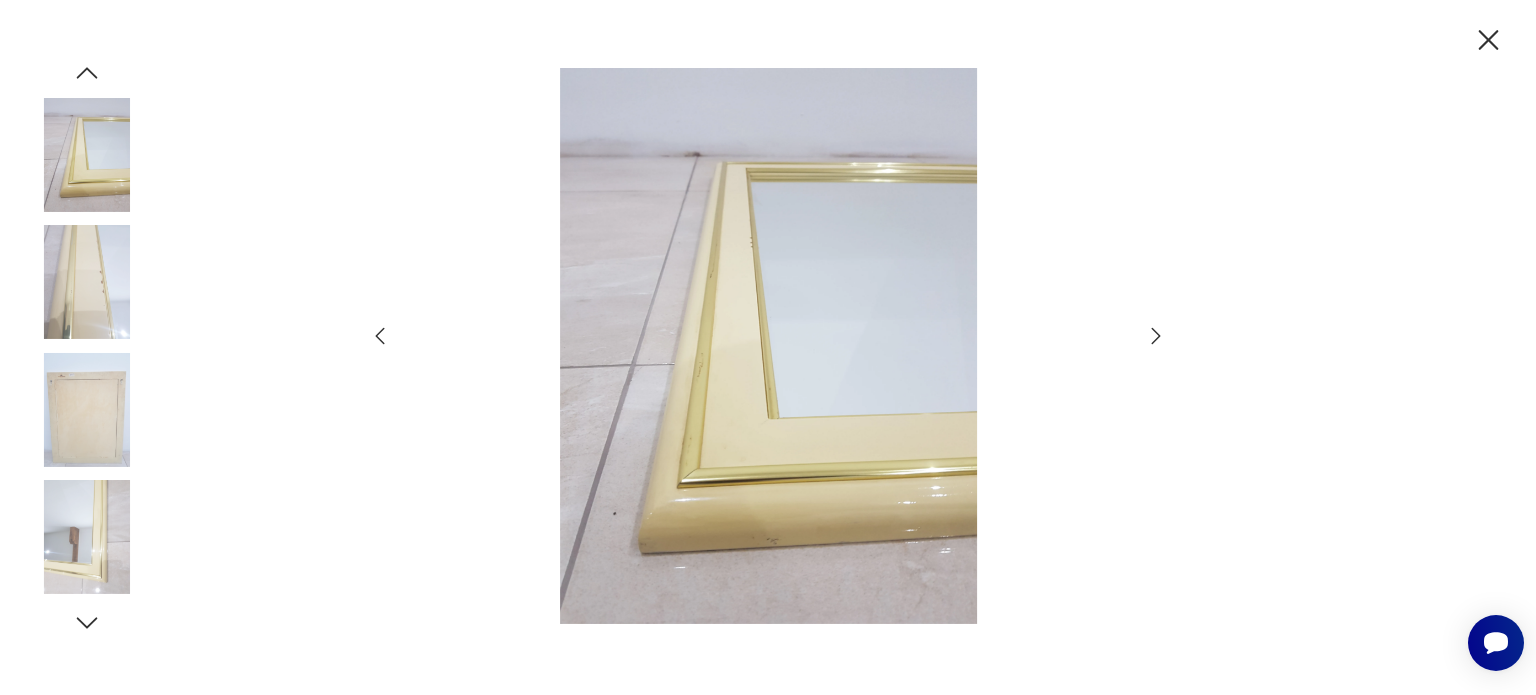 click at bounding box center (1156, 336) 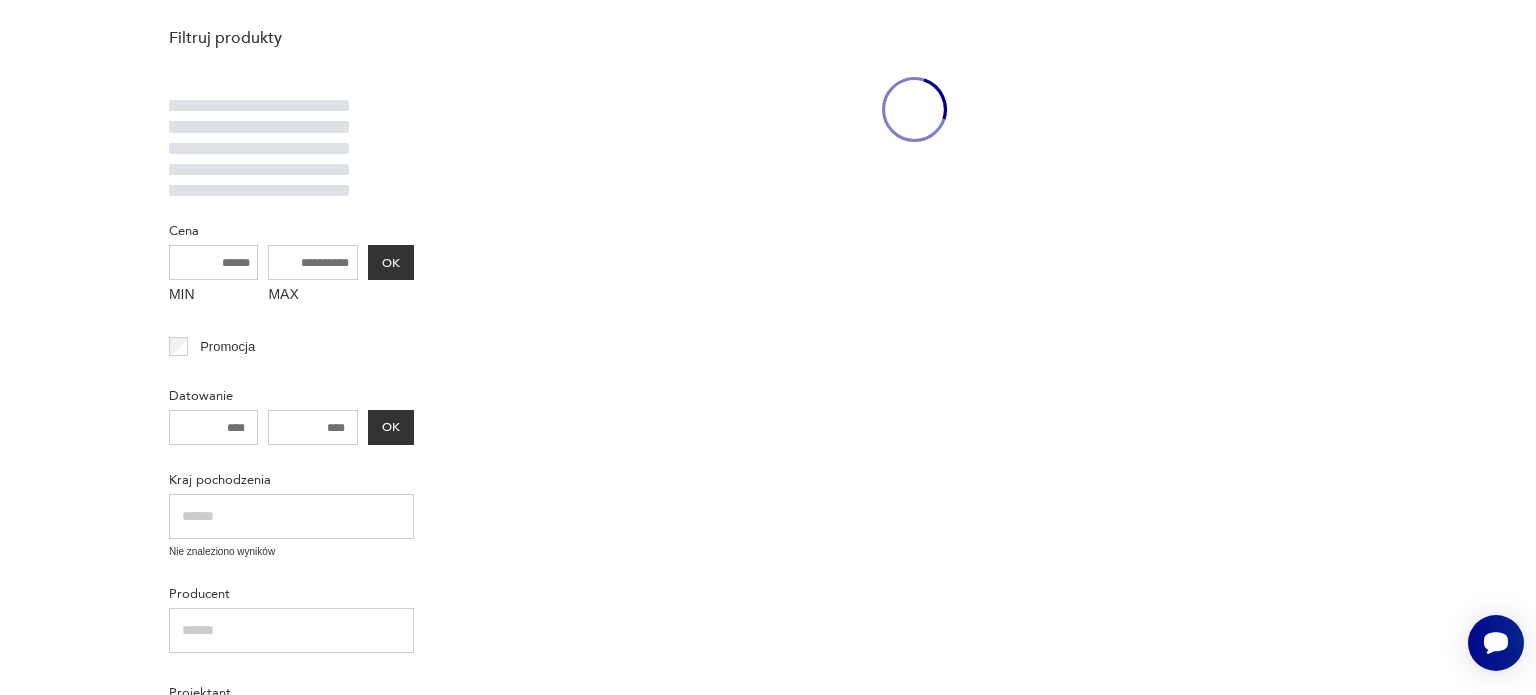 scroll, scrollTop: 951, scrollLeft: 0, axis: vertical 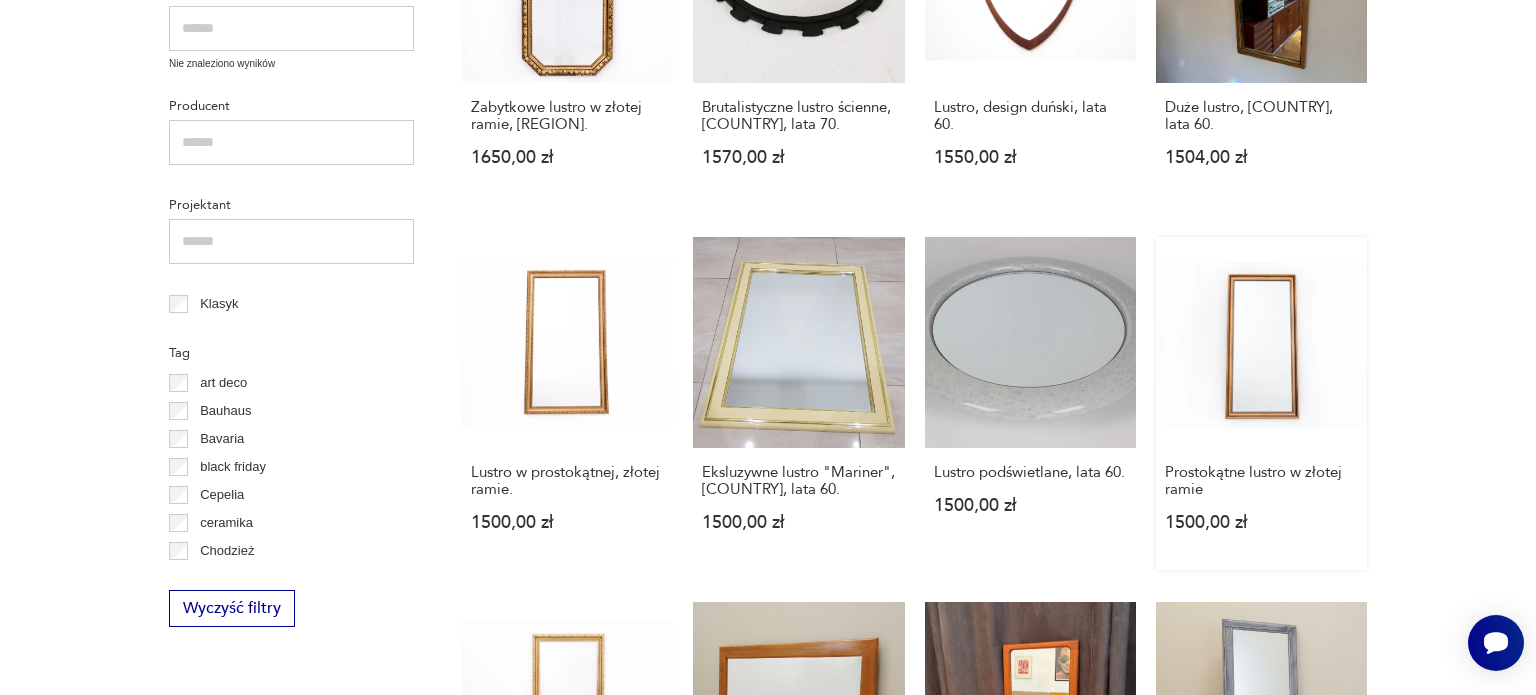 click on "Prostokątne lustro w złotej ramie 1500,00 zł" at bounding box center [1261, 403] 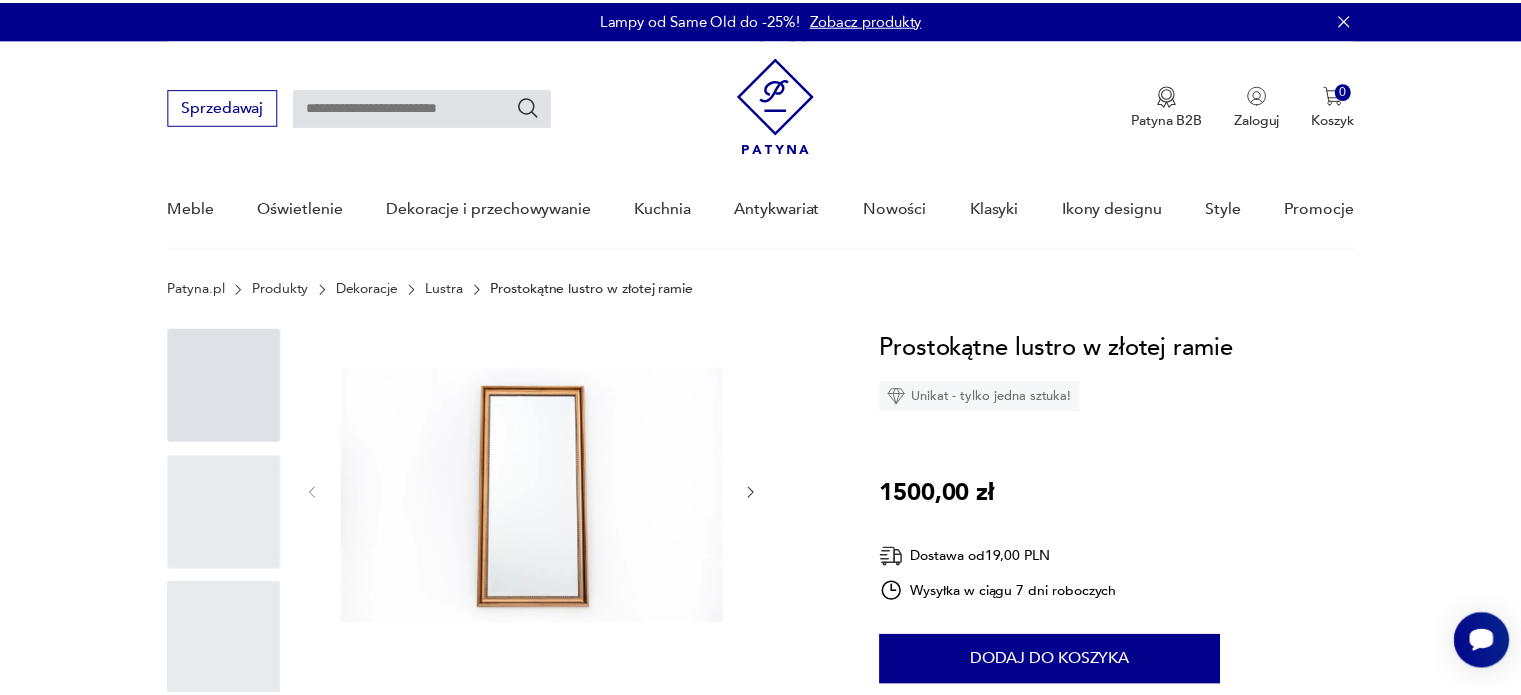 scroll, scrollTop: 0, scrollLeft: 0, axis: both 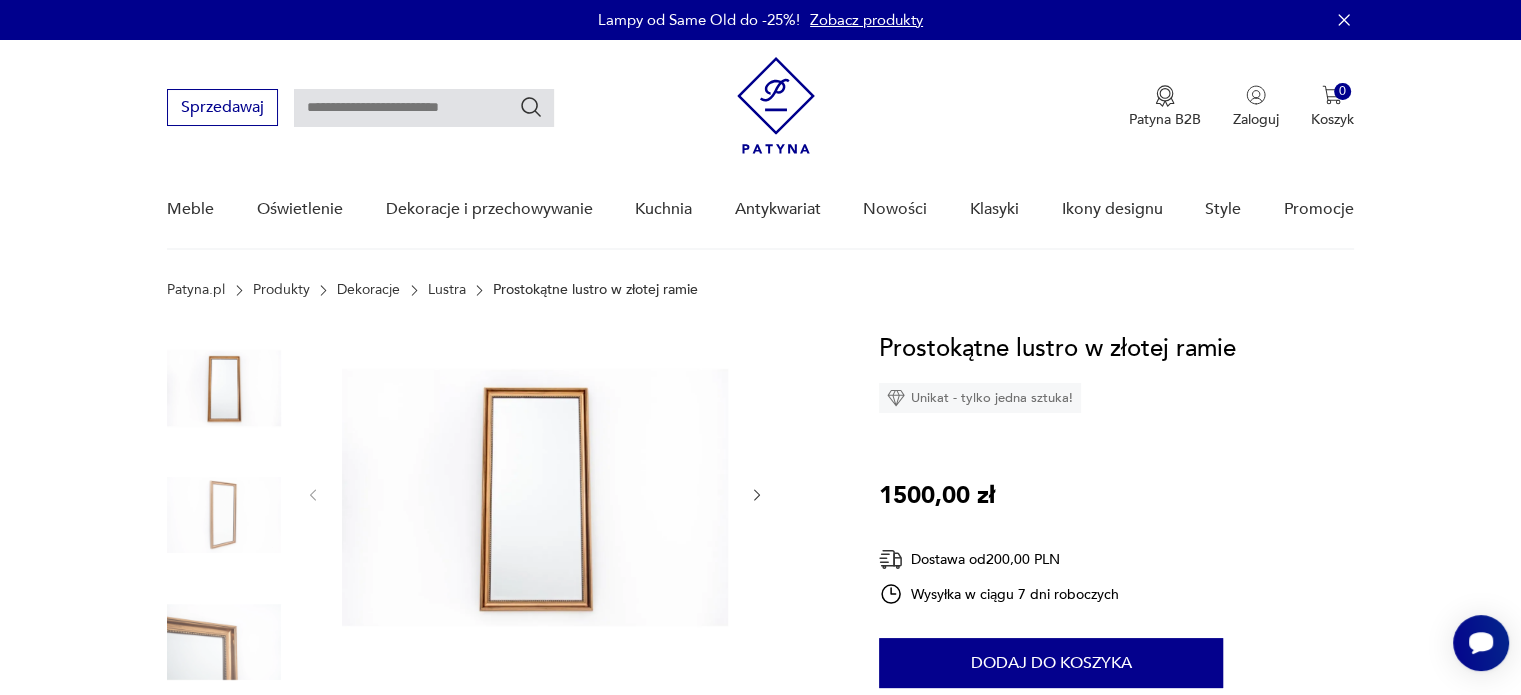 click at bounding box center [535, 493] 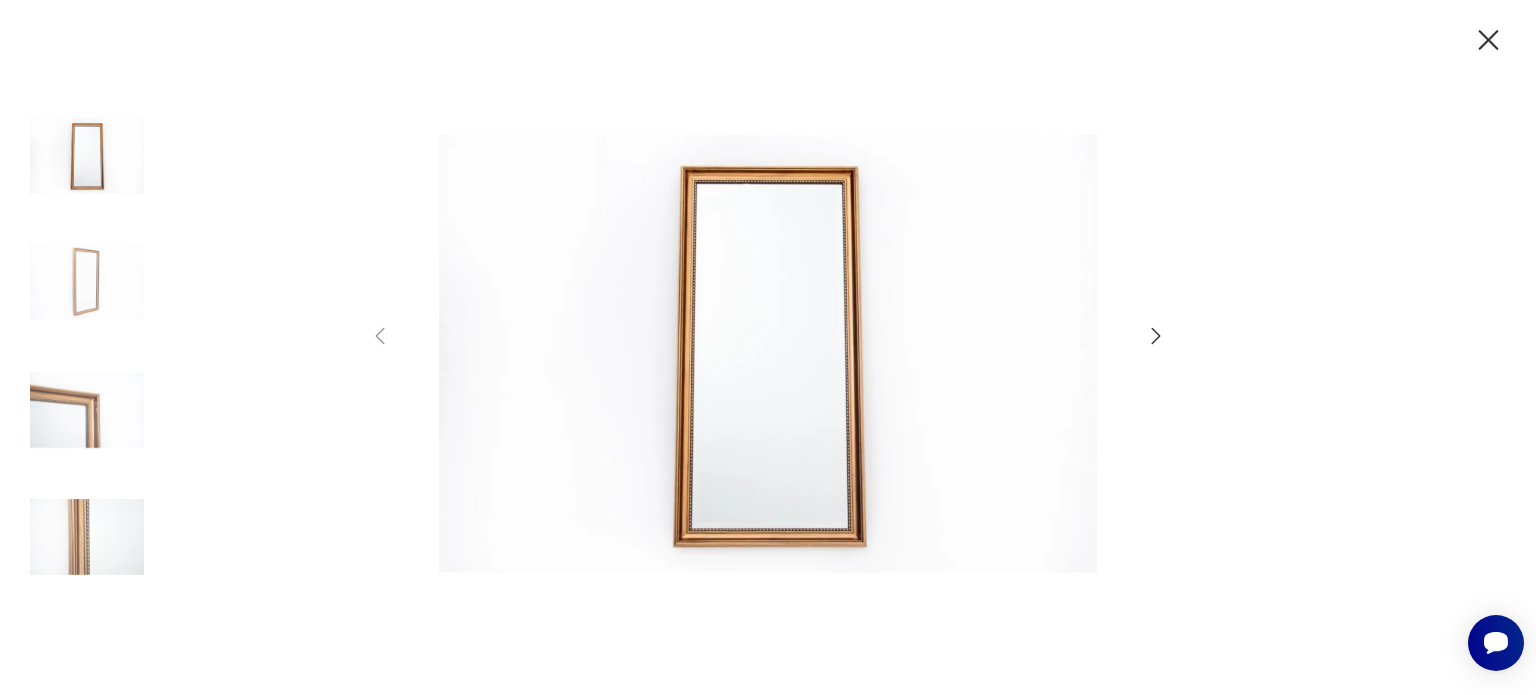 click at bounding box center [1488, 40] 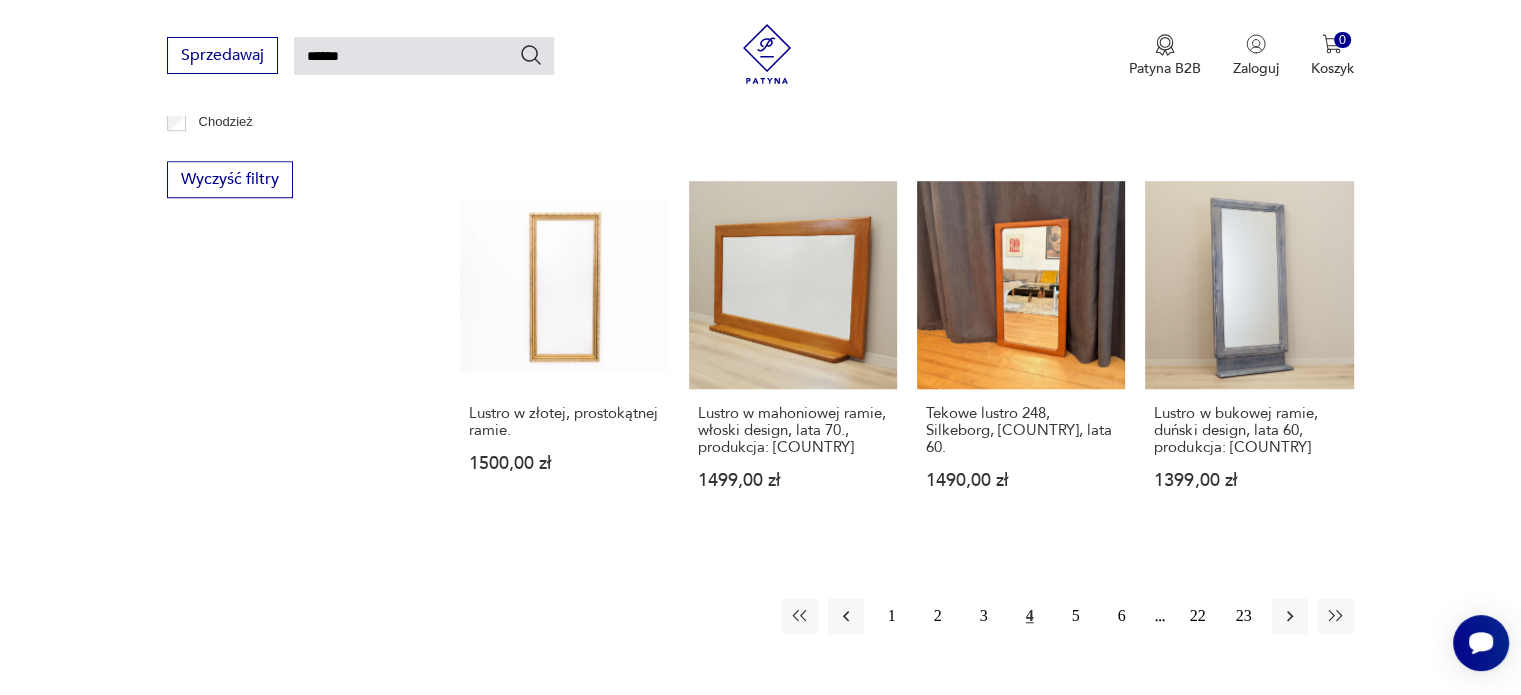 scroll, scrollTop: 1471, scrollLeft: 0, axis: vertical 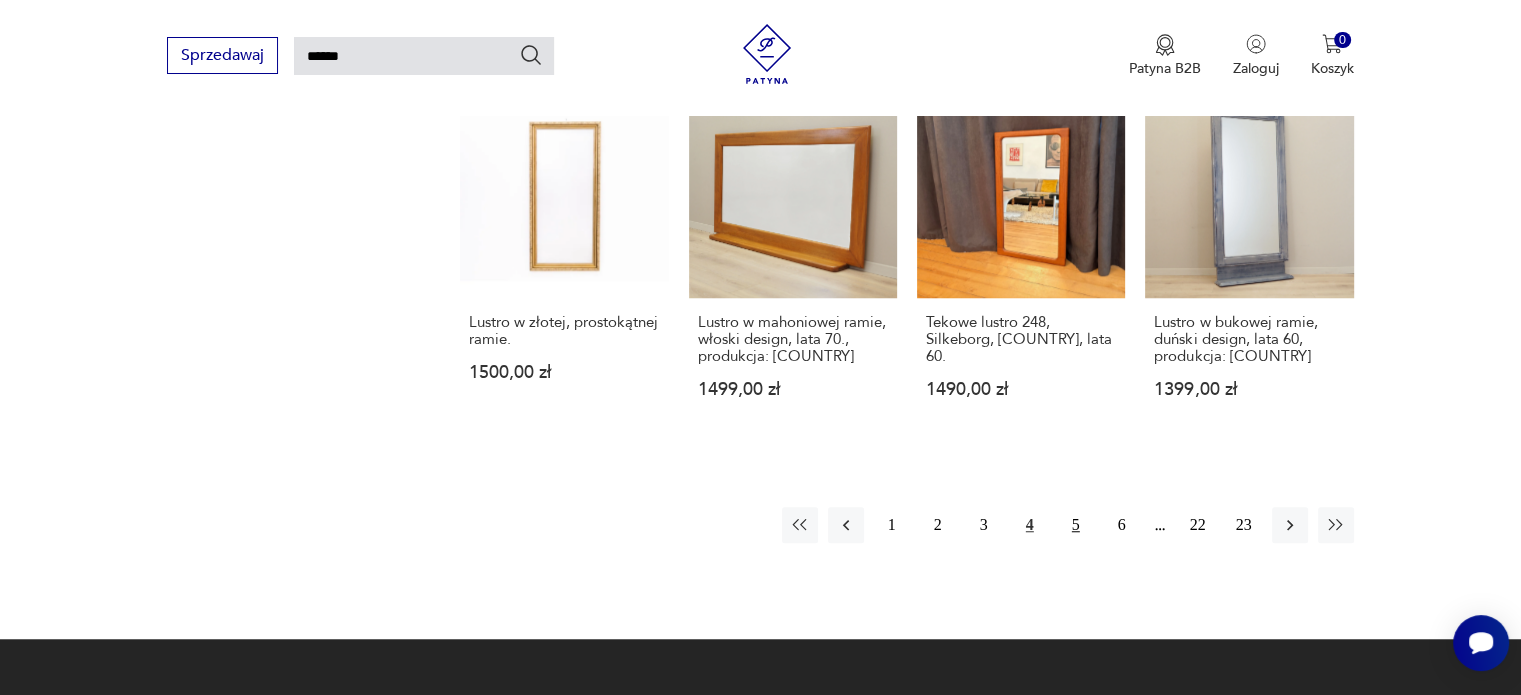 click on "5" at bounding box center [1076, 525] 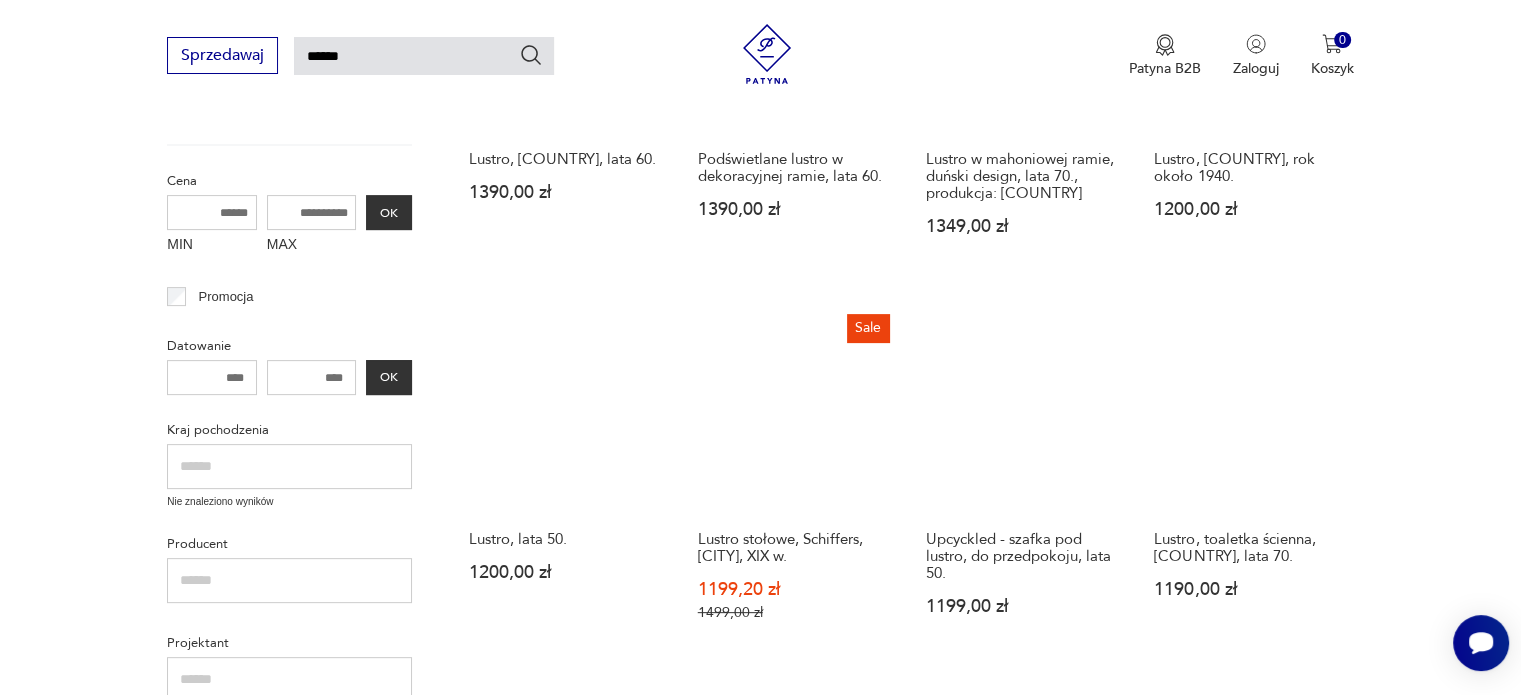 scroll, scrollTop: 551, scrollLeft: 0, axis: vertical 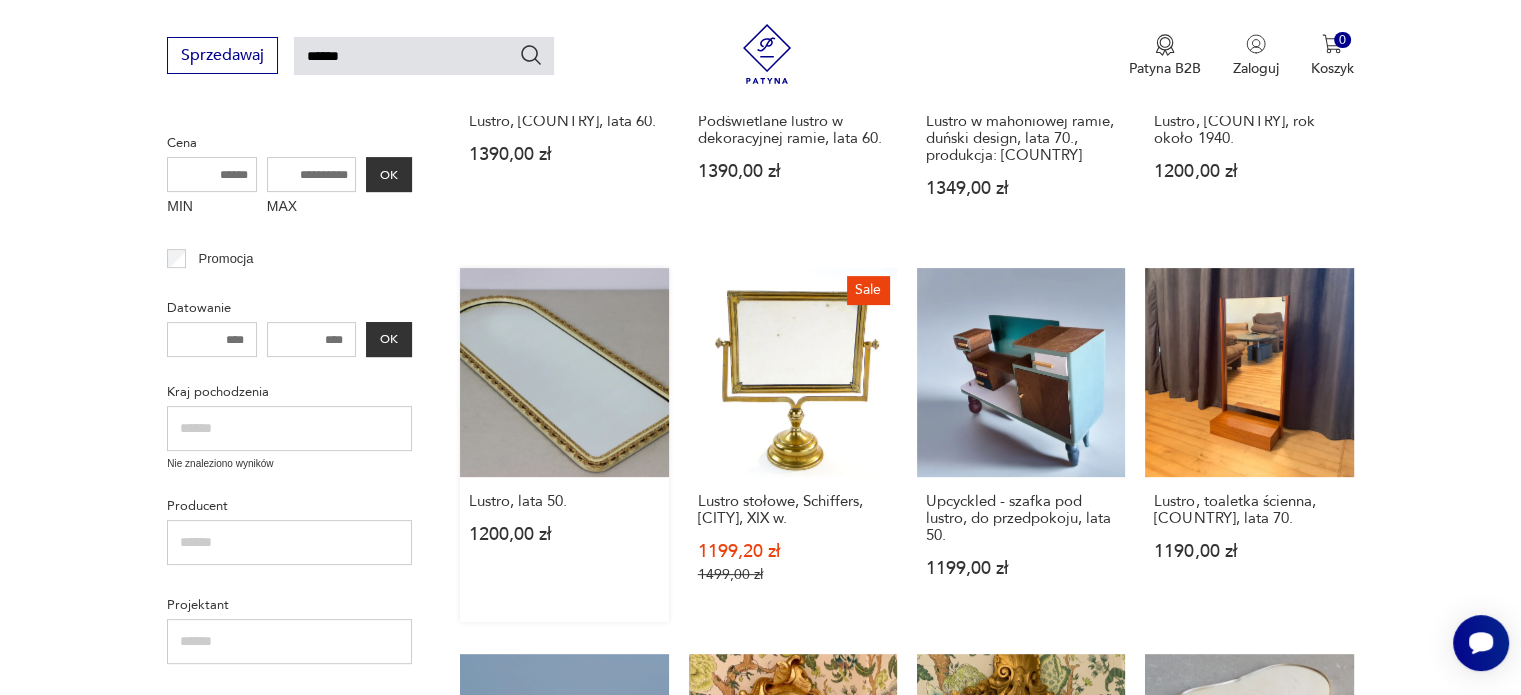 click on "Lustro, lata 50. 1200,00 zł" at bounding box center [564, 444] 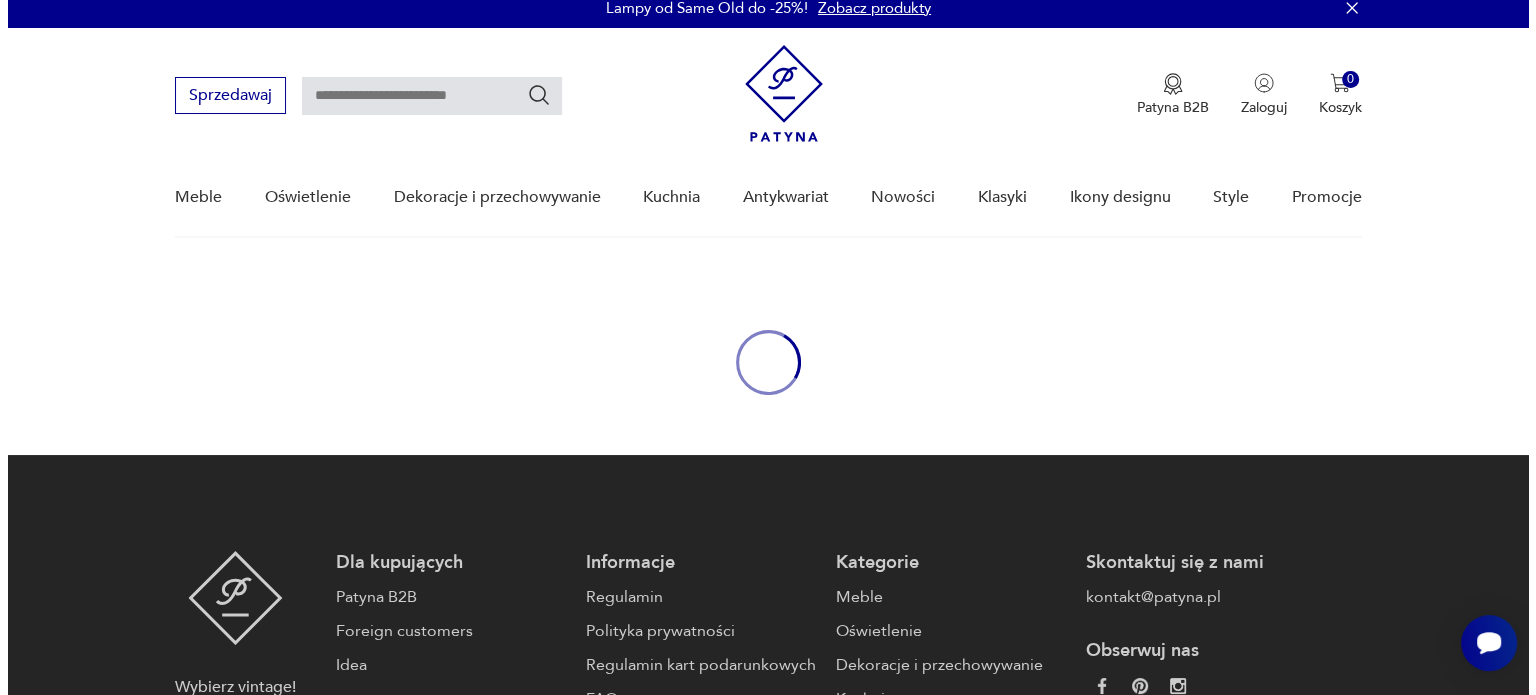 scroll, scrollTop: 0, scrollLeft: 0, axis: both 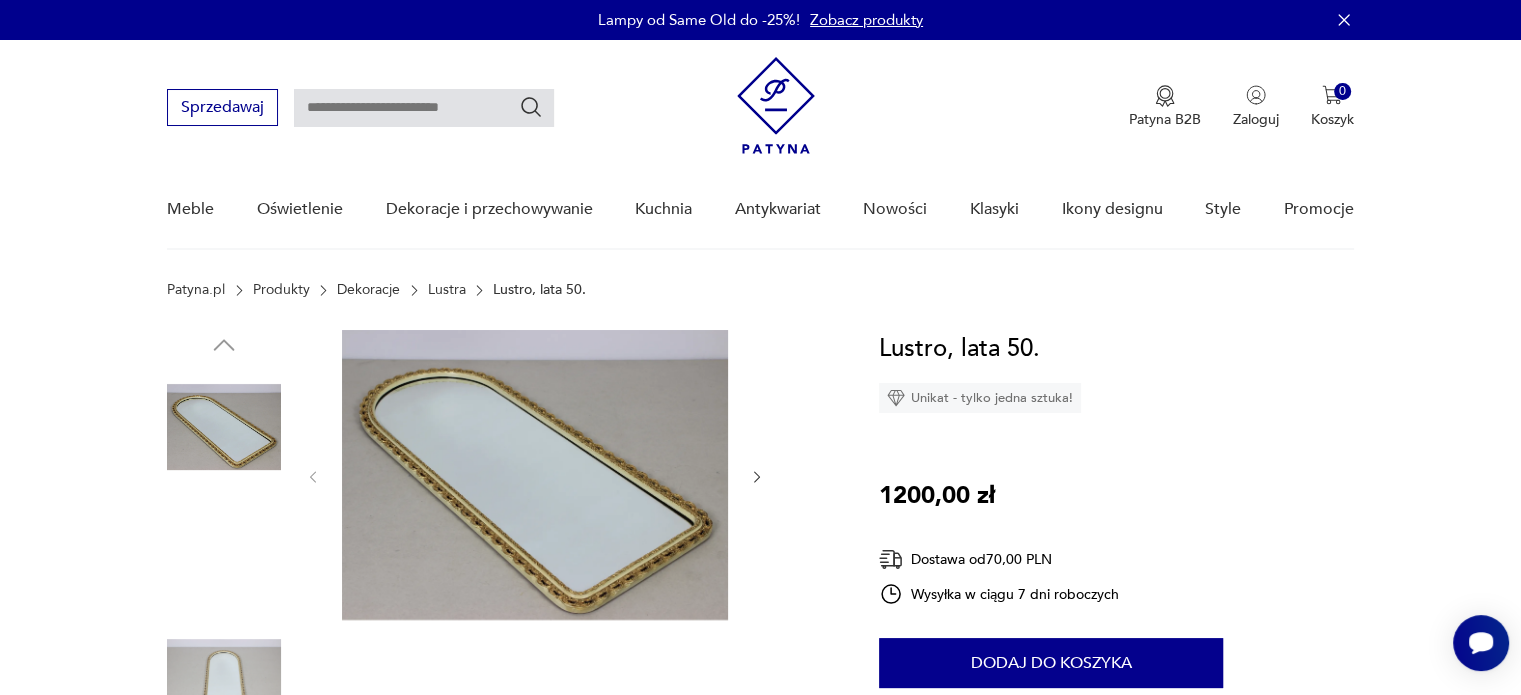 click at bounding box center [535, 475] 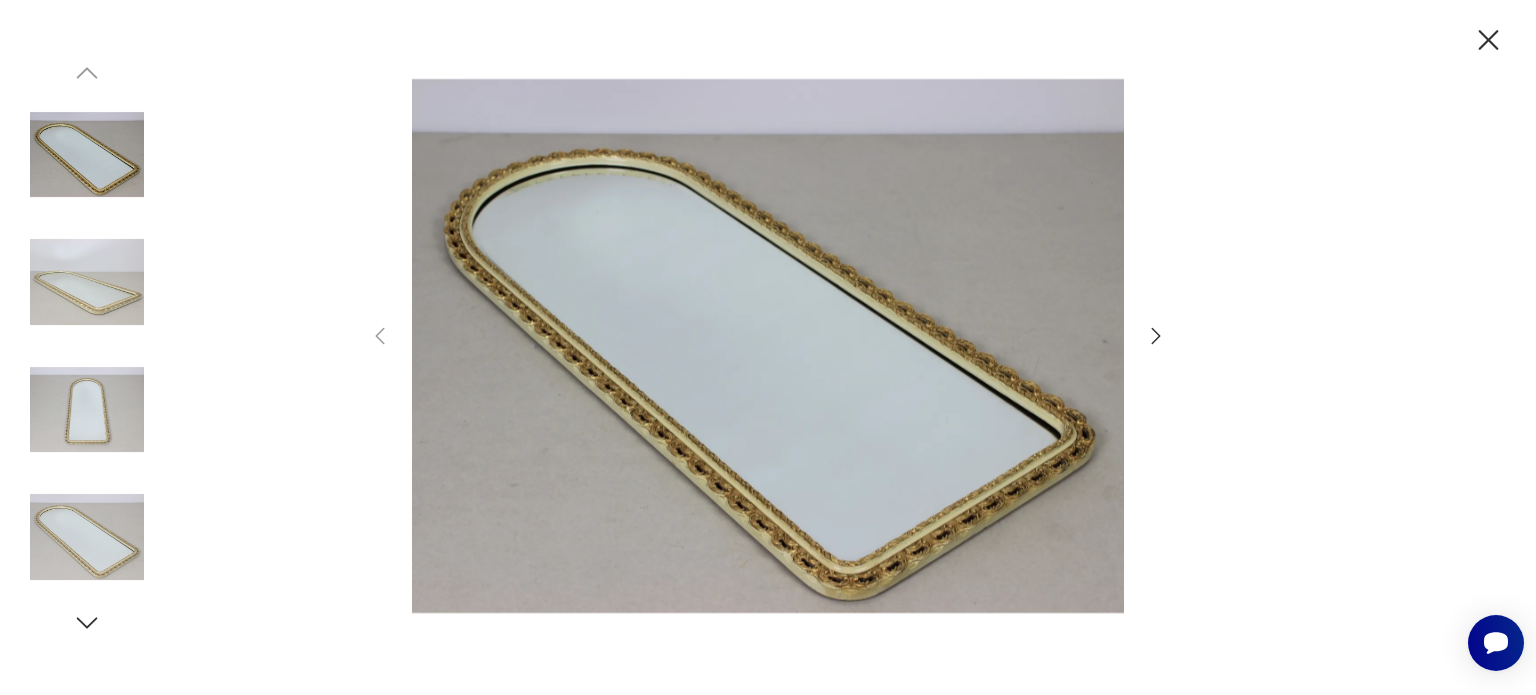 drag, startPoint x: 1165, startPoint y: 334, endPoint x: 1177, endPoint y: 320, distance: 18.439089 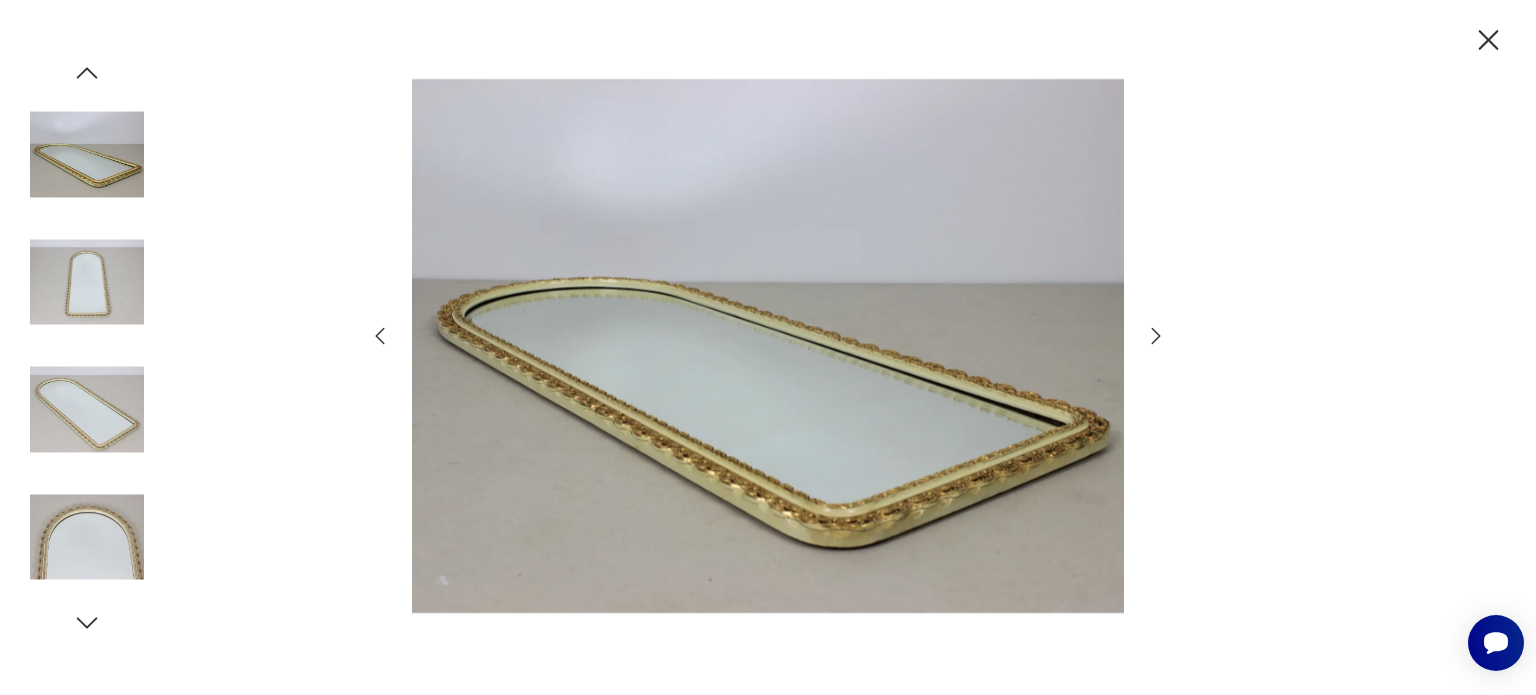 click at bounding box center [1156, 335] 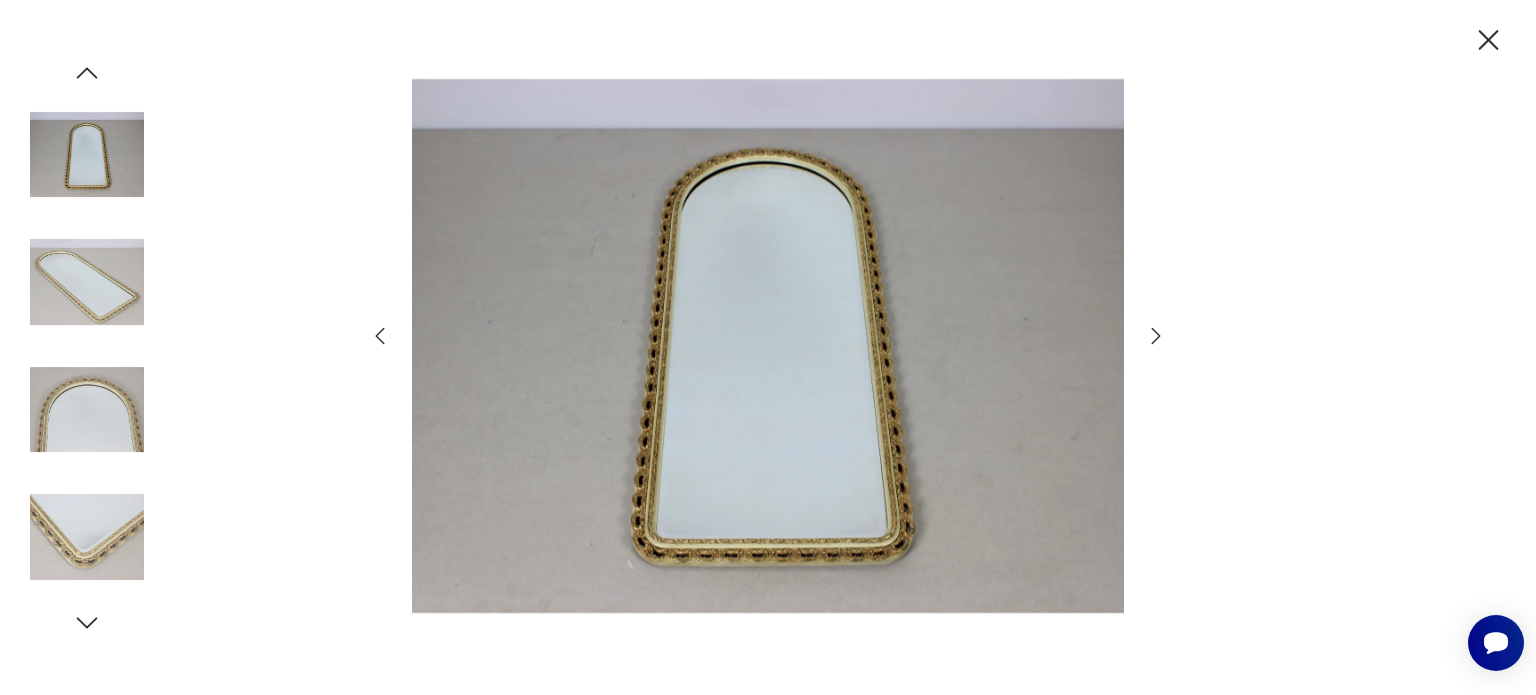 click at bounding box center (1156, 335) 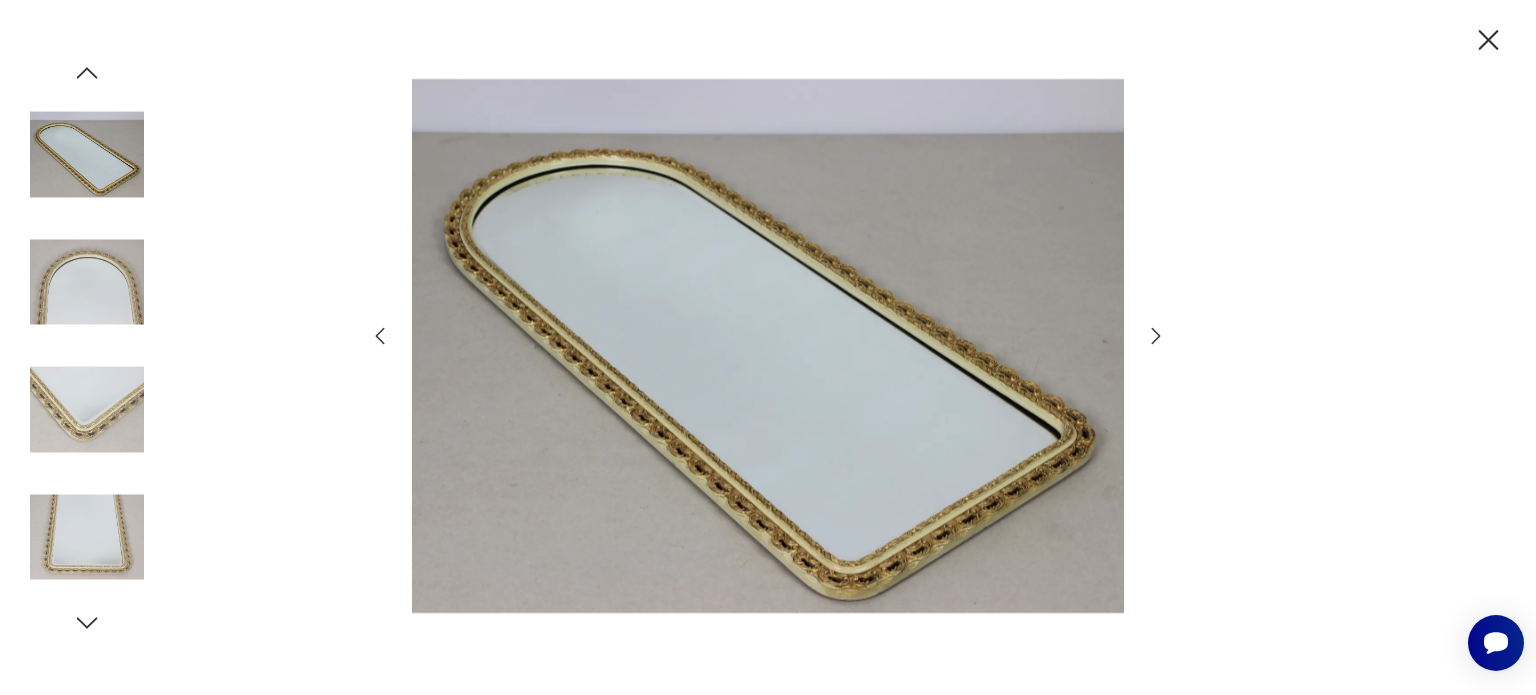 click at bounding box center (1156, 335) 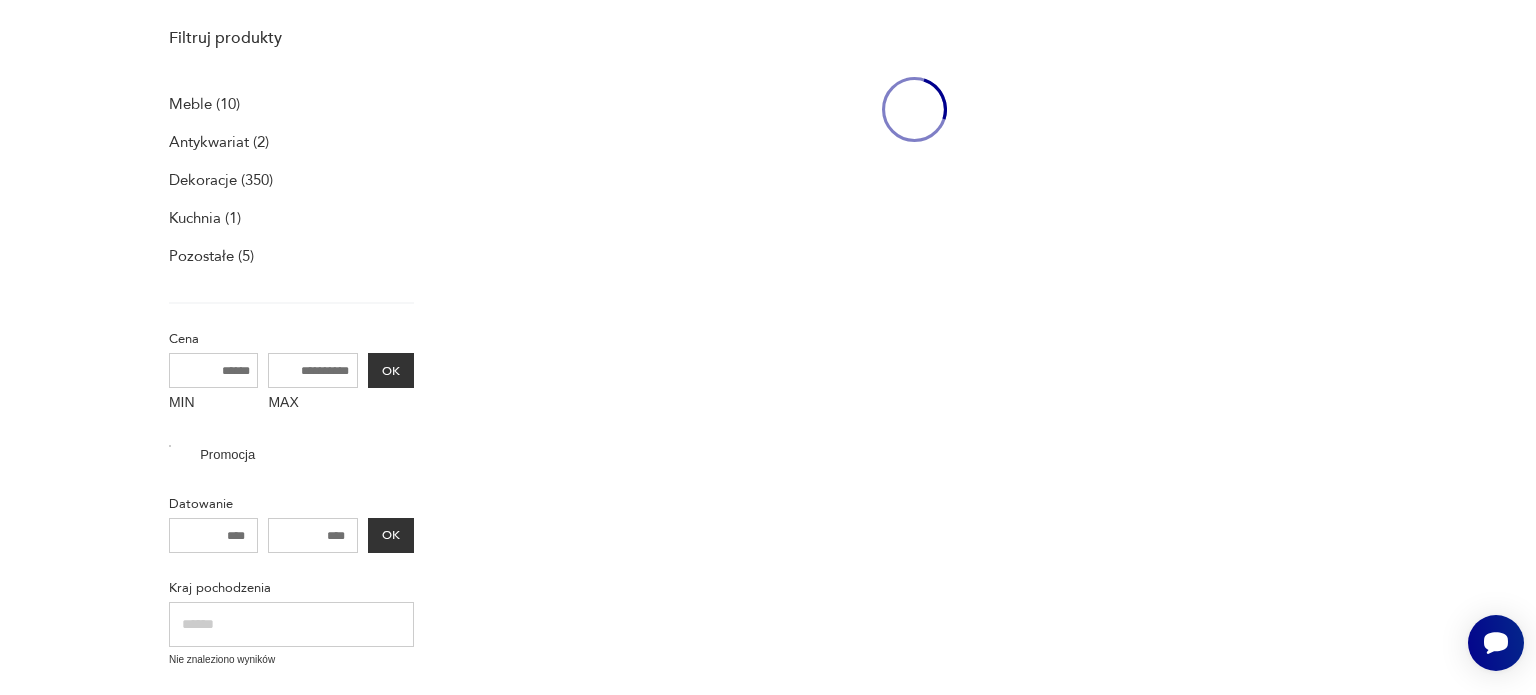 scroll, scrollTop: 548, scrollLeft: 0, axis: vertical 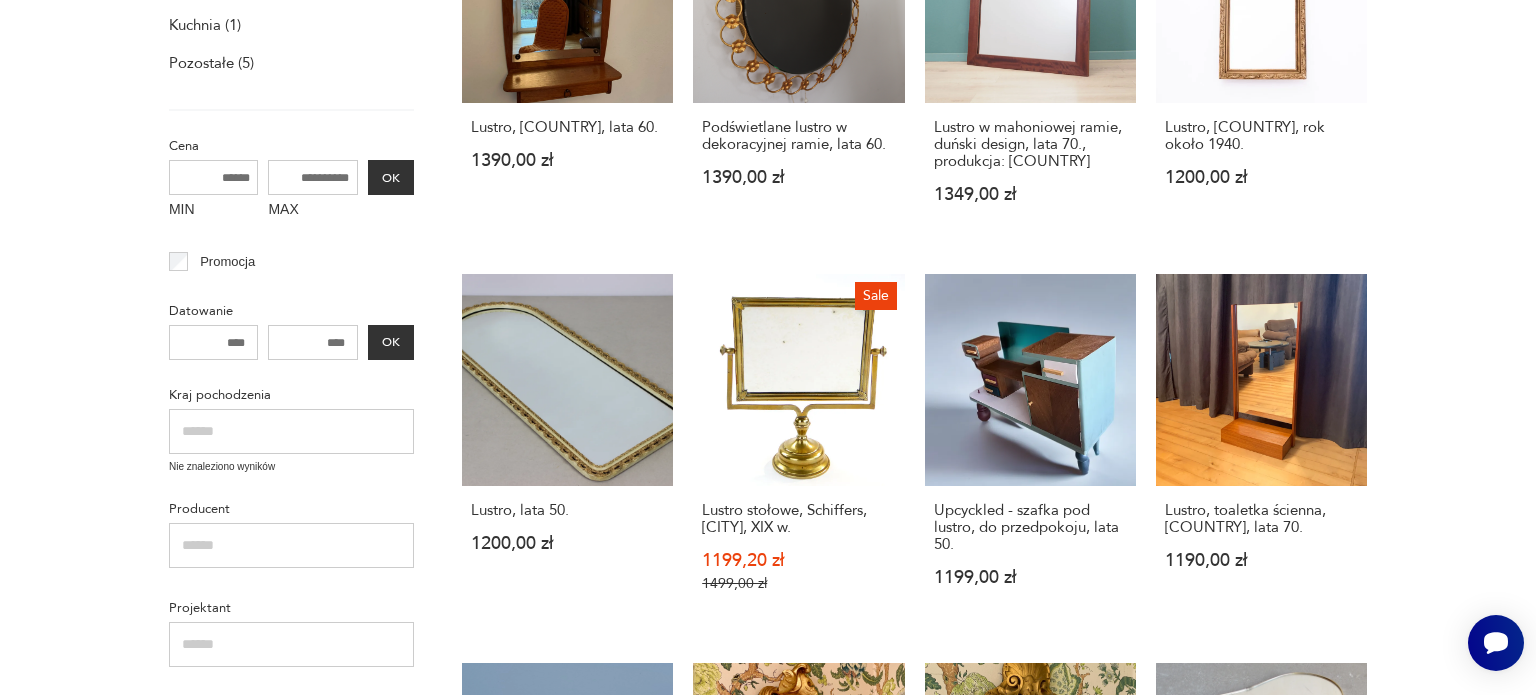 click on "Meble (10) Antykwariat (2) Dekoracje (350) Kuchnia (1) Pozostałe (5)" at bounding box center [291, 4] 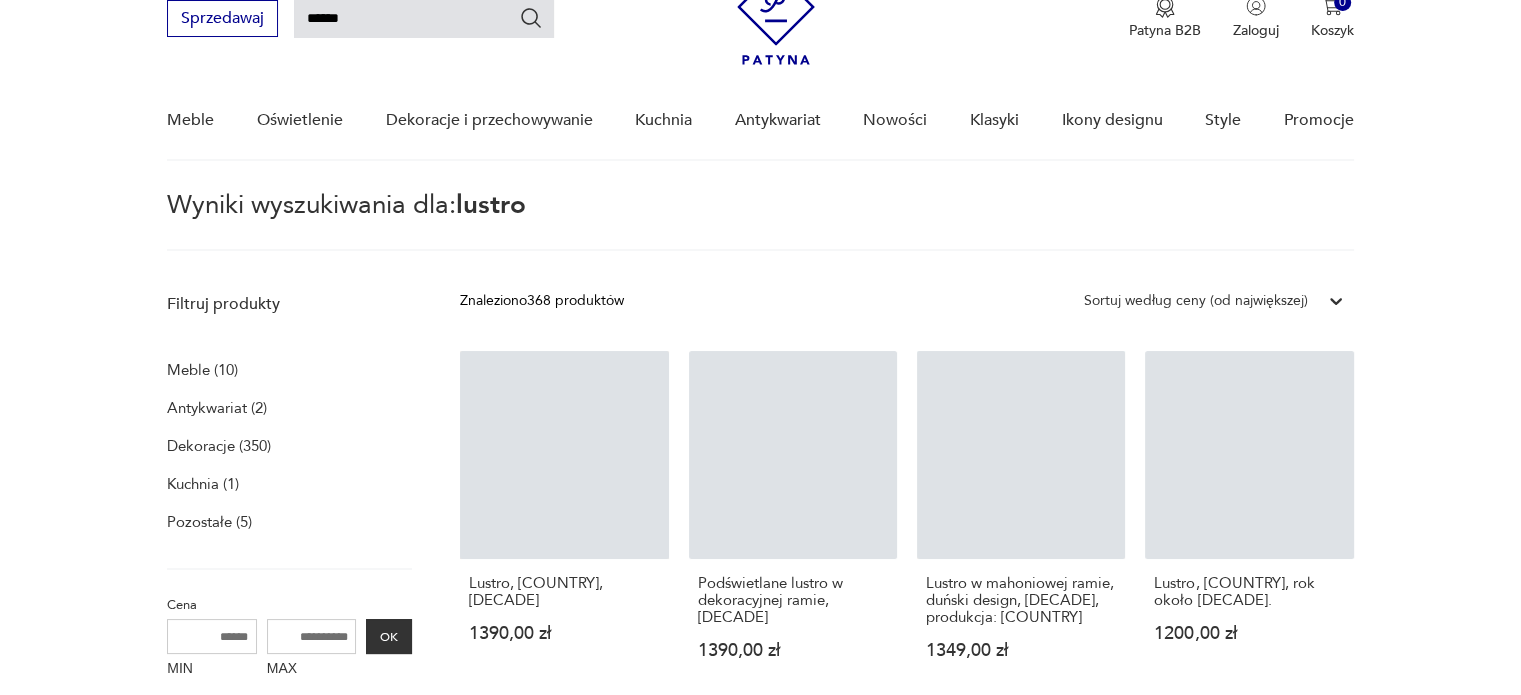 scroll, scrollTop: 89, scrollLeft: 0, axis: vertical 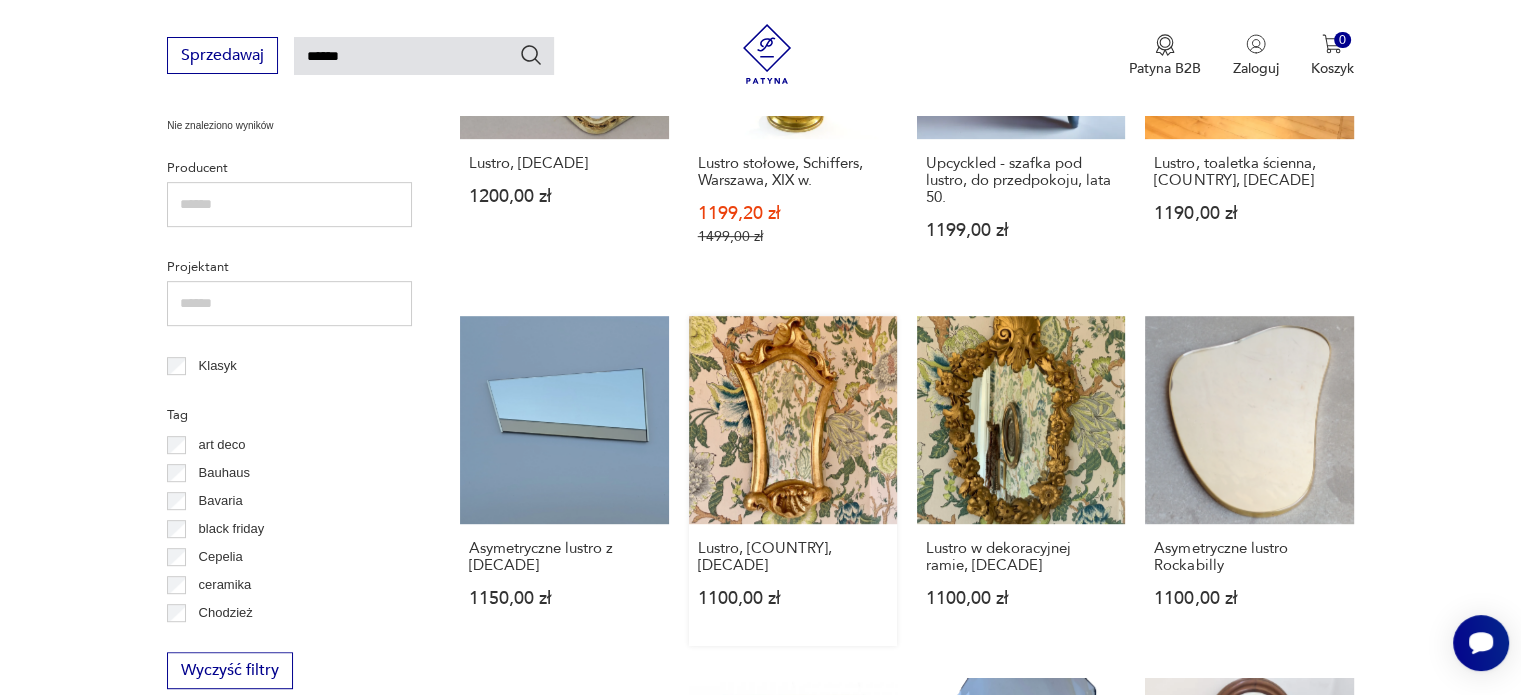 click on "Lustro, Włochy, lata 60. 1100,00 zł" at bounding box center (793, 481) 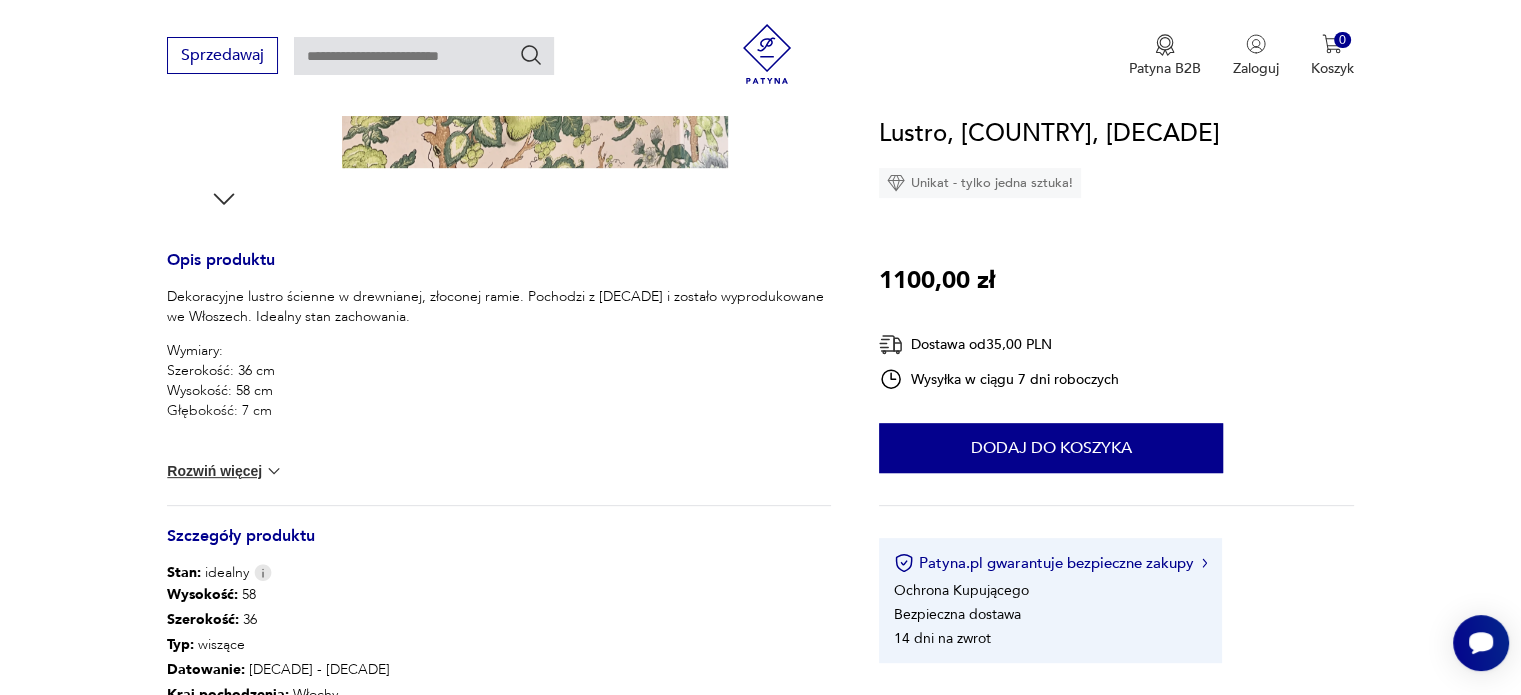scroll, scrollTop: 800, scrollLeft: 0, axis: vertical 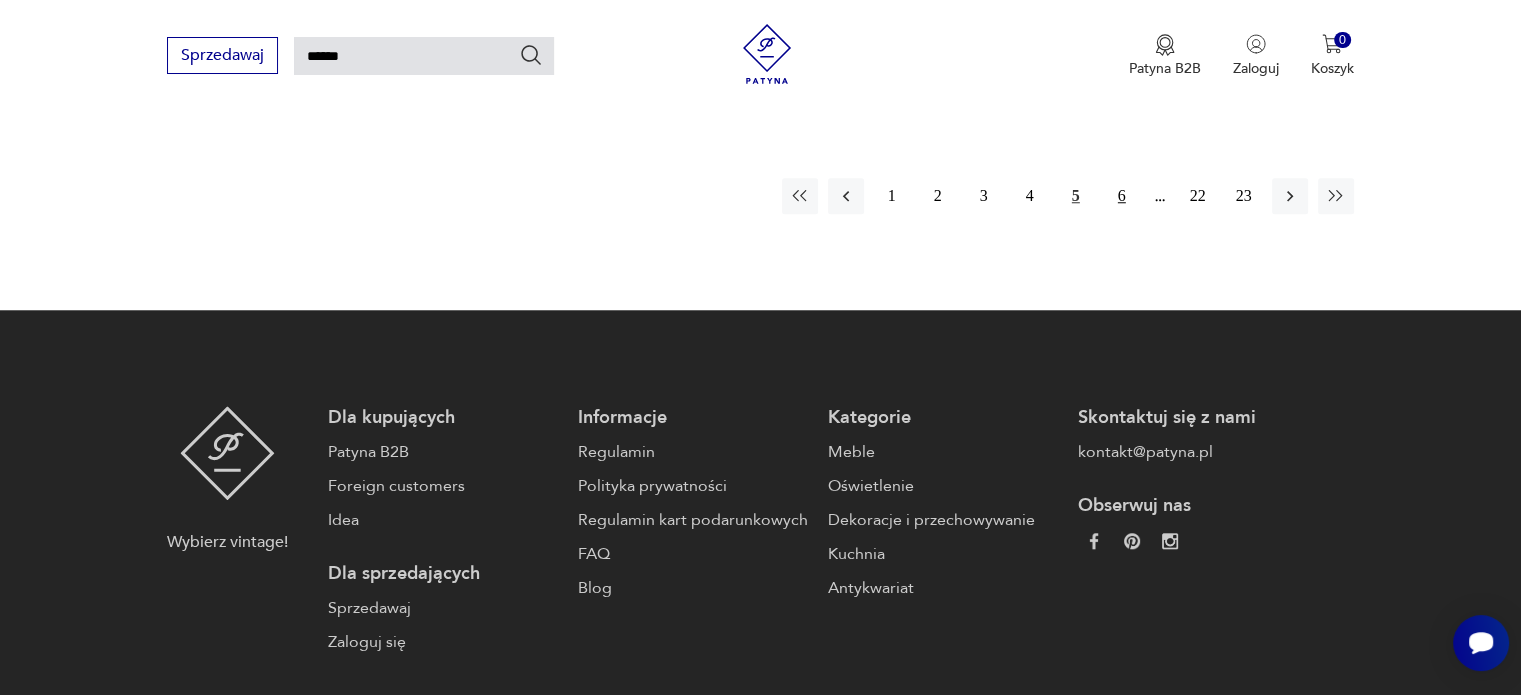 click on "6" at bounding box center [1122, 196] 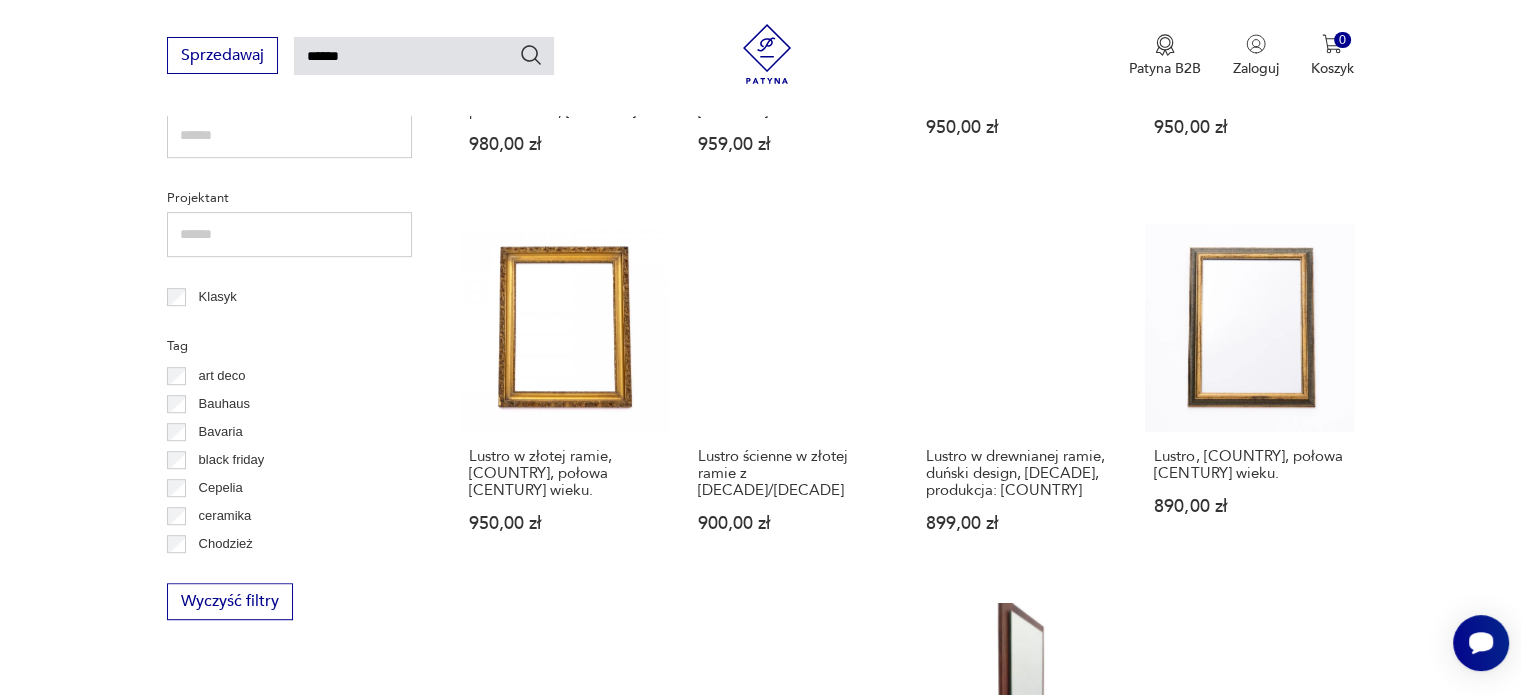 scroll, scrollTop: 971, scrollLeft: 0, axis: vertical 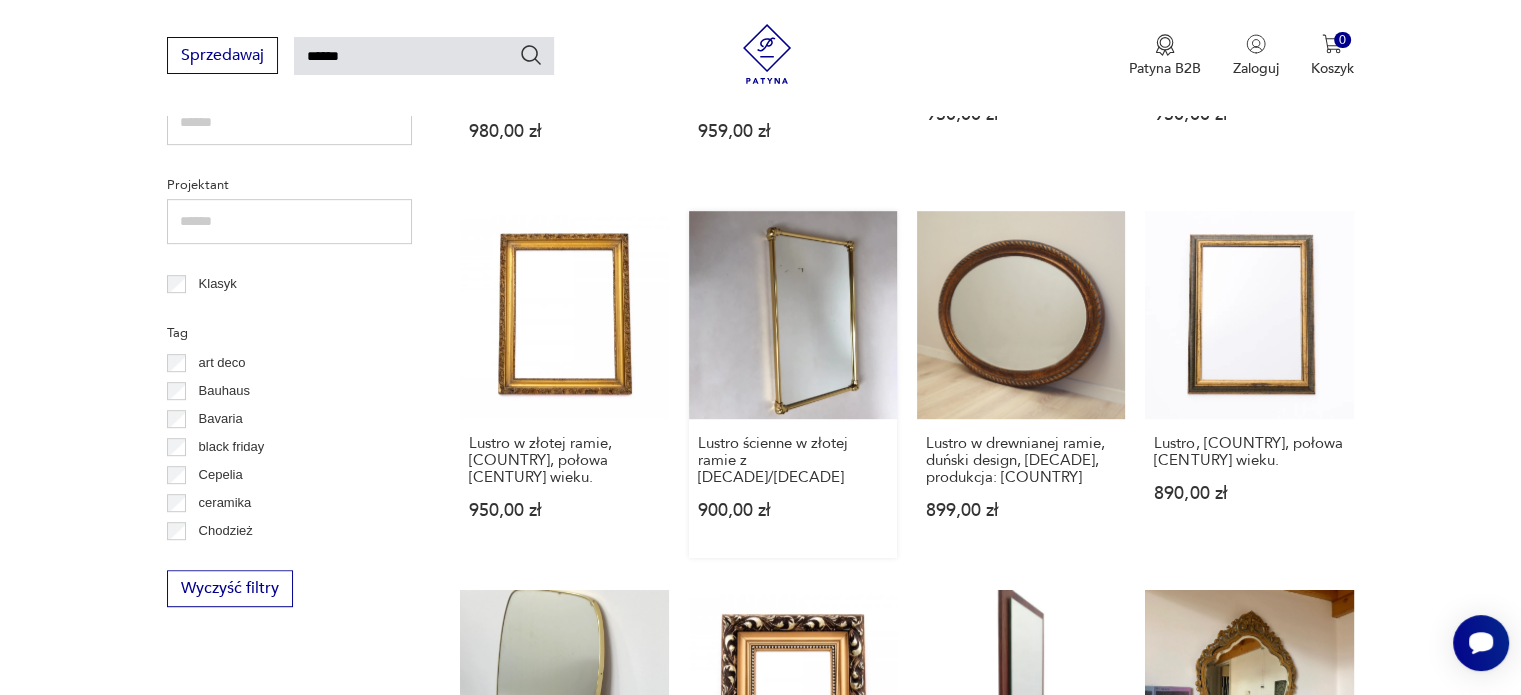 click on "Lustro ścienne w złotej ramie z lat 50./60. 900,00 zł" at bounding box center [793, 384] 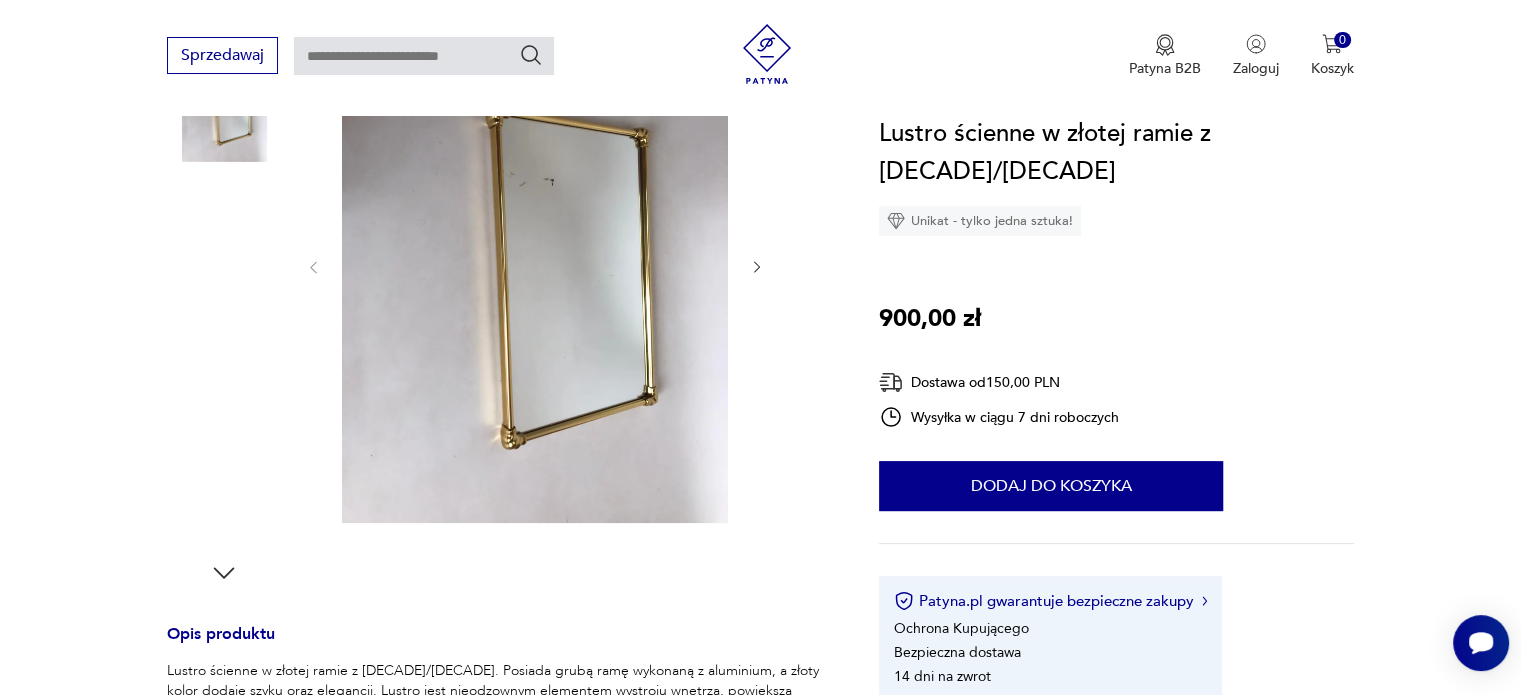 scroll, scrollTop: 300, scrollLeft: 0, axis: vertical 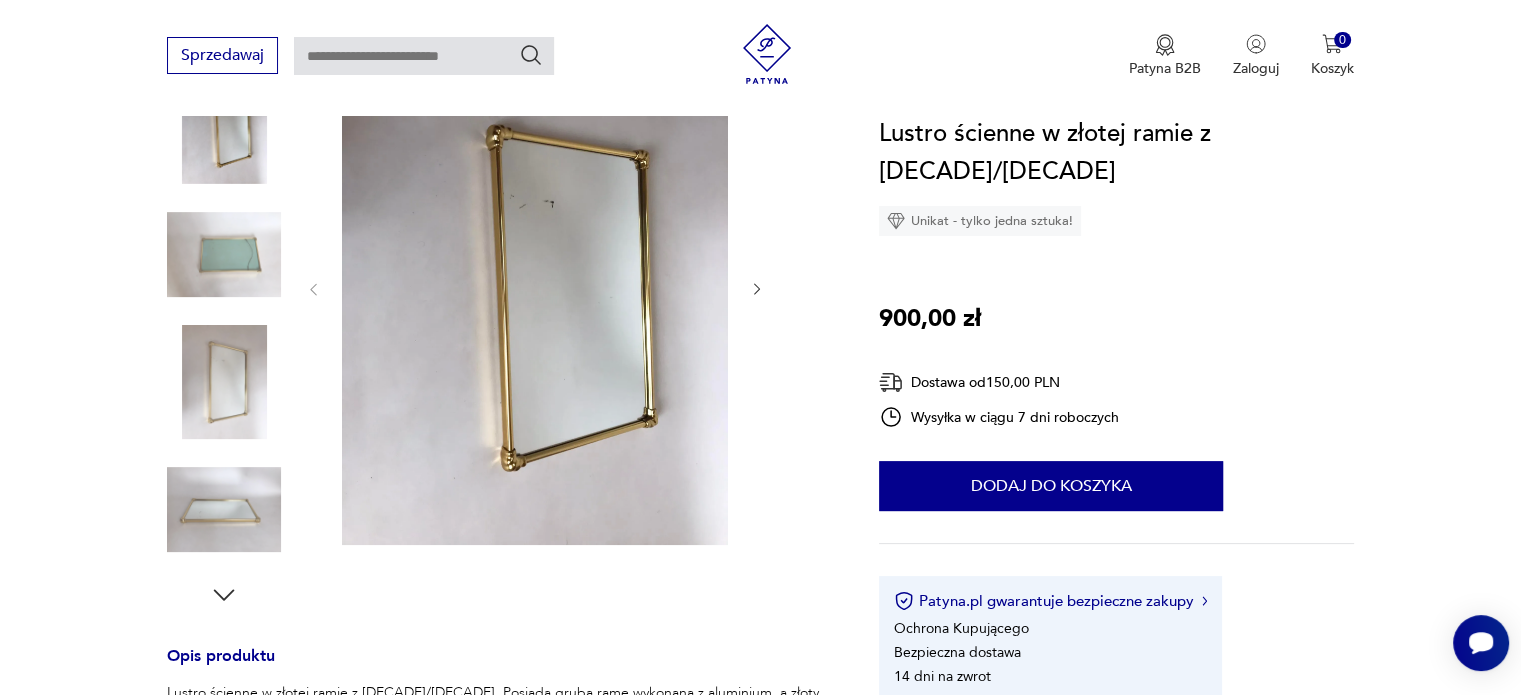 click at bounding box center [535, 287] 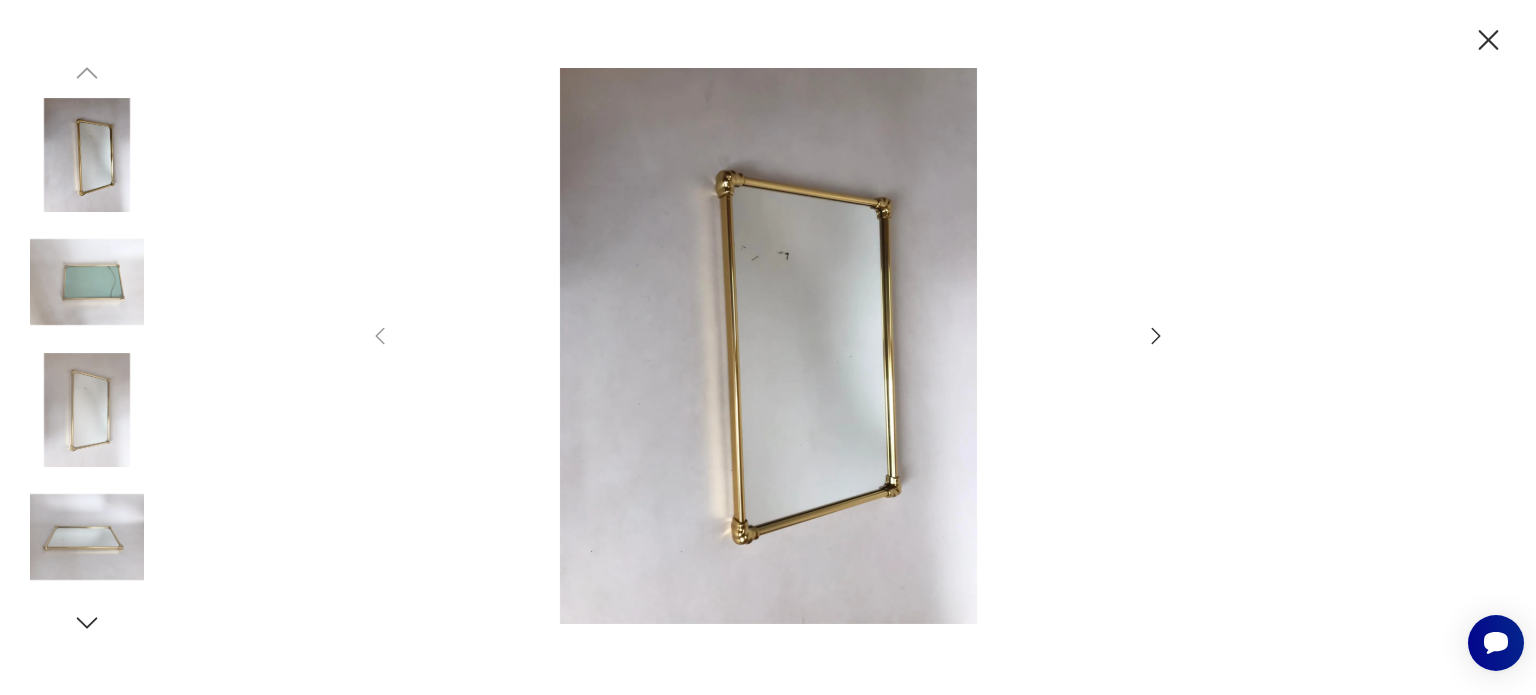 click at bounding box center [1156, 336] 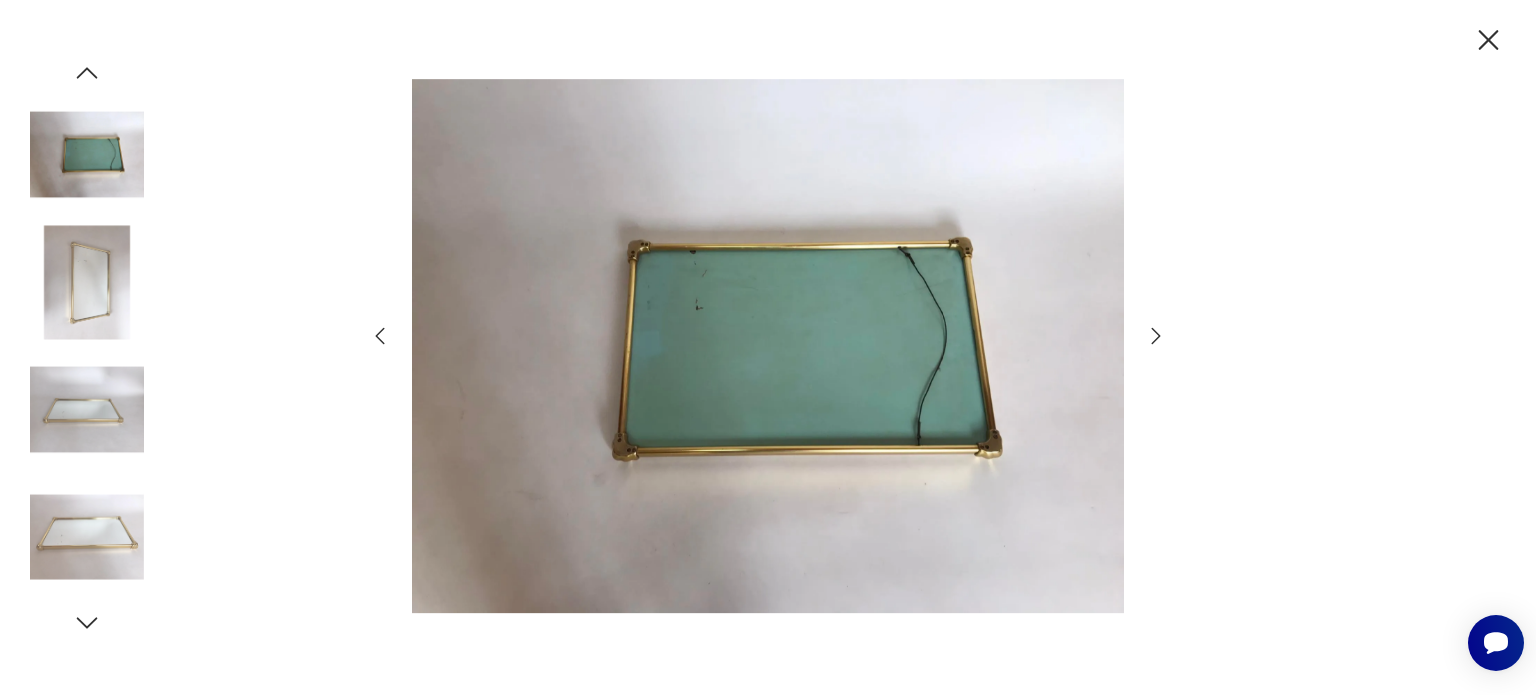 click at bounding box center (1156, 336) 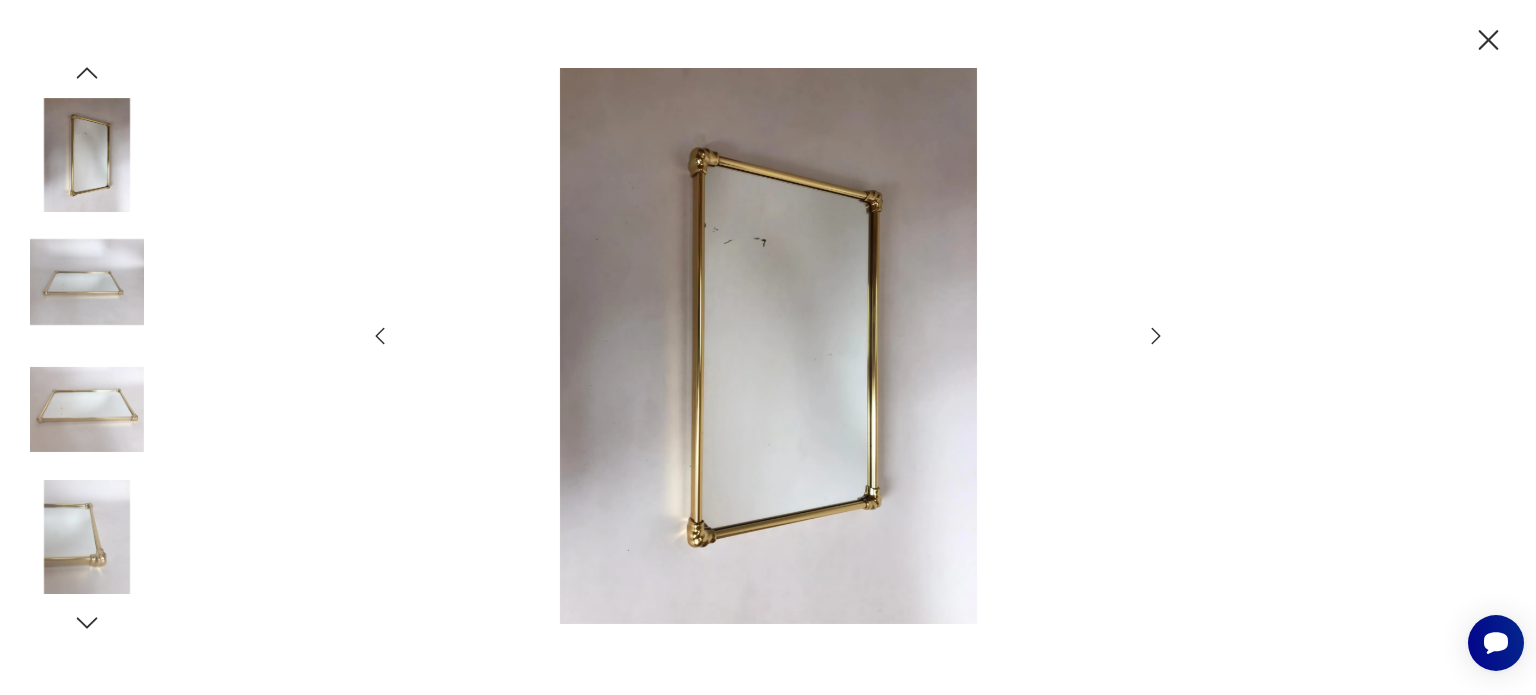 click at bounding box center (1156, 336) 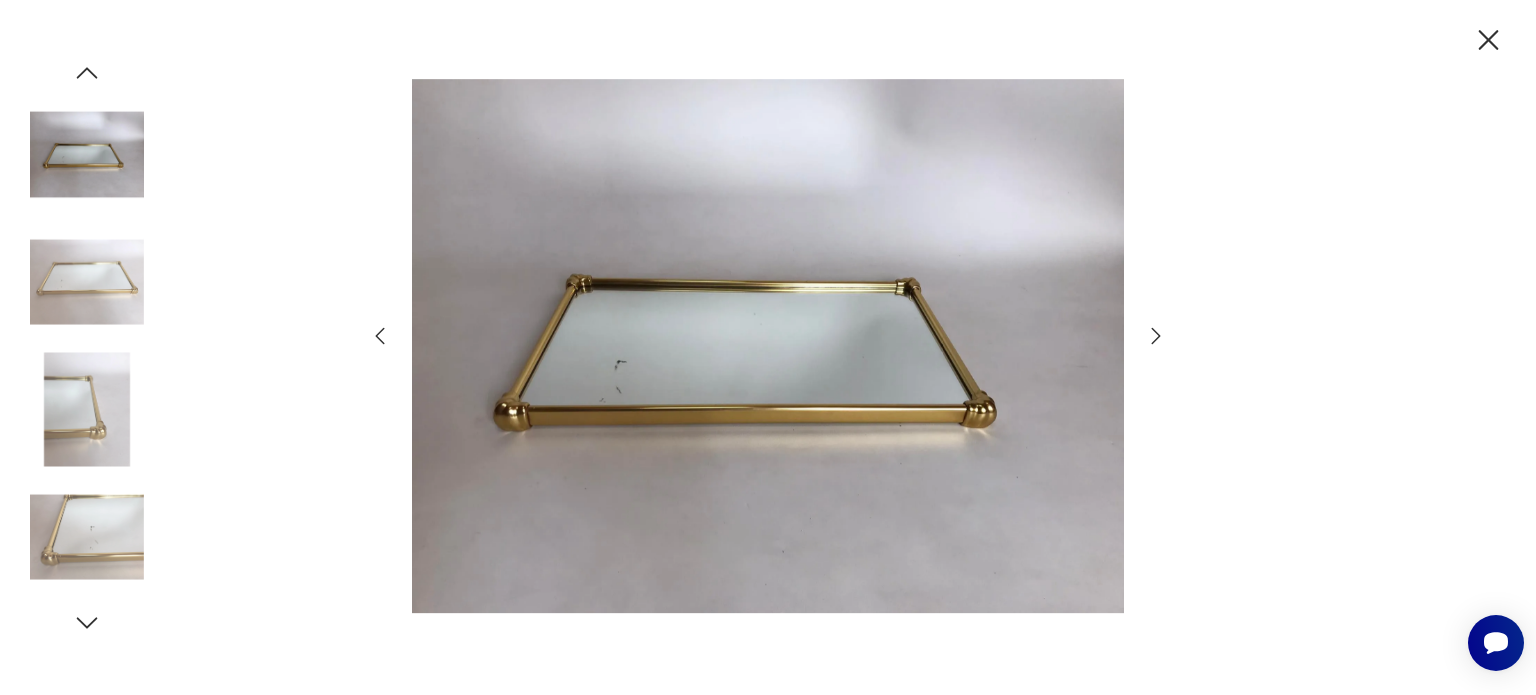 click at bounding box center (1156, 336) 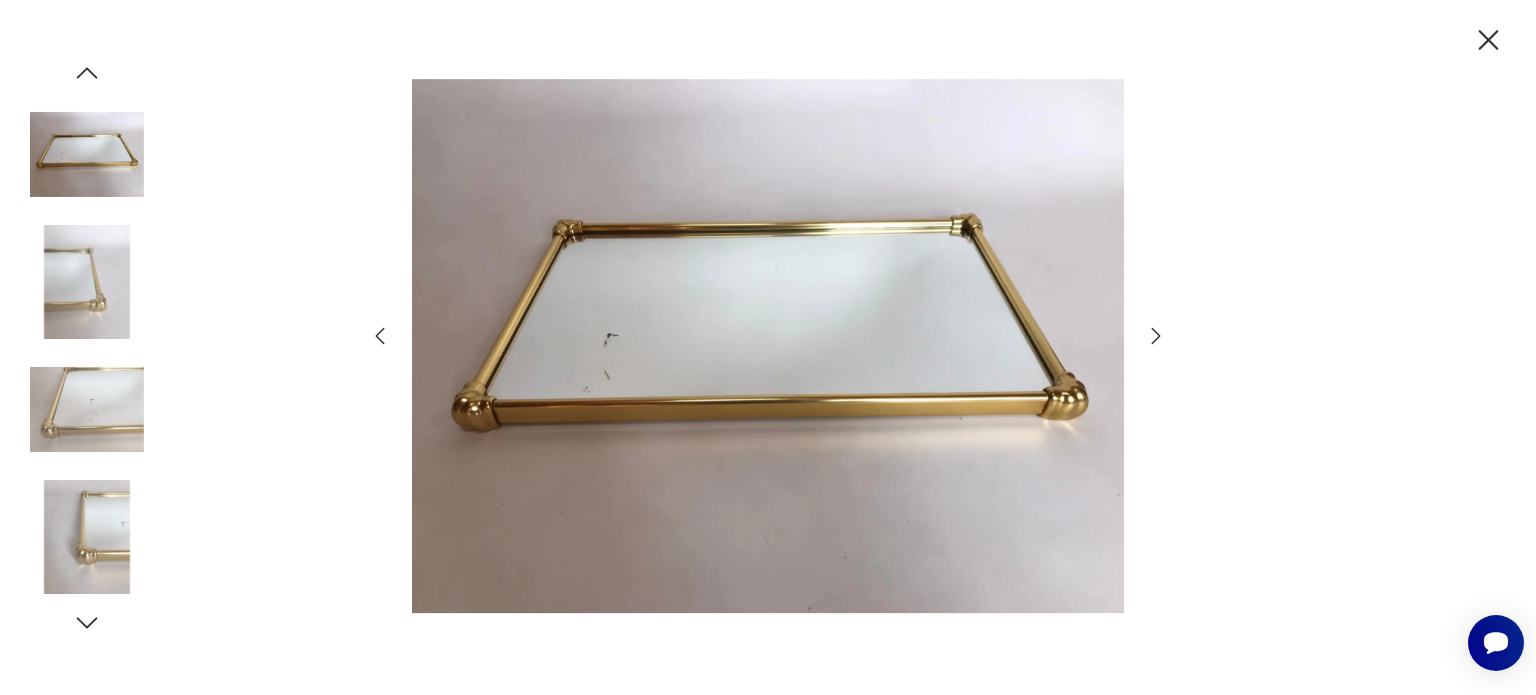 click at bounding box center (1156, 336) 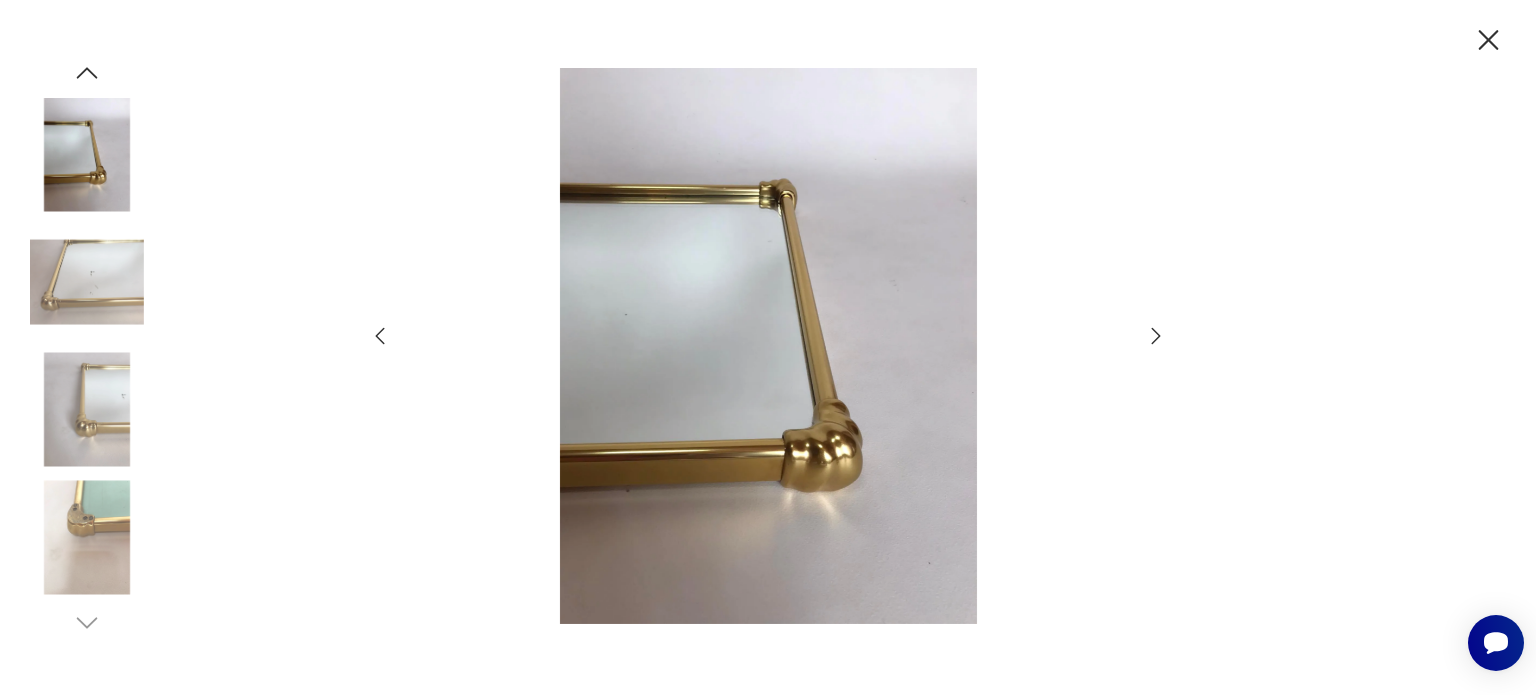 click at bounding box center (1156, 336) 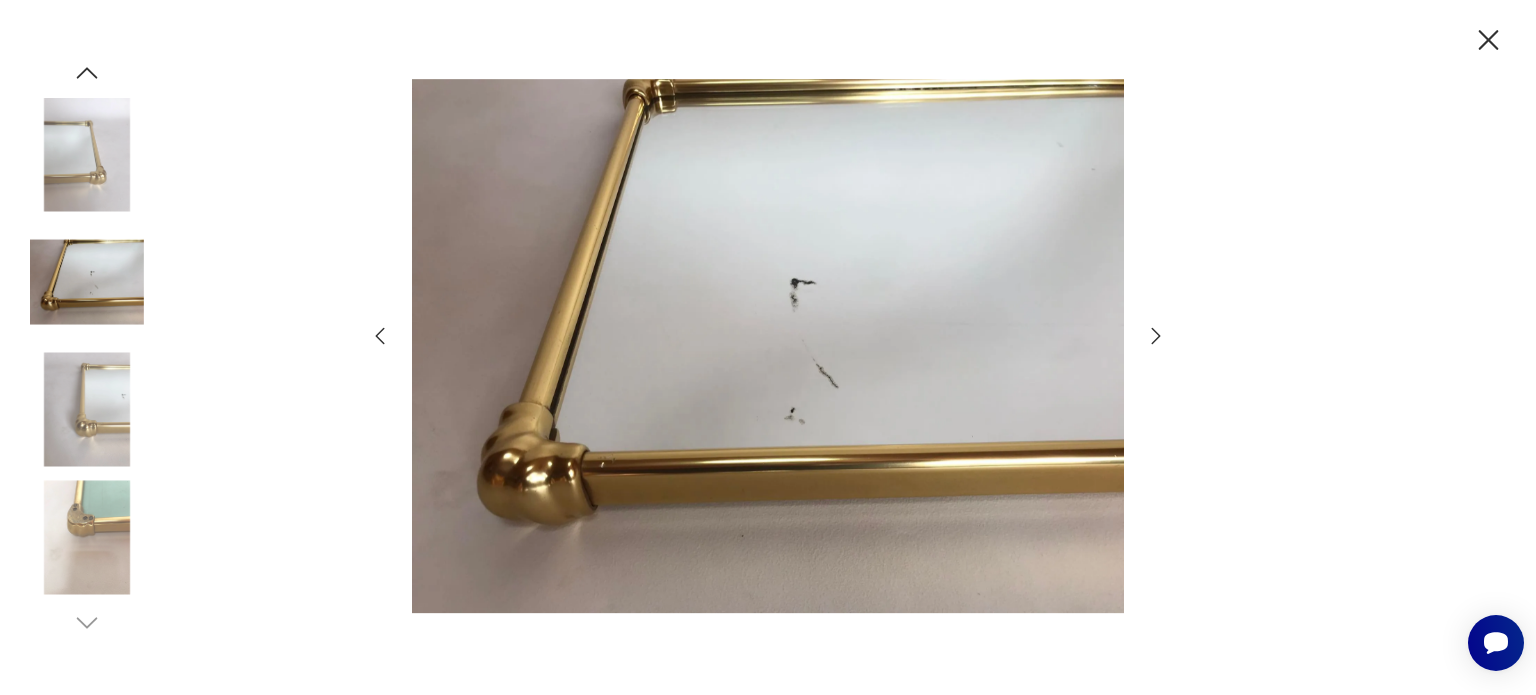 click at bounding box center (1156, 336) 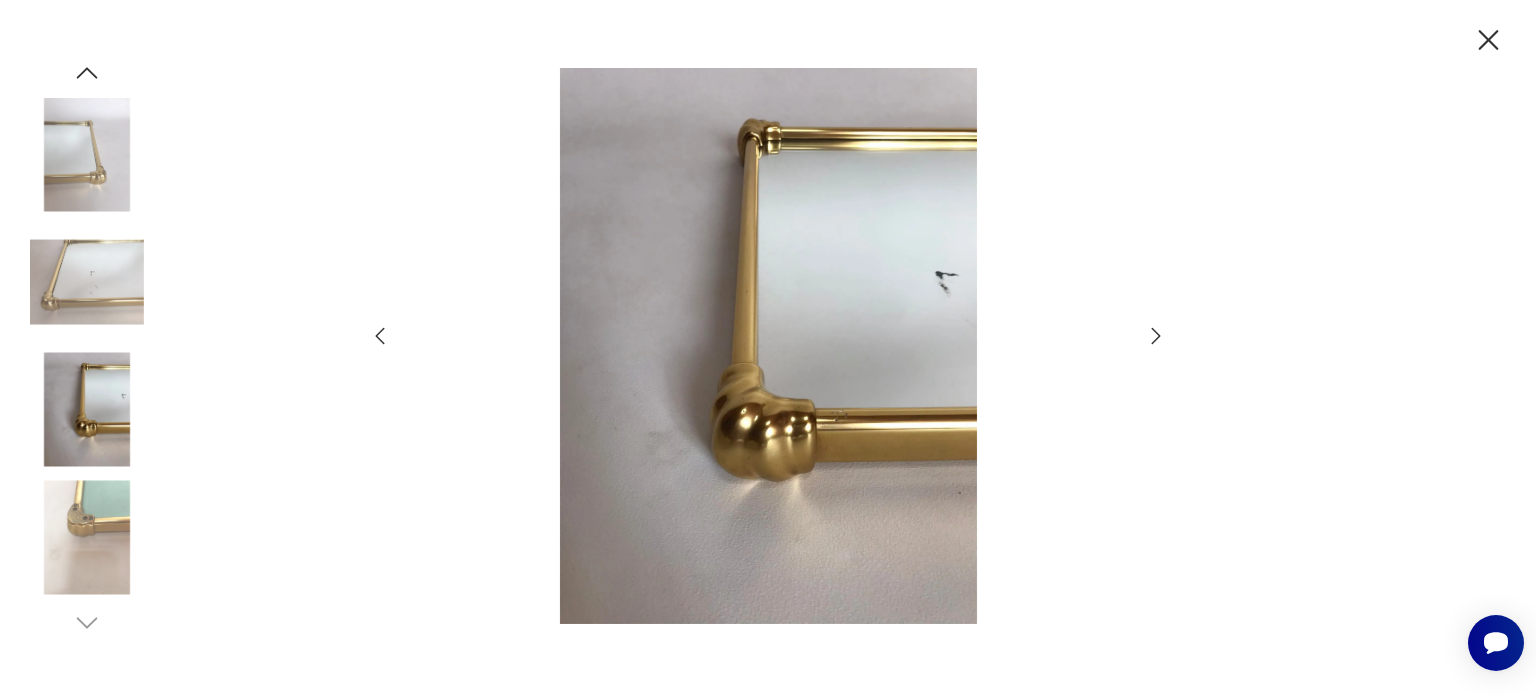 click at bounding box center (1156, 336) 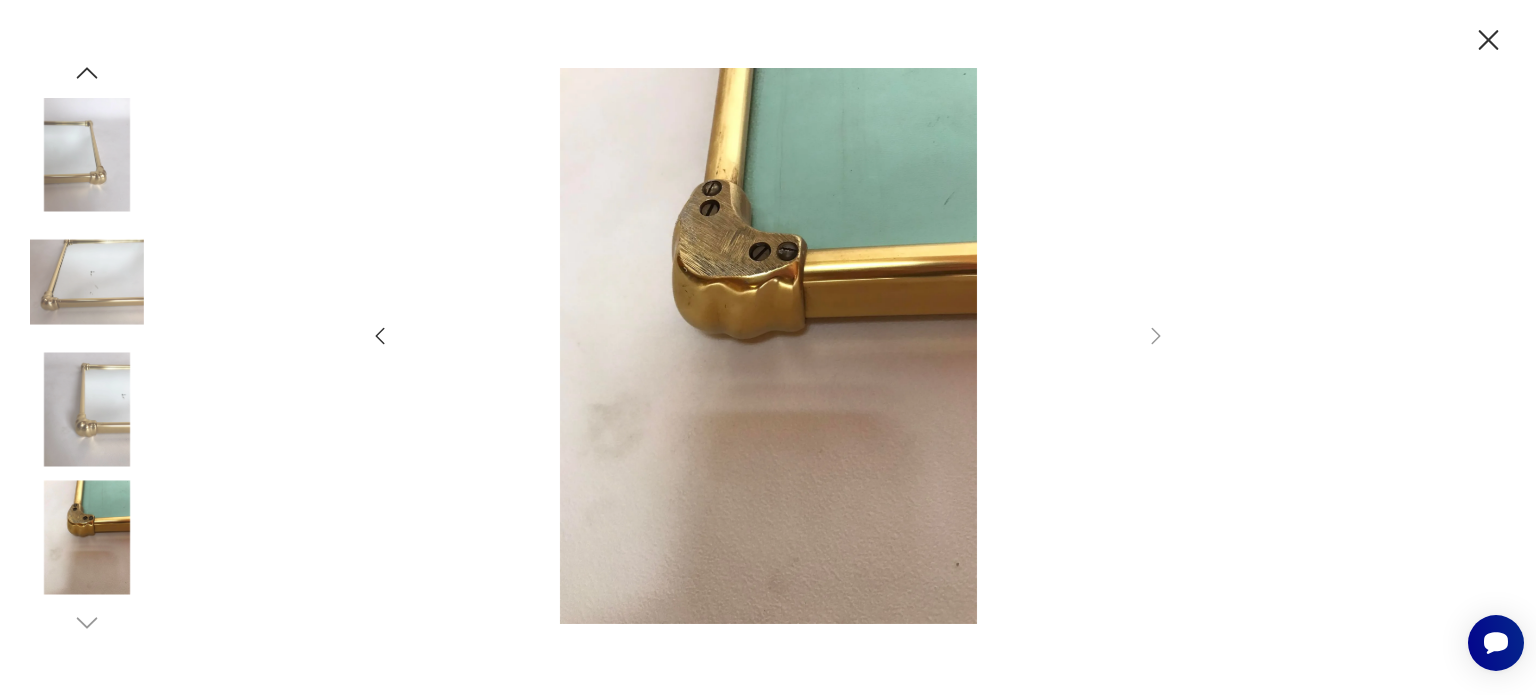 click at bounding box center (87, 73) 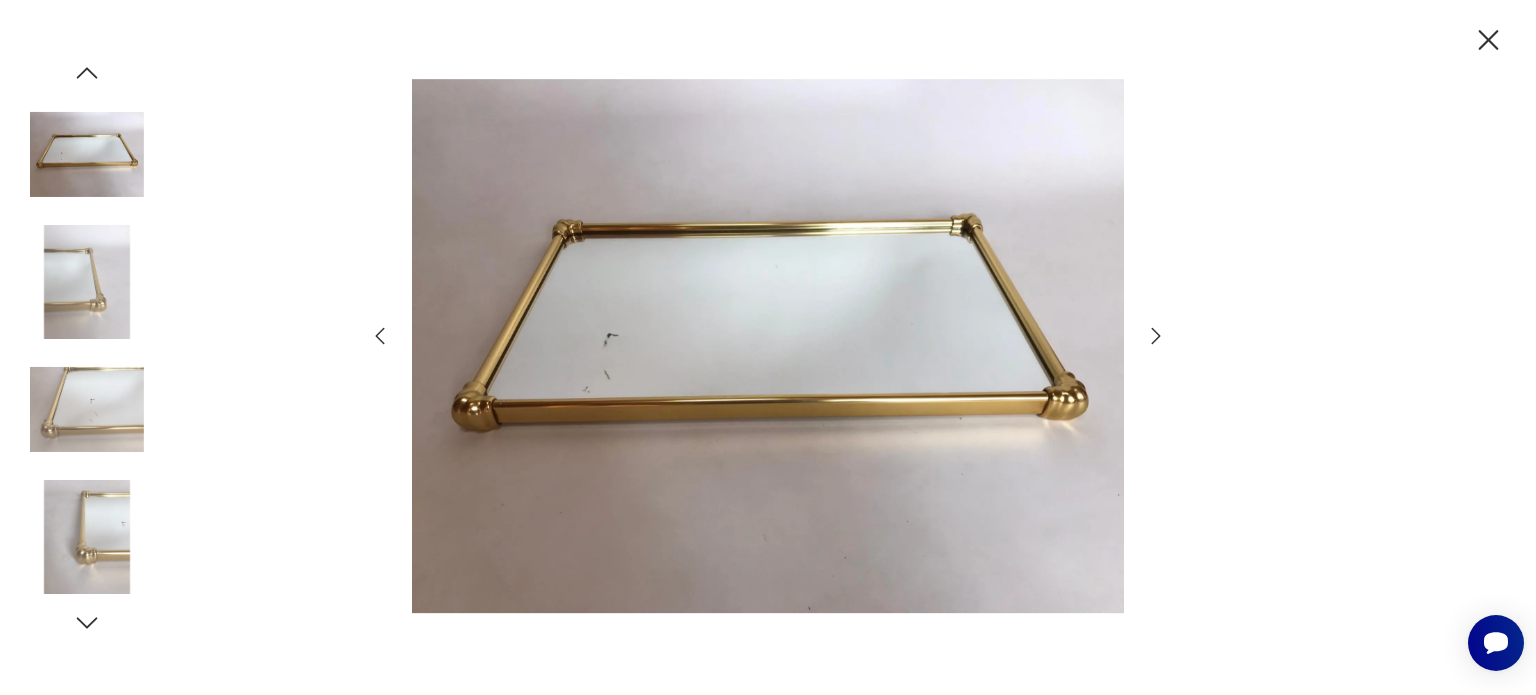 click at bounding box center (87, 73) 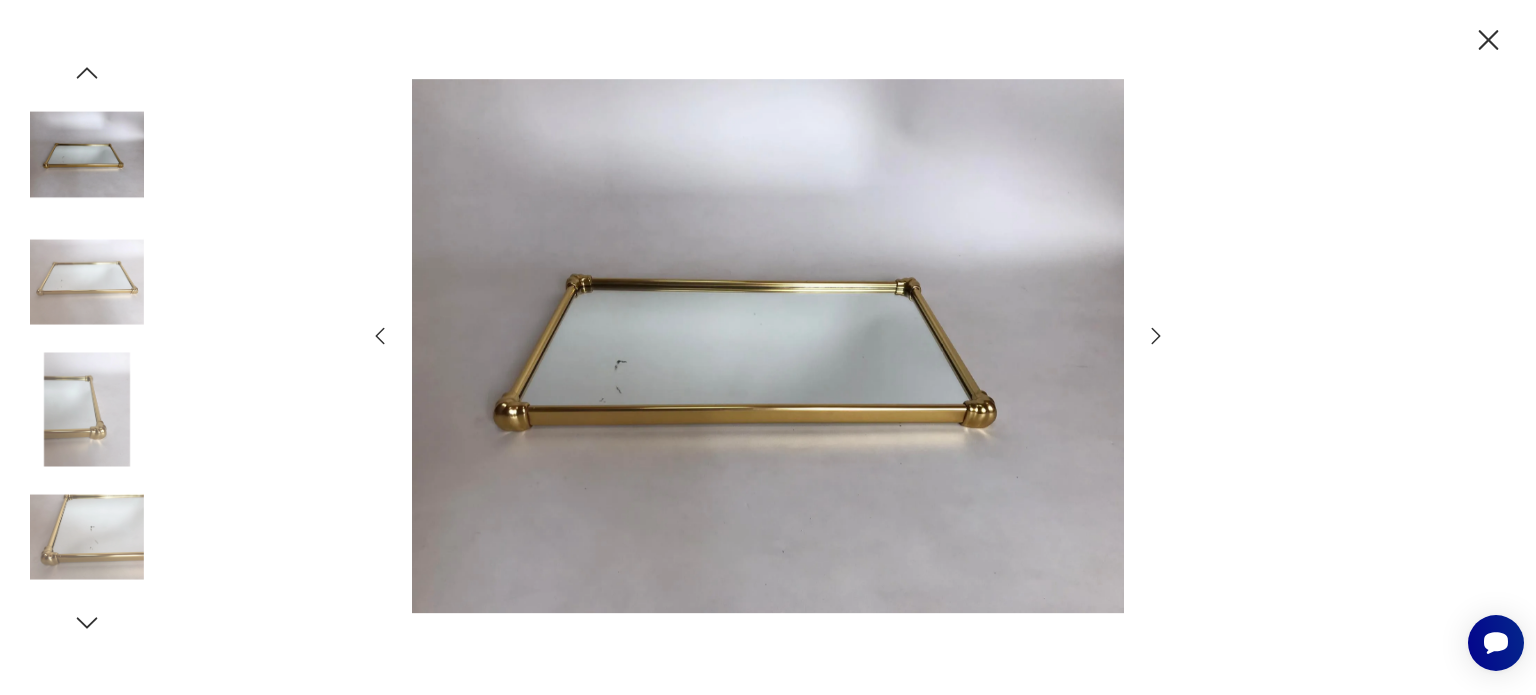 click at bounding box center [87, 73] 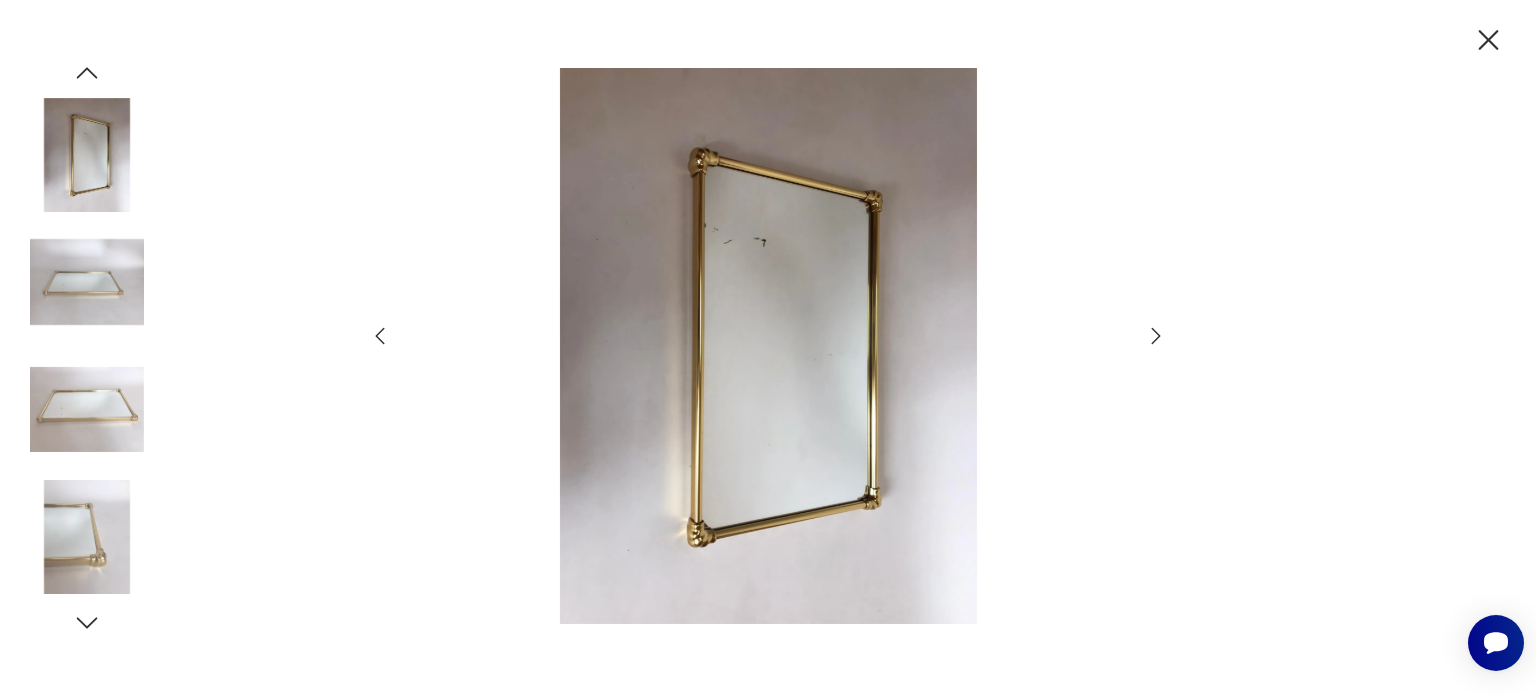click at bounding box center (87, 73) 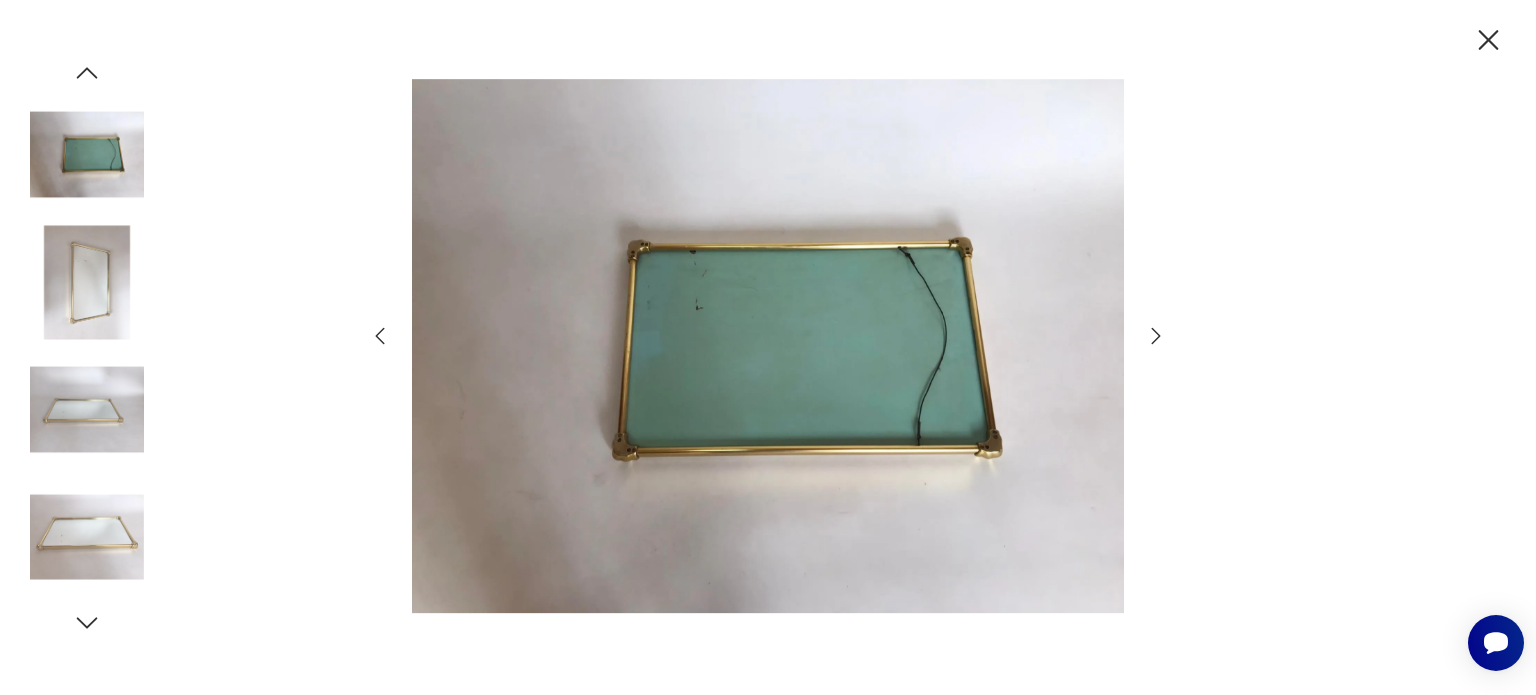 click at bounding box center (87, 282) 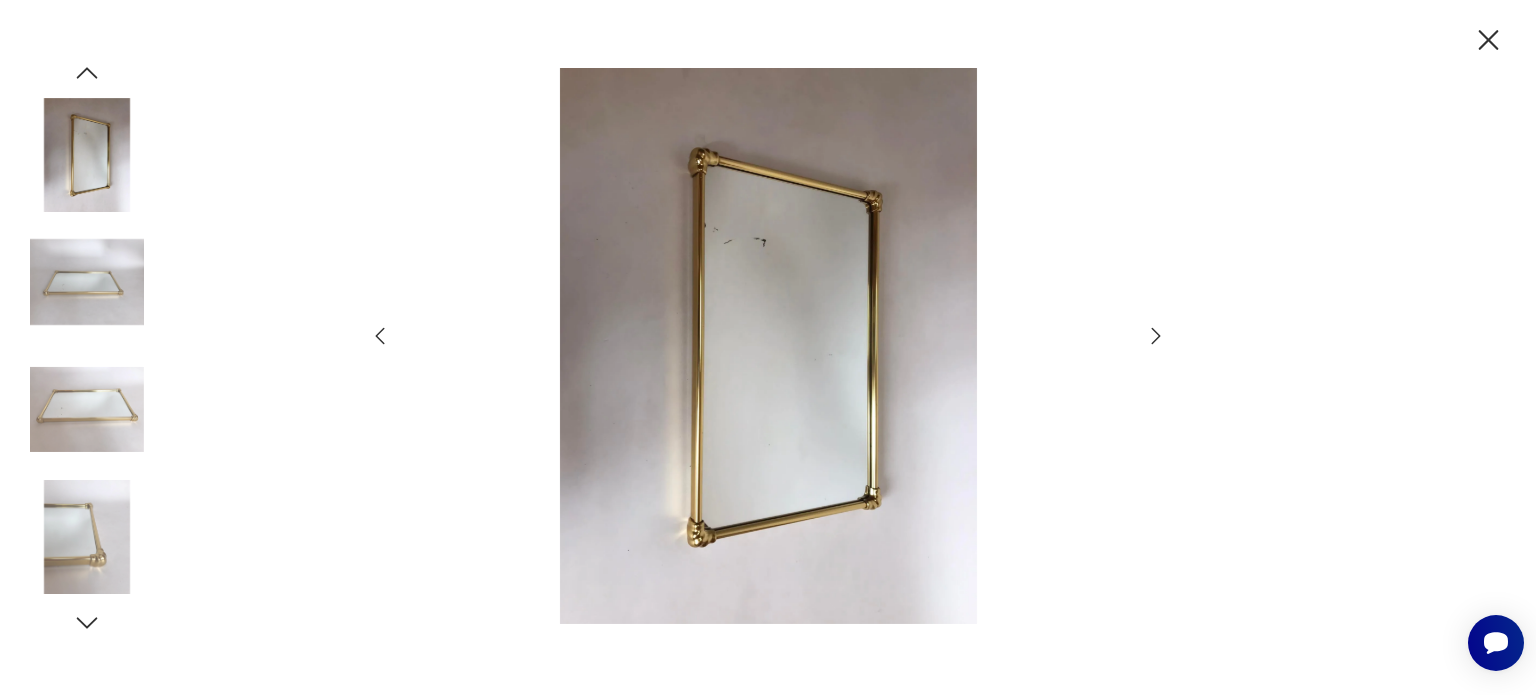 click at bounding box center (1489, 40) 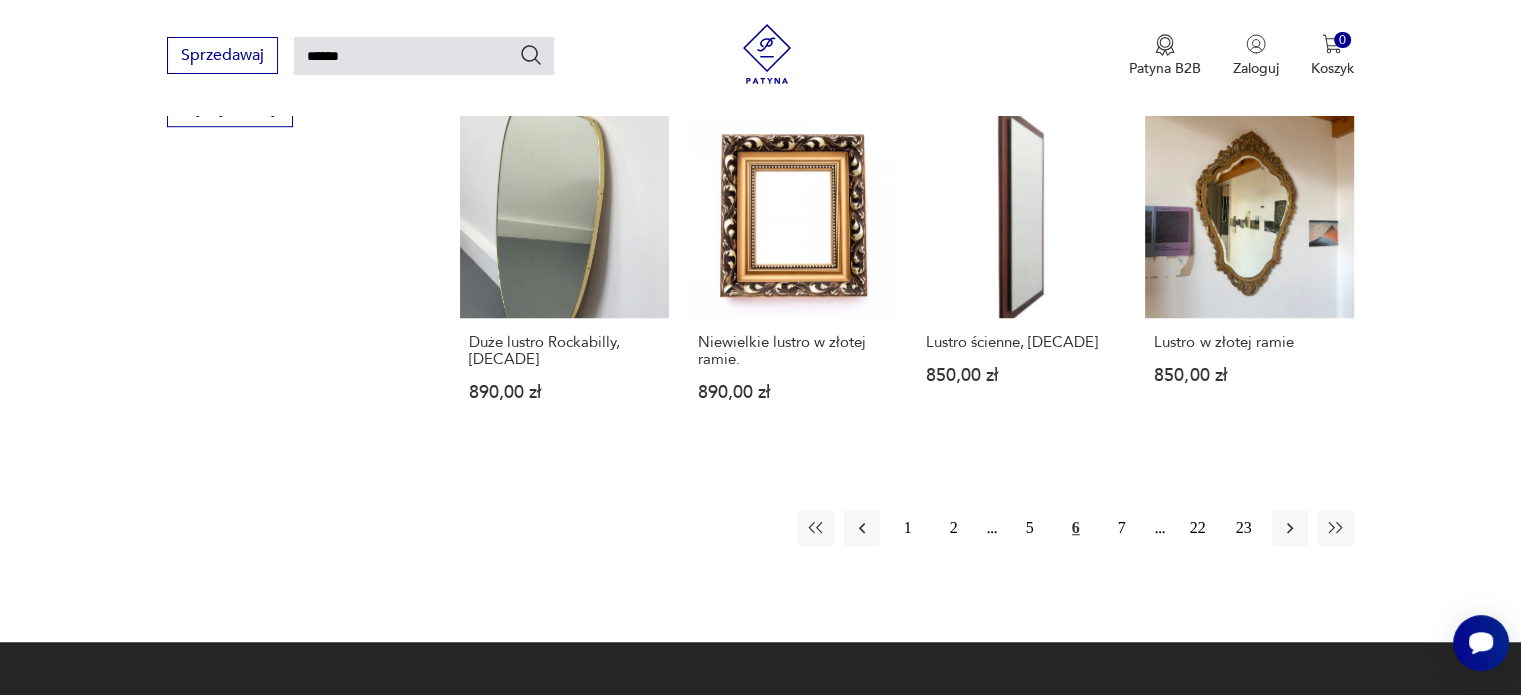 scroll, scrollTop: 1411, scrollLeft: 0, axis: vertical 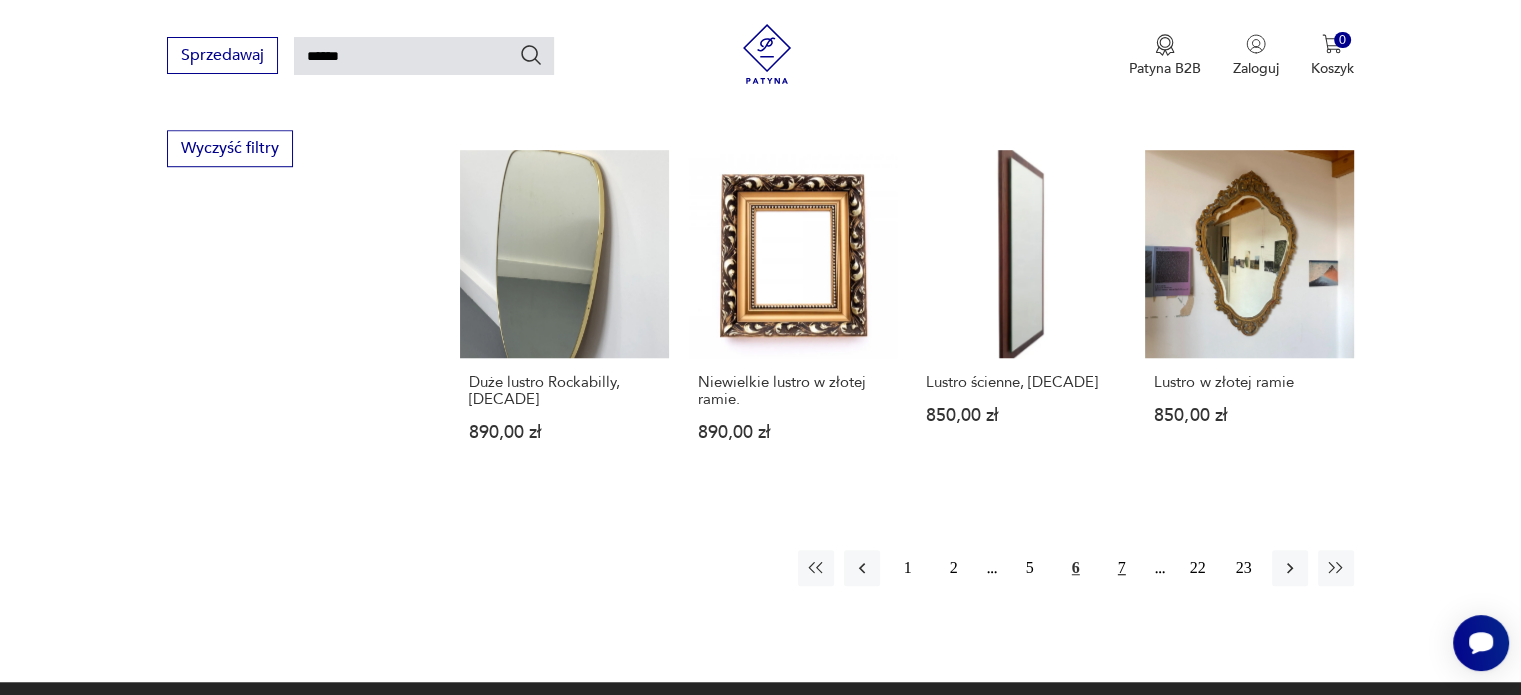 click on "7" at bounding box center (1122, 568) 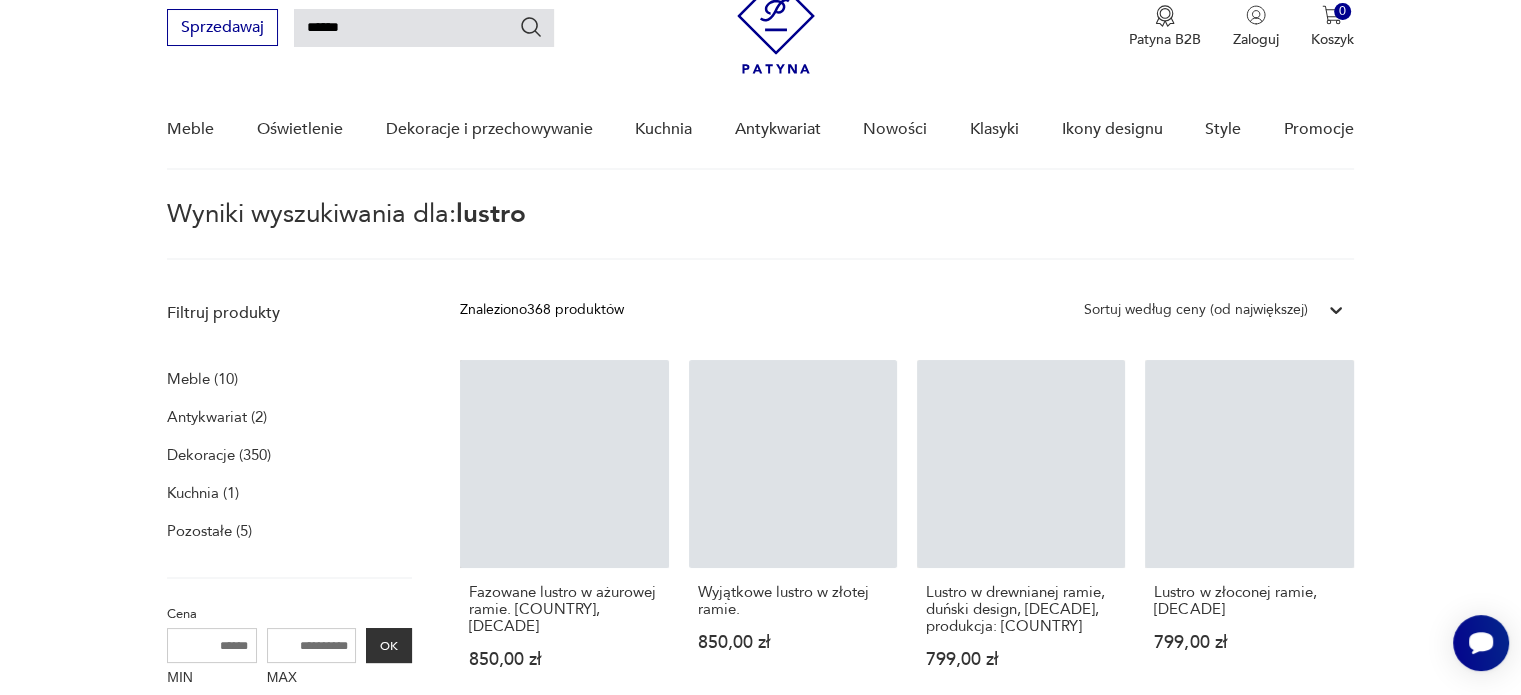 scroll, scrollTop: 71, scrollLeft: 0, axis: vertical 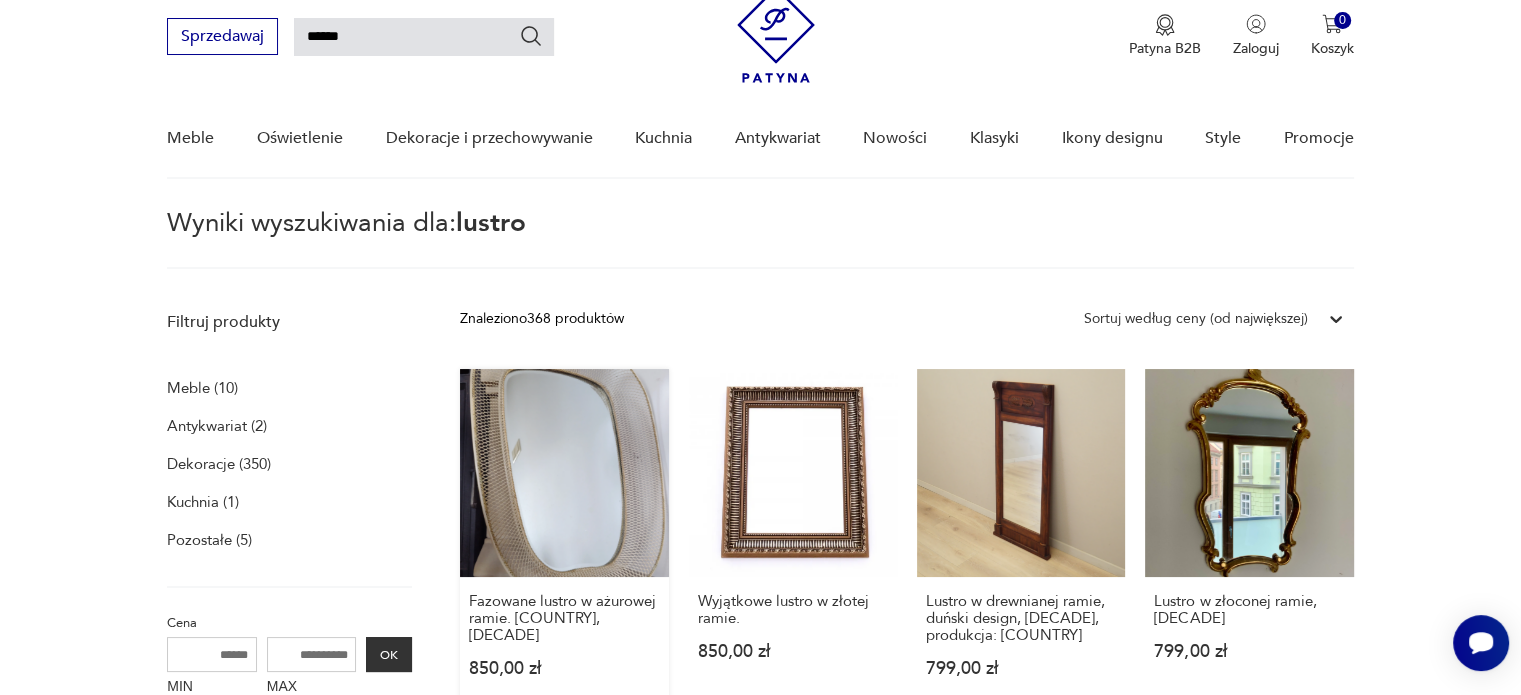 click on "Fazowane lustro w ażurowej ramie. Francja, lata 50. 850,00 zł" at bounding box center [564, 542] 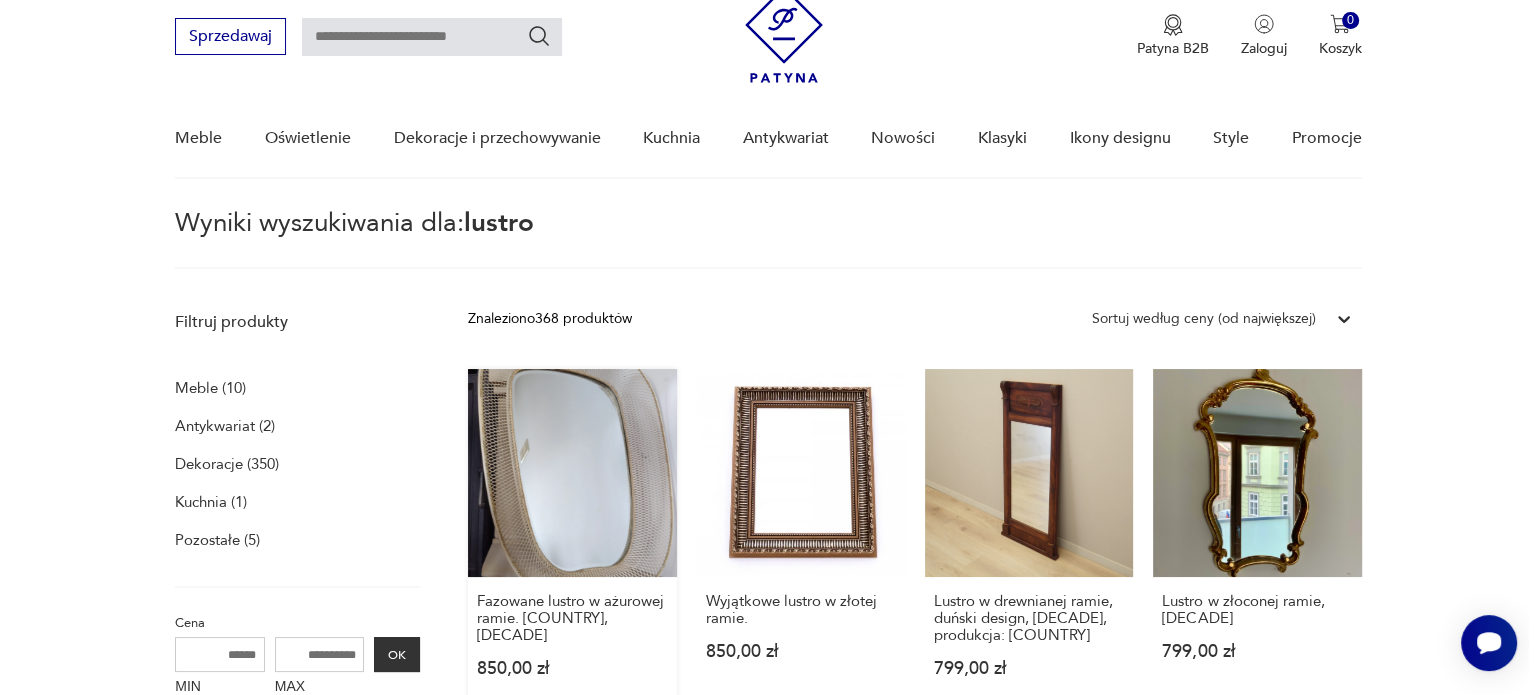 scroll, scrollTop: 0, scrollLeft: 0, axis: both 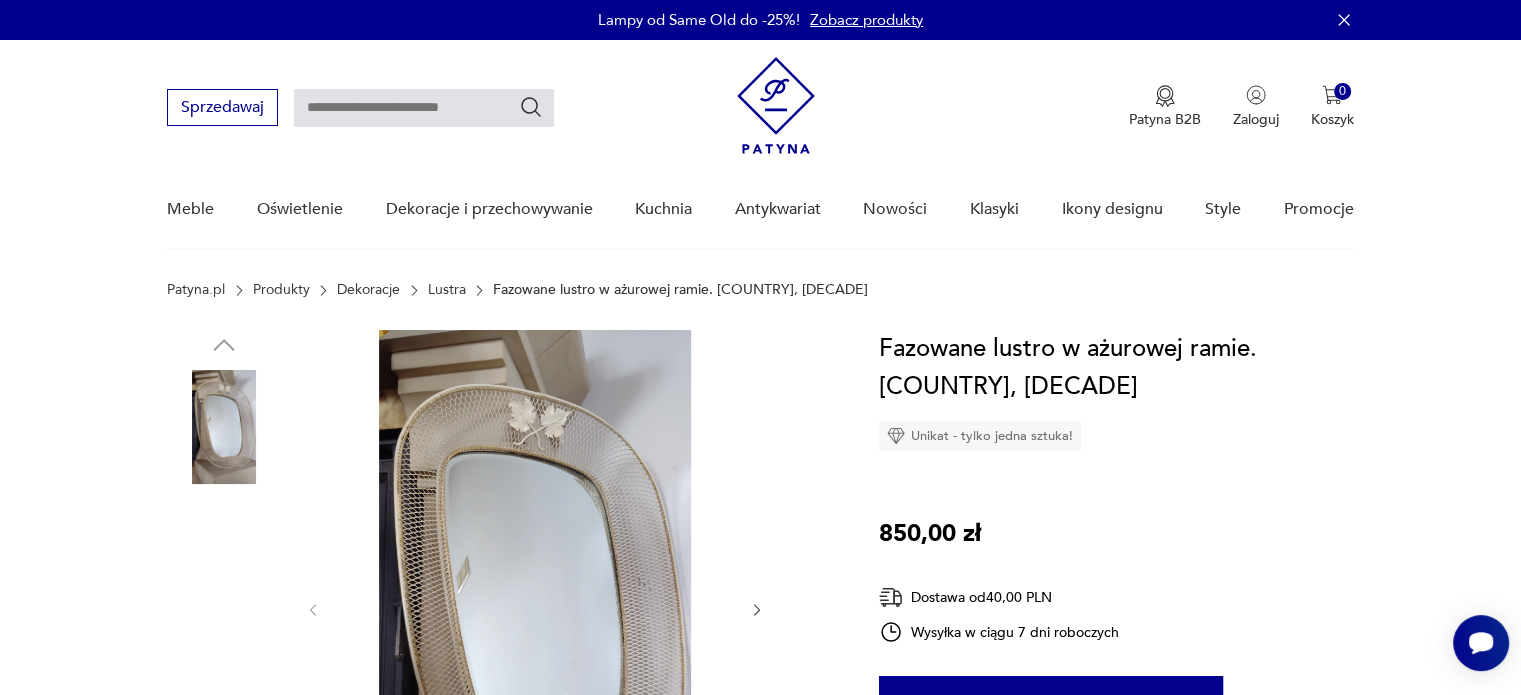 click at bounding box center [535, 608] 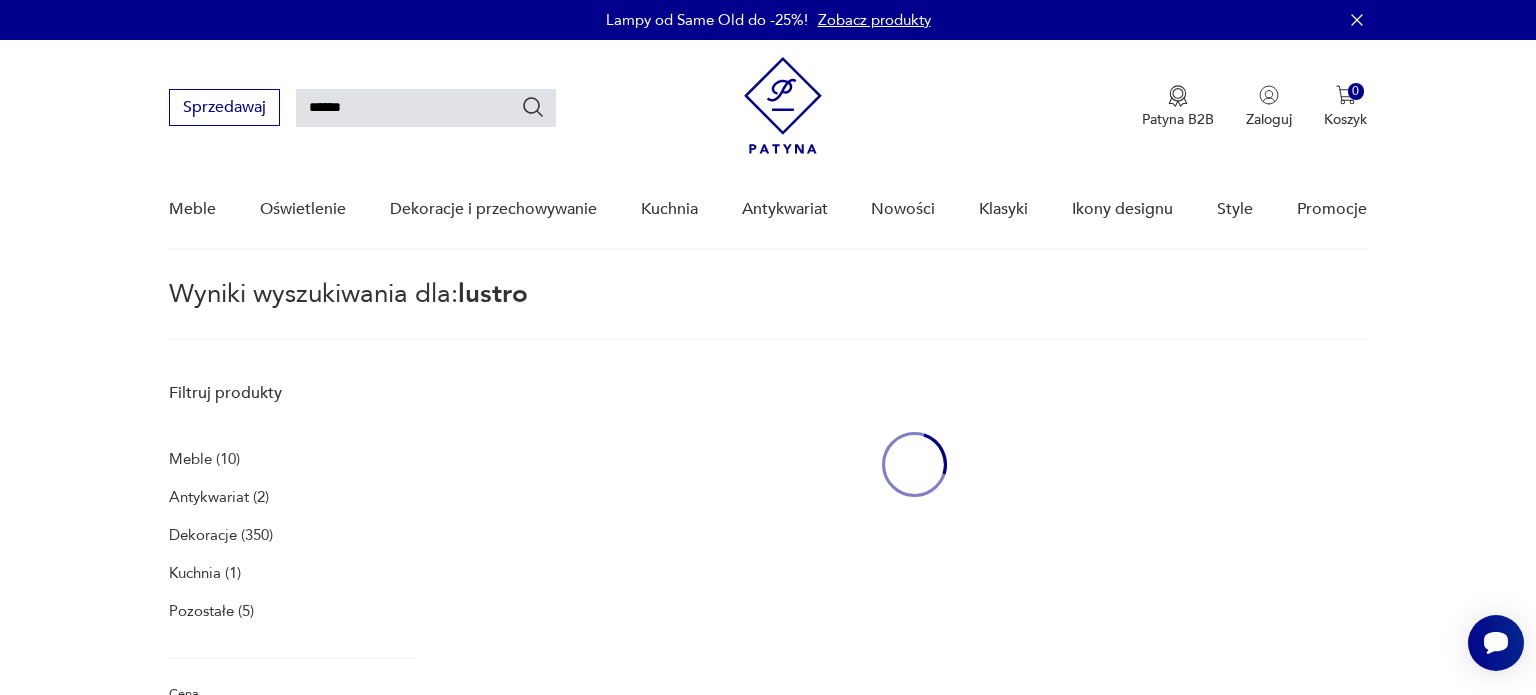 scroll, scrollTop: 68, scrollLeft: 0, axis: vertical 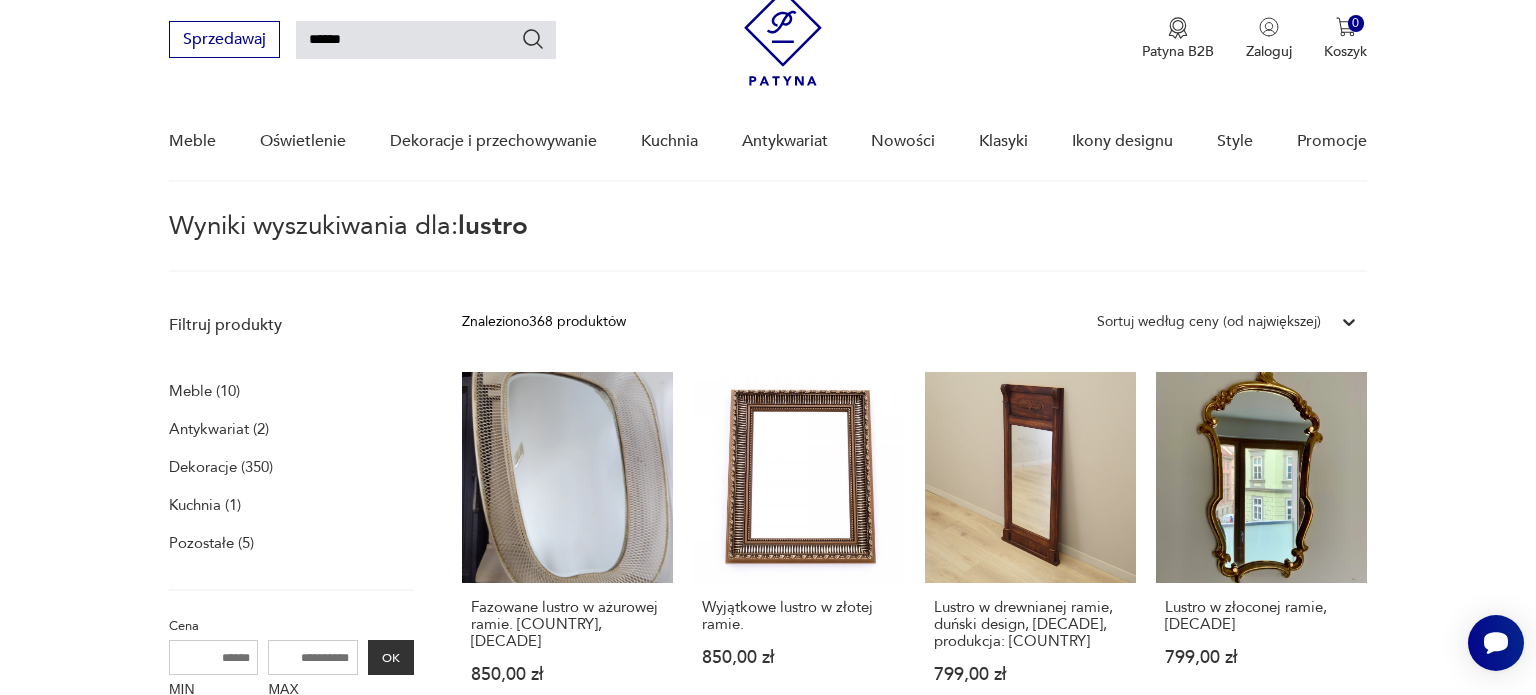 click on "Filtruj produkty Meble (10) Antykwariat (2) Dekoracje (350) Kuchnia (1) Pozostałe (5) Cena MIN MAX OK Promocja Datowanie OK Kraj pochodzenia Nie znaleziono wyników Producent Projektant Klasyk Tag art deco Bauhaus Bavaria black friday Cepelia ceramika Chodzież Ćmielów Wyczyść filtry Znaleziono  368   produktów Filtruj Sortuj według ceny (od największej) Sortuj według ceny (od największej) Fazowane lustro w ażurowej ramie. Francja, lata 50. 850,00 zł Wyjątkowe lustro w złotej ramie. 850,00 zł Lustro w drewnianej ramie, duński design, lata 70., produkcja: Dania 799,00 zł Lustro w złoconej ramie, lata 50. 799,00 zł Lustro w złotej ramie z połowy XX wieku. 790,00 zł Lustro, lata 70. 780,00 zł Ścienne lustro, Niemcy, lata 60. 750,00 zł Lustro w akrylowej ramie lata 50. 750,00 zł Klasyk Lustro podświetlane, mosiądz, E. Hillebrand, lata 50., vintage 750,00 zł Lustro ścienne z wieszakami, lata 70. 750,00 zł Sale Asymetryczne lustro w tekowej ramie, Dania, lata 60. 738,00 zł" at bounding box center [768, 1182] 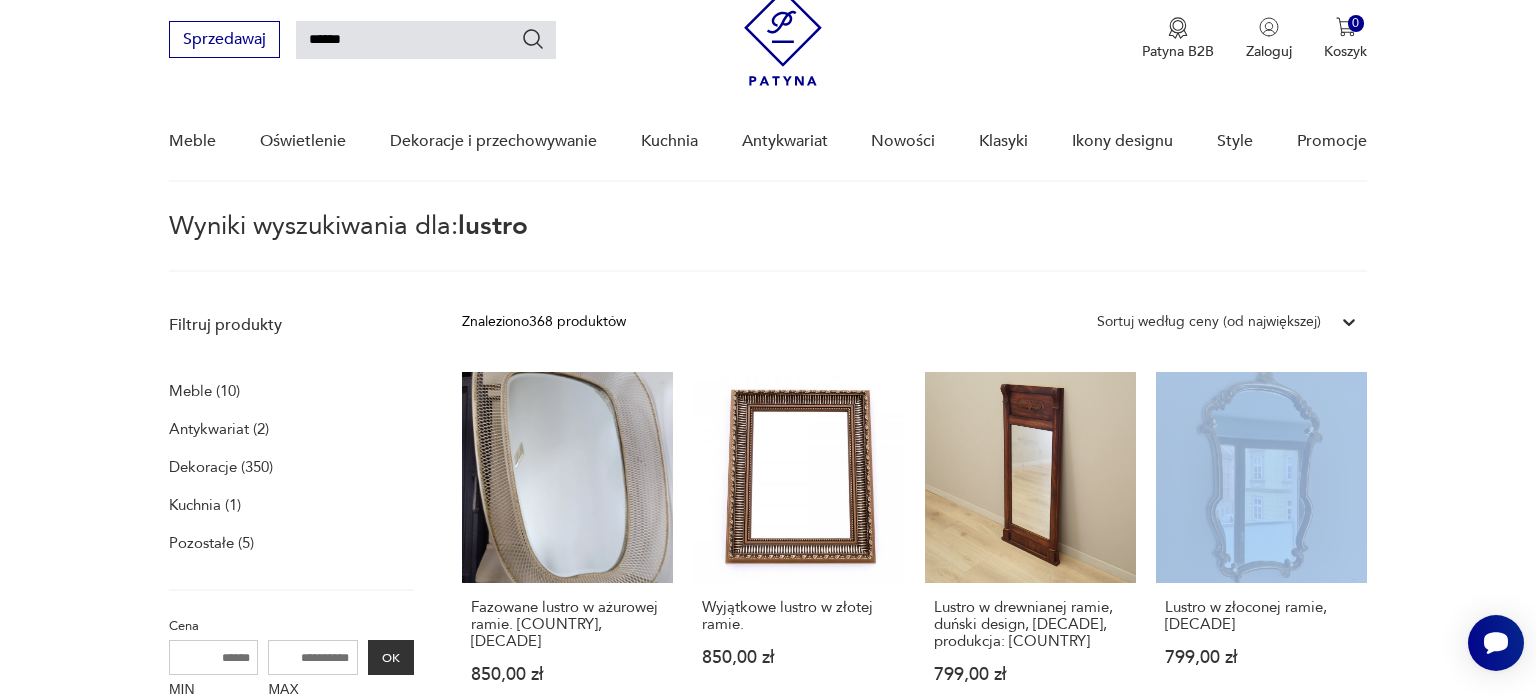 click on "Filtruj produkty Meble (10) Antykwariat (2) Dekoracje (350) Kuchnia (1) Pozostałe (5) Cena MIN MAX OK Promocja Datowanie OK Kraj pochodzenia Nie znaleziono wyników Producent Projektant Klasyk Tag art deco Bauhaus Bavaria black friday Cepelia ceramika Chodzież Ćmielów Wyczyść filtry Znaleziono  368   produktów Filtruj Sortuj według ceny (od największej) Sortuj według ceny (od największej) Fazowane lustro w ażurowej ramie. Francja, lata 50. 850,00 zł Wyjątkowe lustro w złotej ramie. 850,00 zł Lustro w drewnianej ramie, duński design, lata 70., produkcja: Dania 799,00 zł Lustro w złoconej ramie, lata 50. 799,00 zł Lustro w złotej ramie z połowy XX wieku. 790,00 zł Lustro, lata 70. 780,00 zł Ścienne lustro, Niemcy, lata 60. 750,00 zł Lustro w akrylowej ramie lata 50. 750,00 zł Klasyk Lustro podświetlane, mosiądz, E. Hillebrand, lata 50., vintage 750,00 zł Lustro ścienne z wieszakami, lata 70. 750,00 zł Sale Asymetryczne lustro w tekowej ramie, Dania, lata 60. 738,00 zł" at bounding box center (768, 1182) 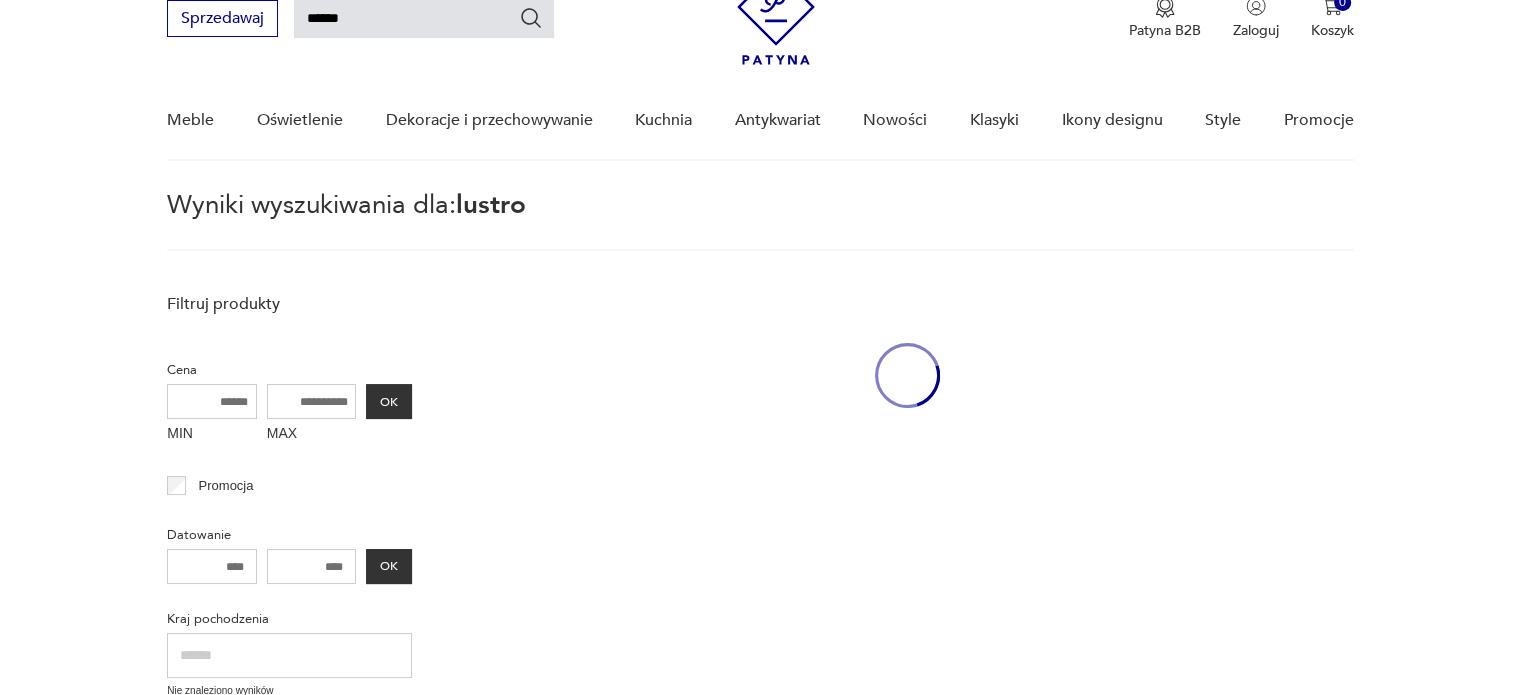 scroll, scrollTop: 89, scrollLeft: 0, axis: vertical 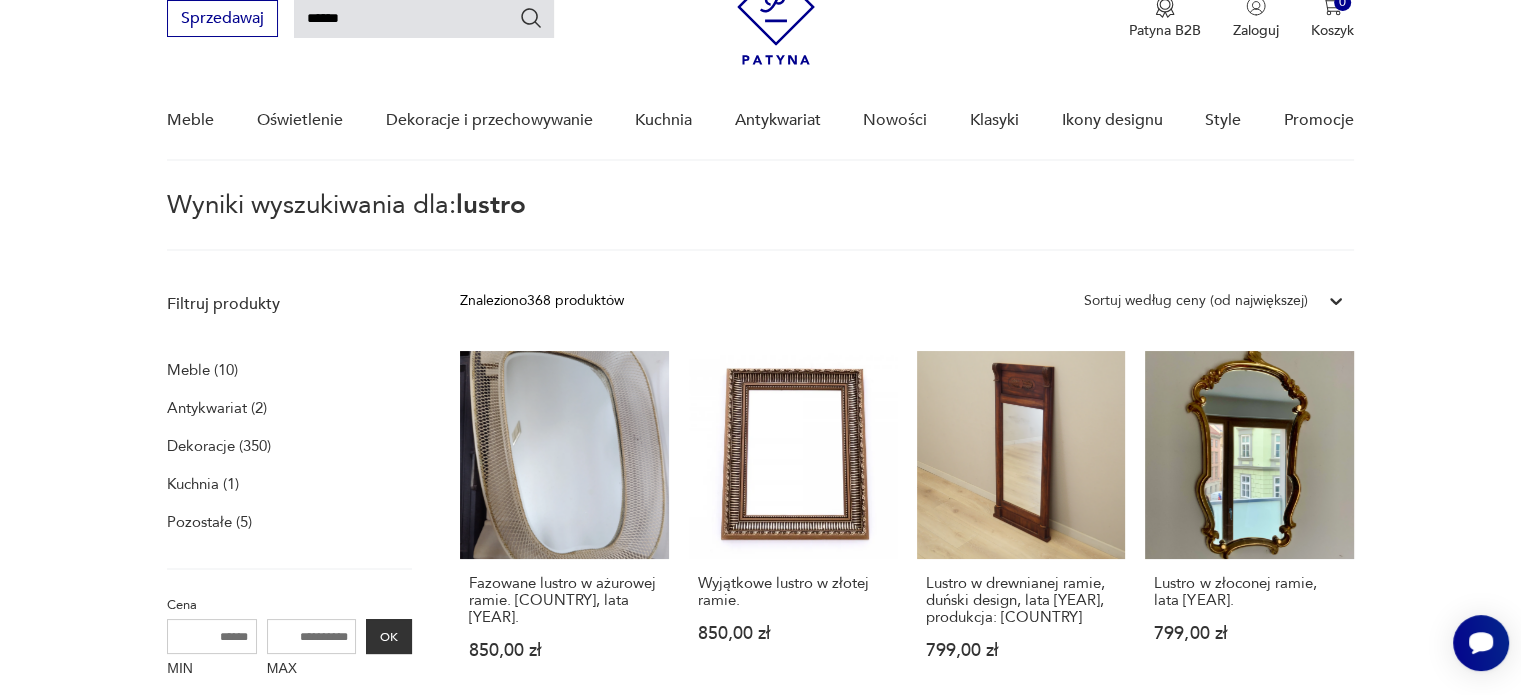 click on "Filtruj produkty Meble (10) Antykwariat (2) Dekoracje (350) Kuchnia (1) Pozostałe (5) Cena MIN MAX OK Promocja Datowanie OK Kraj pochodzenia Nie znaleziono wyników Producent Projektant Klasyk Tag art deco Bauhaus Bavaria black friday Cepelia ceramika Chodzież Ćmielów Wyczyść filtry Znaleziono  368   produktów Filtruj Sortuj według ceny (od największej) Sortuj według ceny (od największej) Fazowane lustro w ażurowej ramie. Francja, lata 50. 850,00 zł Wyjątkowe lustro w złotej ramie. 850,00 zł Lustro w drewnianej ramie, duński design, lata 70., produkcja: Dania 799,00 zł Lustro w złoconej ramie, lata 50. 799,00 zł Lustro w złotej ramie z połowy XX wieku. 790,00 zł Lustro, lata 70. 780,00 zł Ścienne lustro, Niemcy, lata 60. 750,00 zł Lustro w akrylowej ramie lata 50. 750,00 zł Klasyk Lustro podświetlane, mosiądz, E. Hillebrand, lata 50., vintage 750,00 zł Lustro ścienne z wieszakami, lata 70. 750,00 zł Sale Asymetryczne lustro w tekowej ramie, Dania, lata 60. 738,00 zł" at bounding box center (760, 1155) 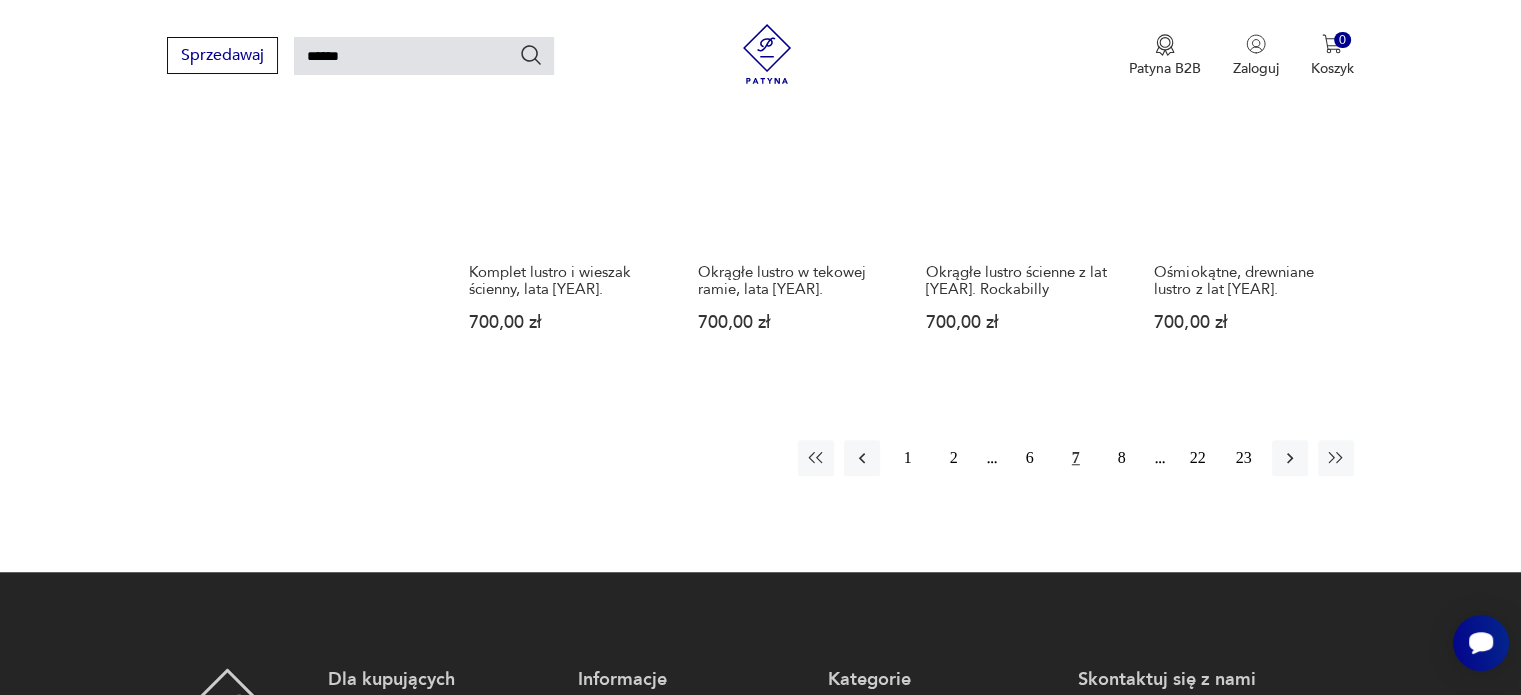scroll, scrollTop: 1689, scrollLeft: 0, axis: vertical 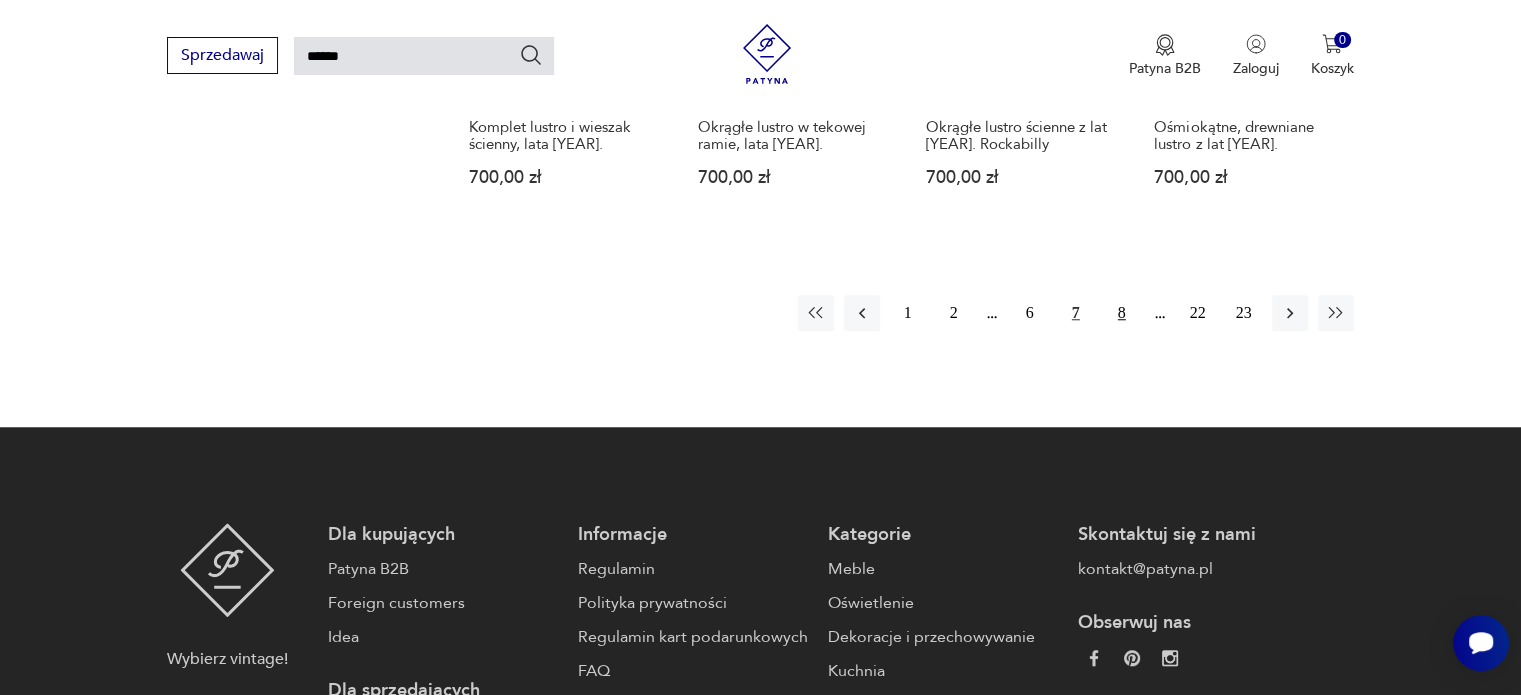 click on "8" at bounding box center (1122, 313) 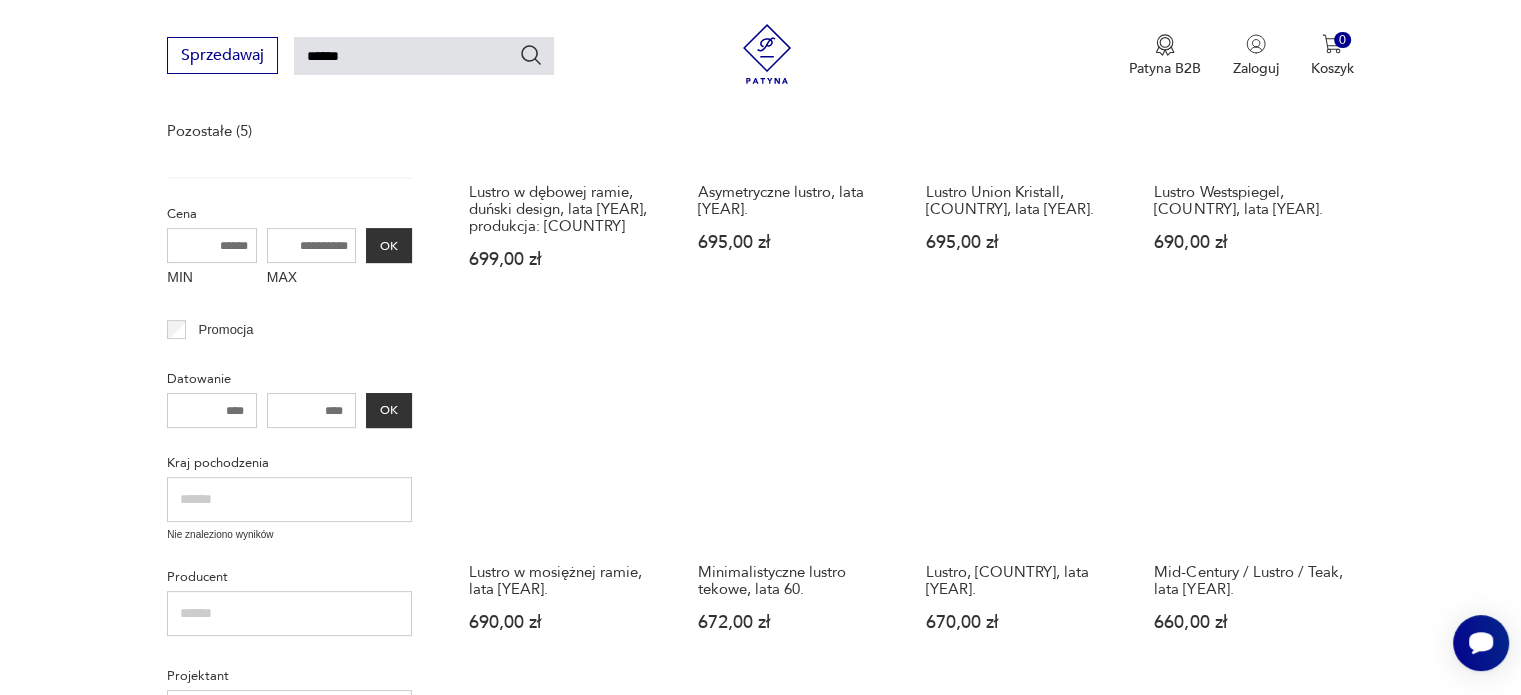 scroll, scrollTop: 471, scrollLeft: 0, axis: vertical 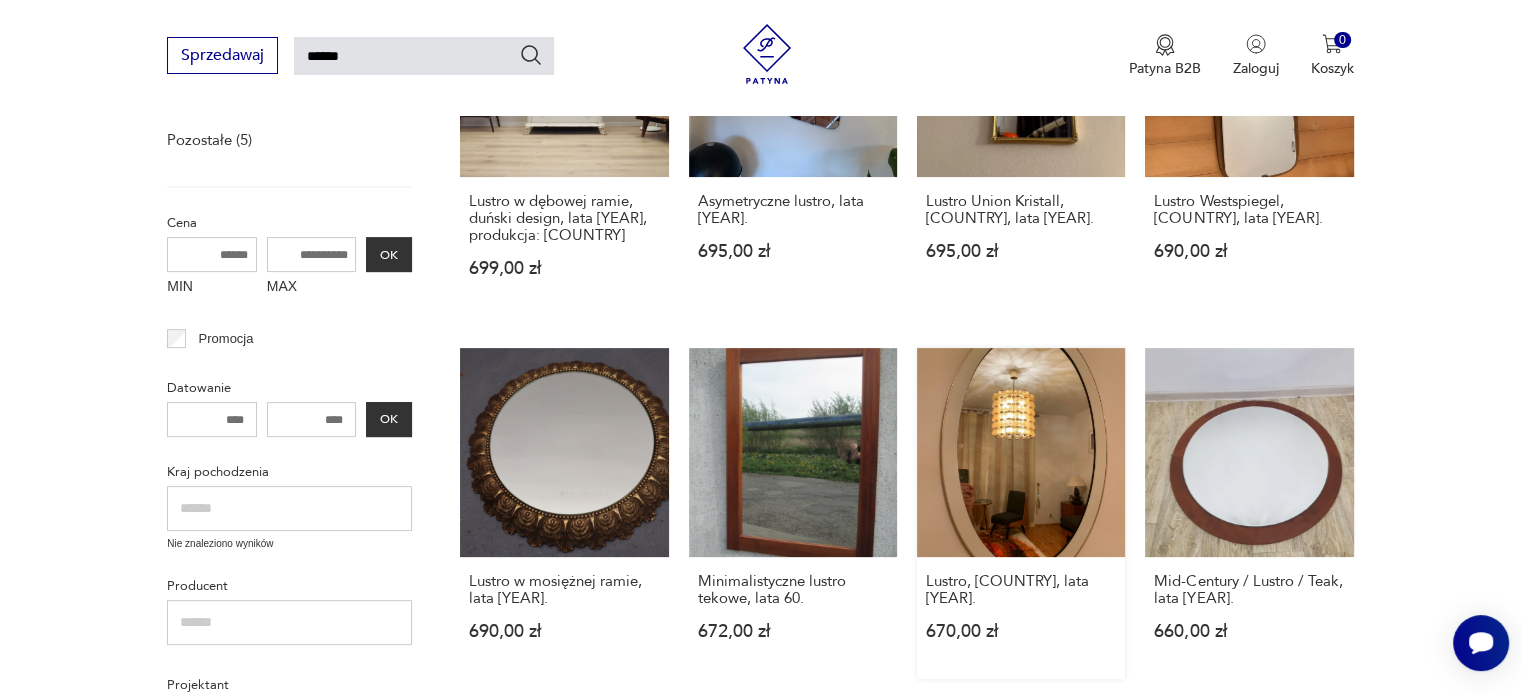 click on "Lustro, Francja, lata 60. 670,00 zł" at bounding box center [1021, 513] 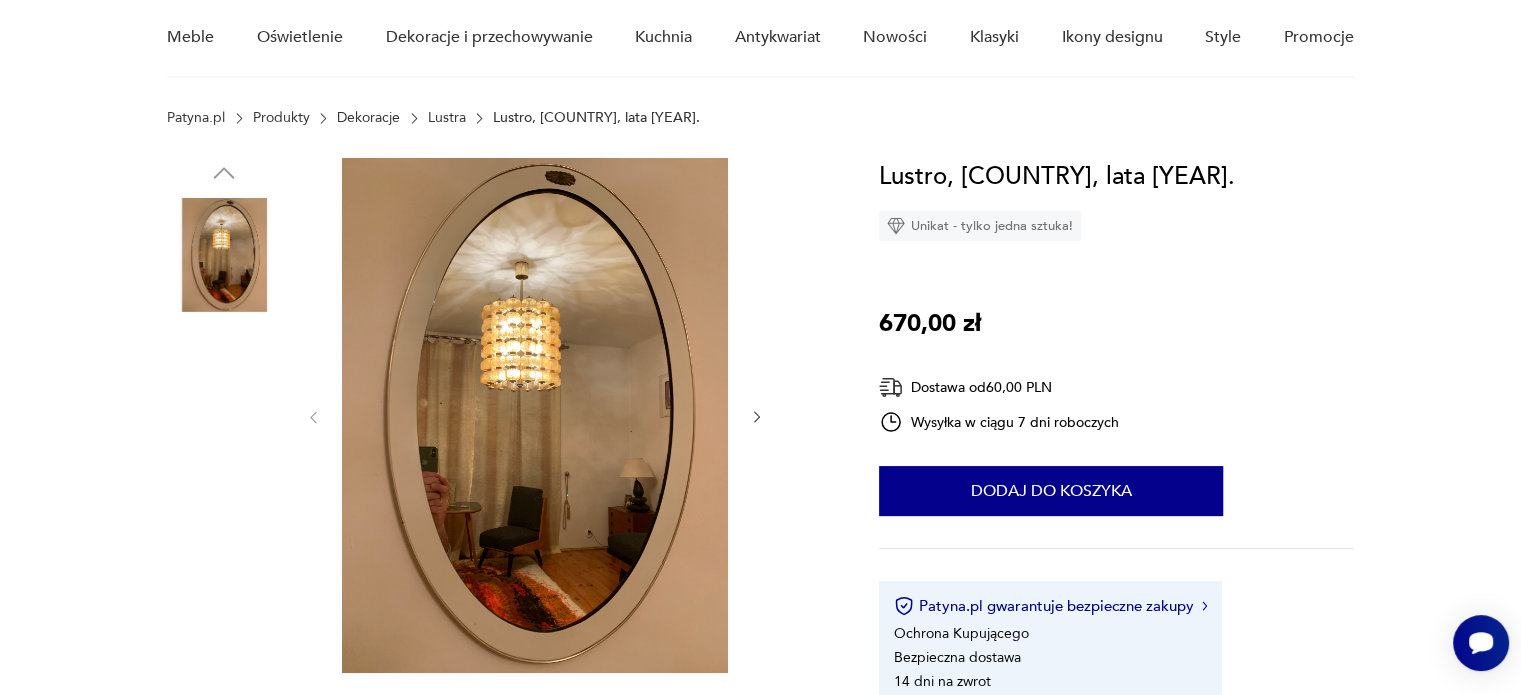 scroll, scrollTop: 200, scrollLeft: 0, axis: vertical 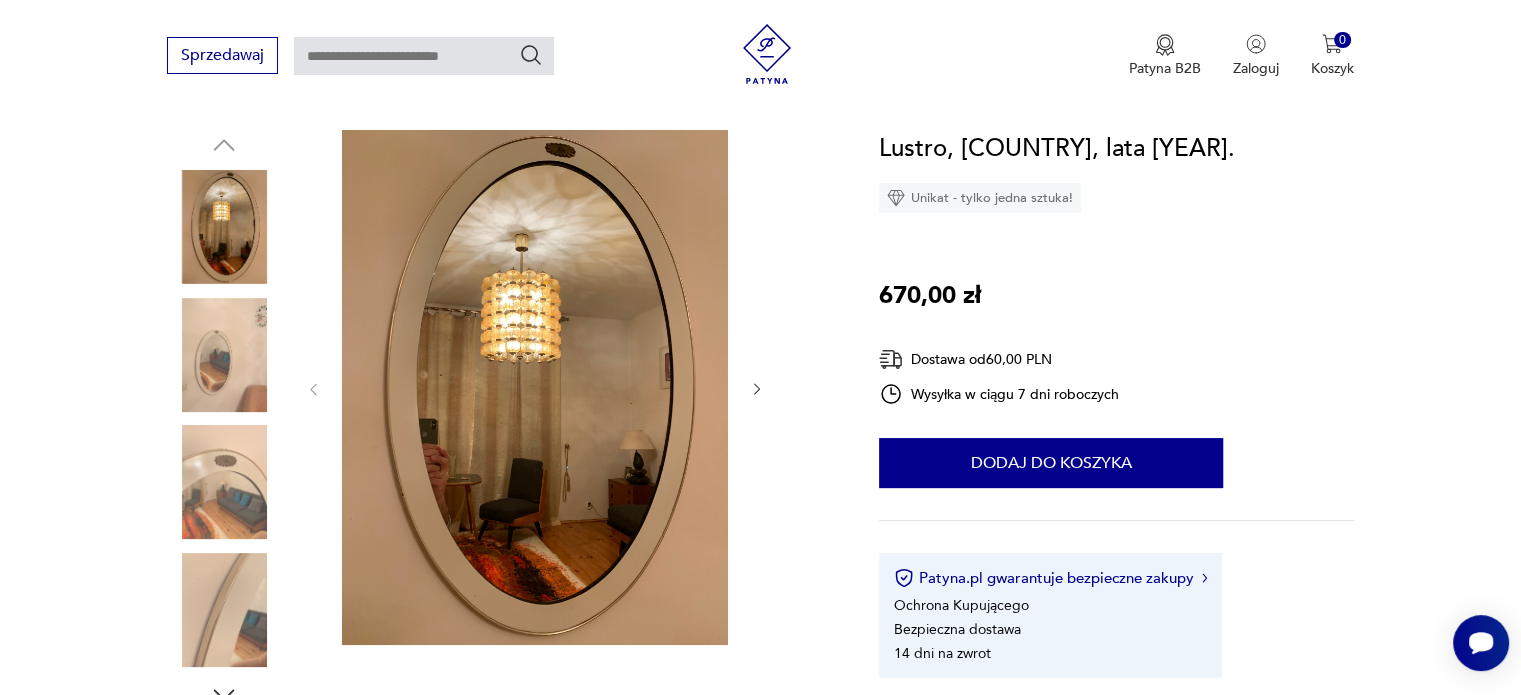 click at bounding box center [535, 387] 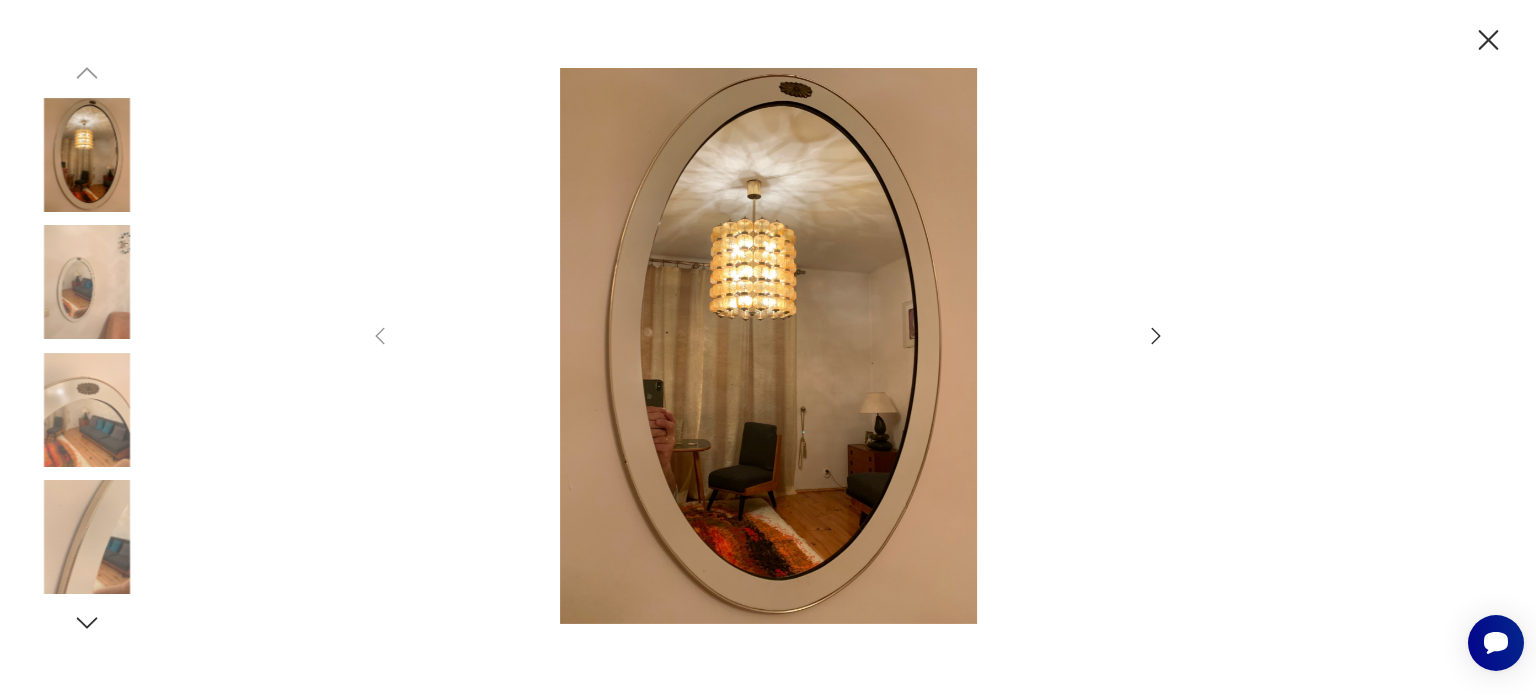 click at bounding box center [1156, 336] 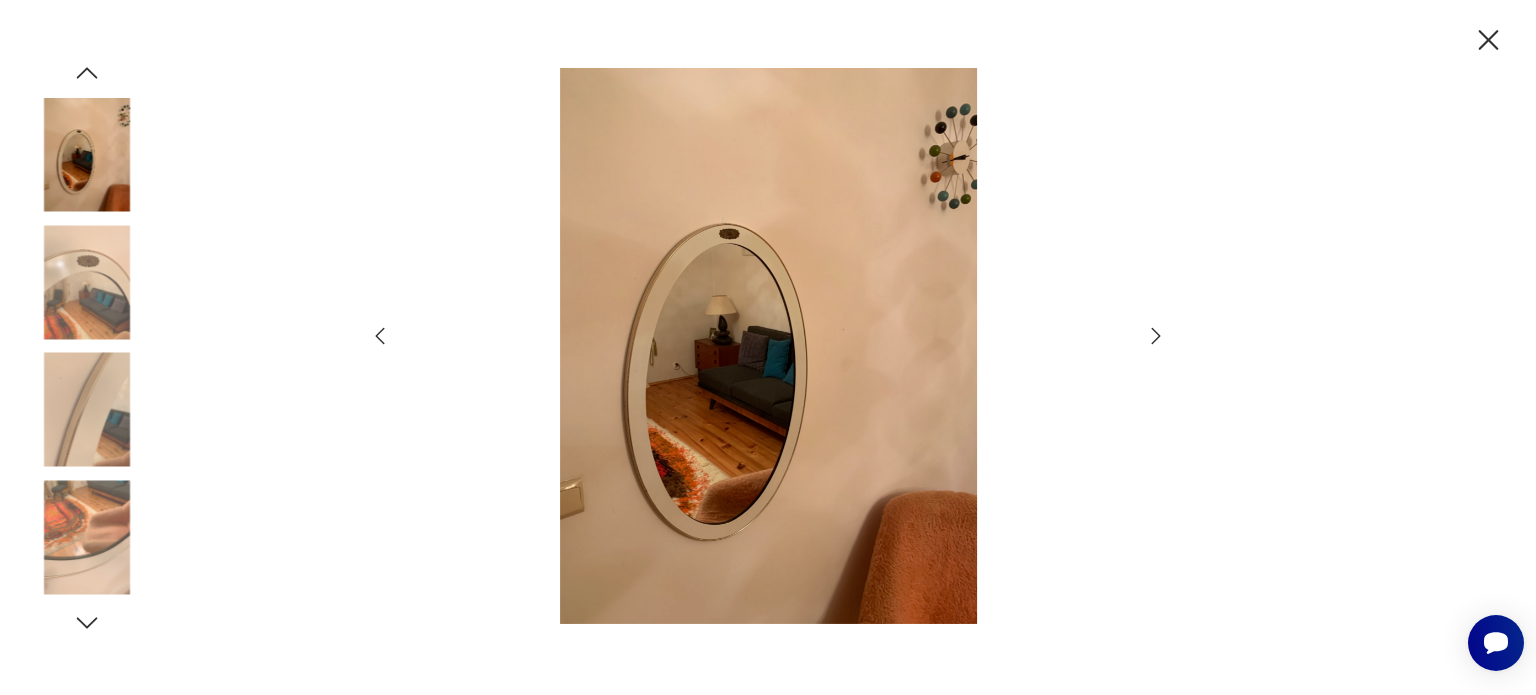 click at bounding box center (1156, 336) 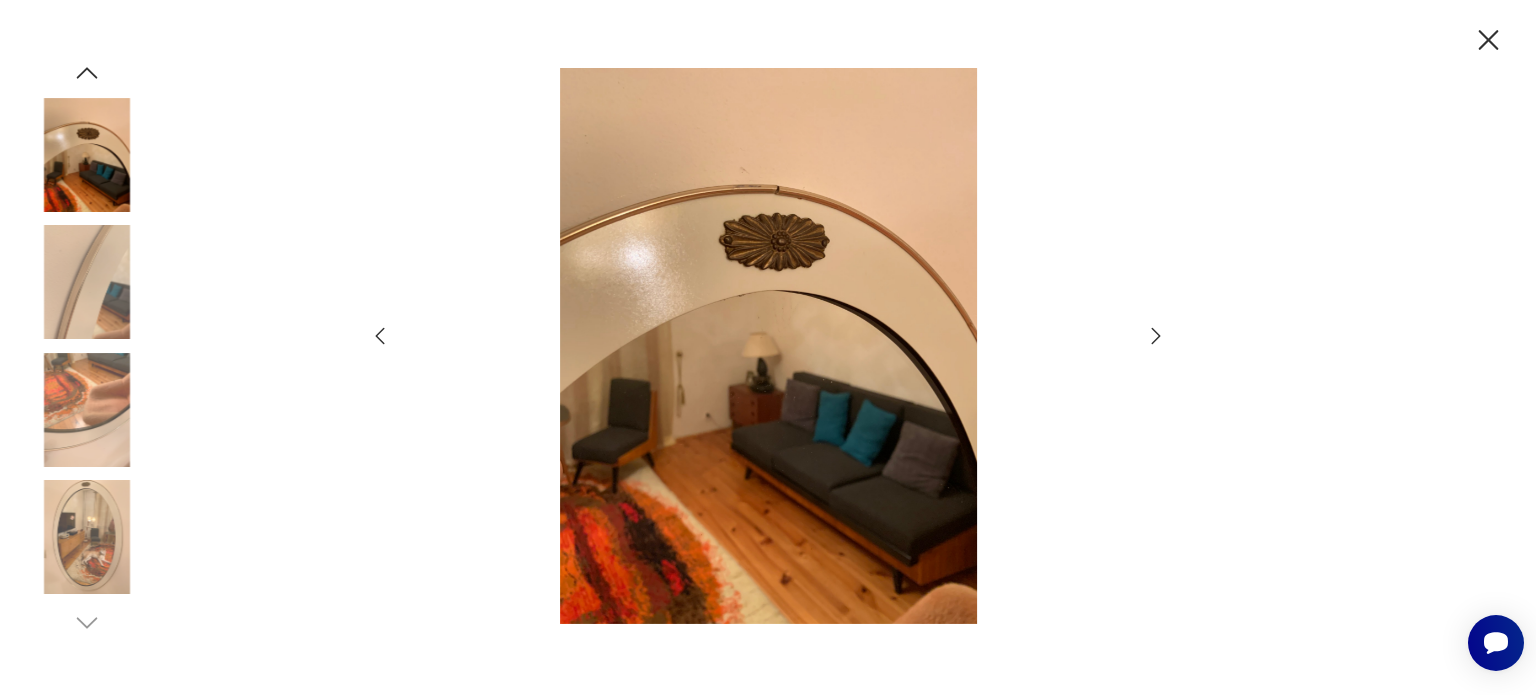 click at bounding box center (1156, 336) 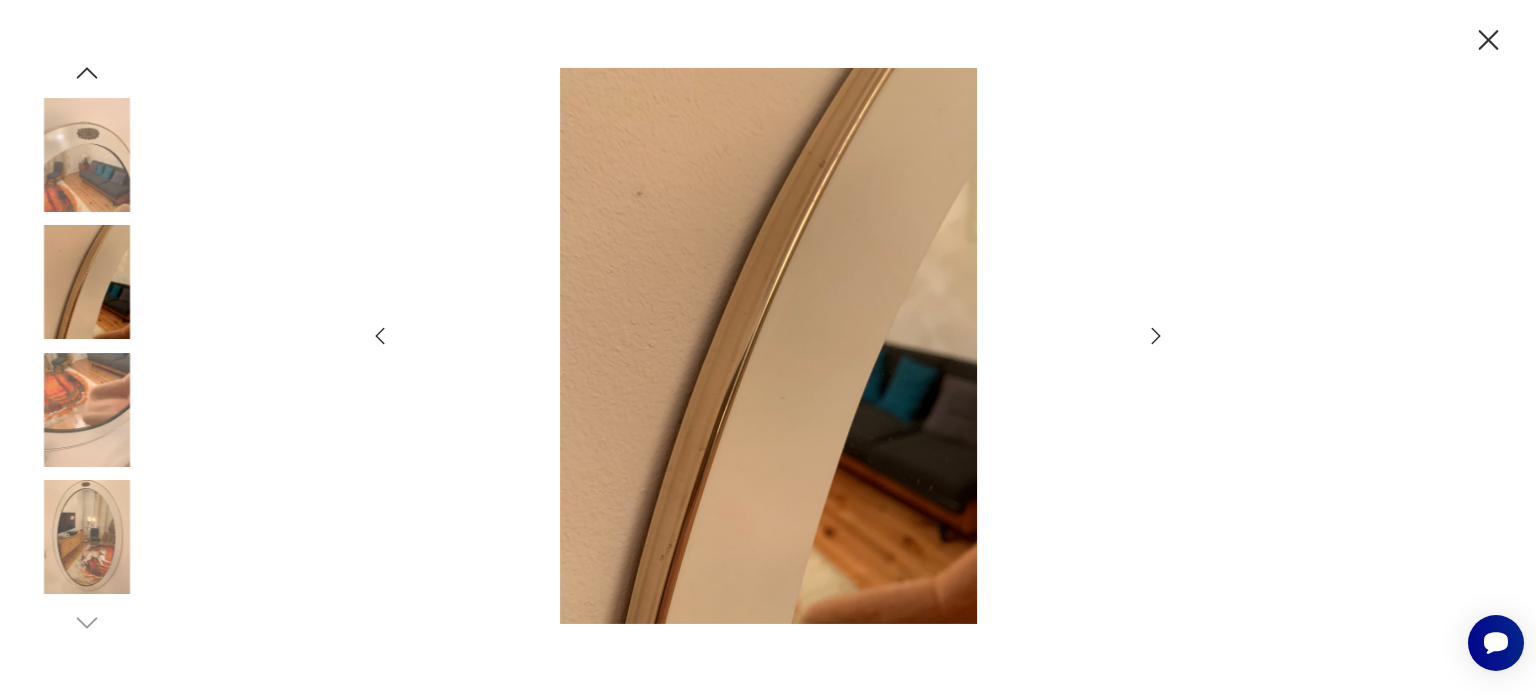 click at bounding box center (1156, 336) 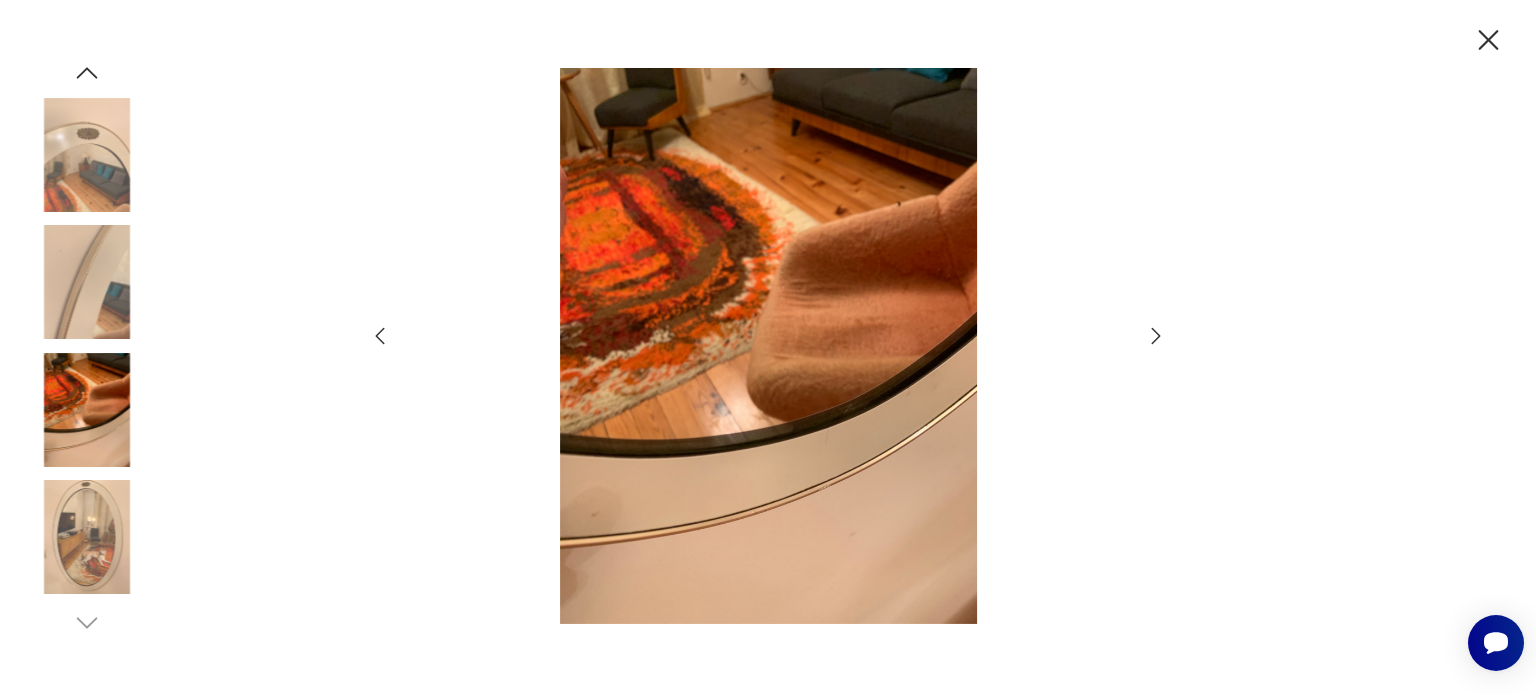 click at bounding box center (1156, 336) 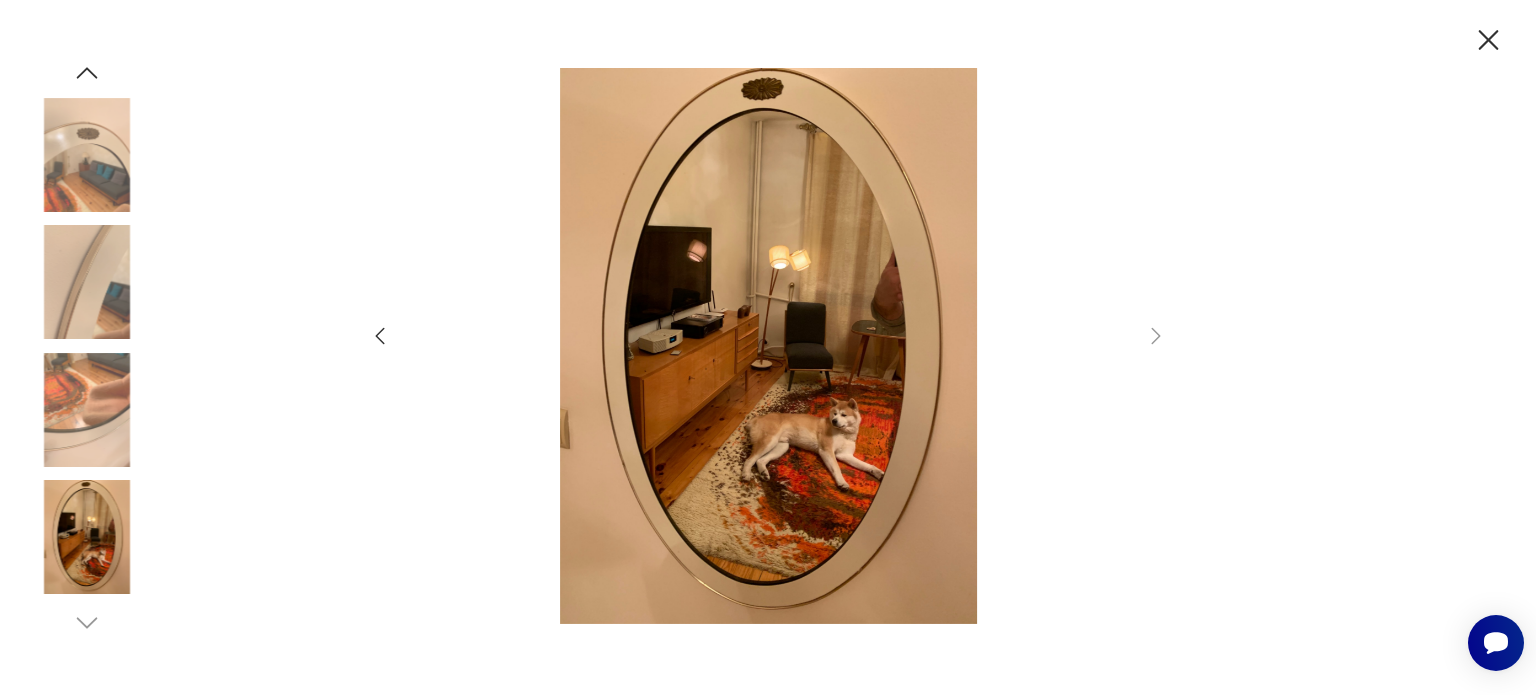 click at bounding box center (87, 155) 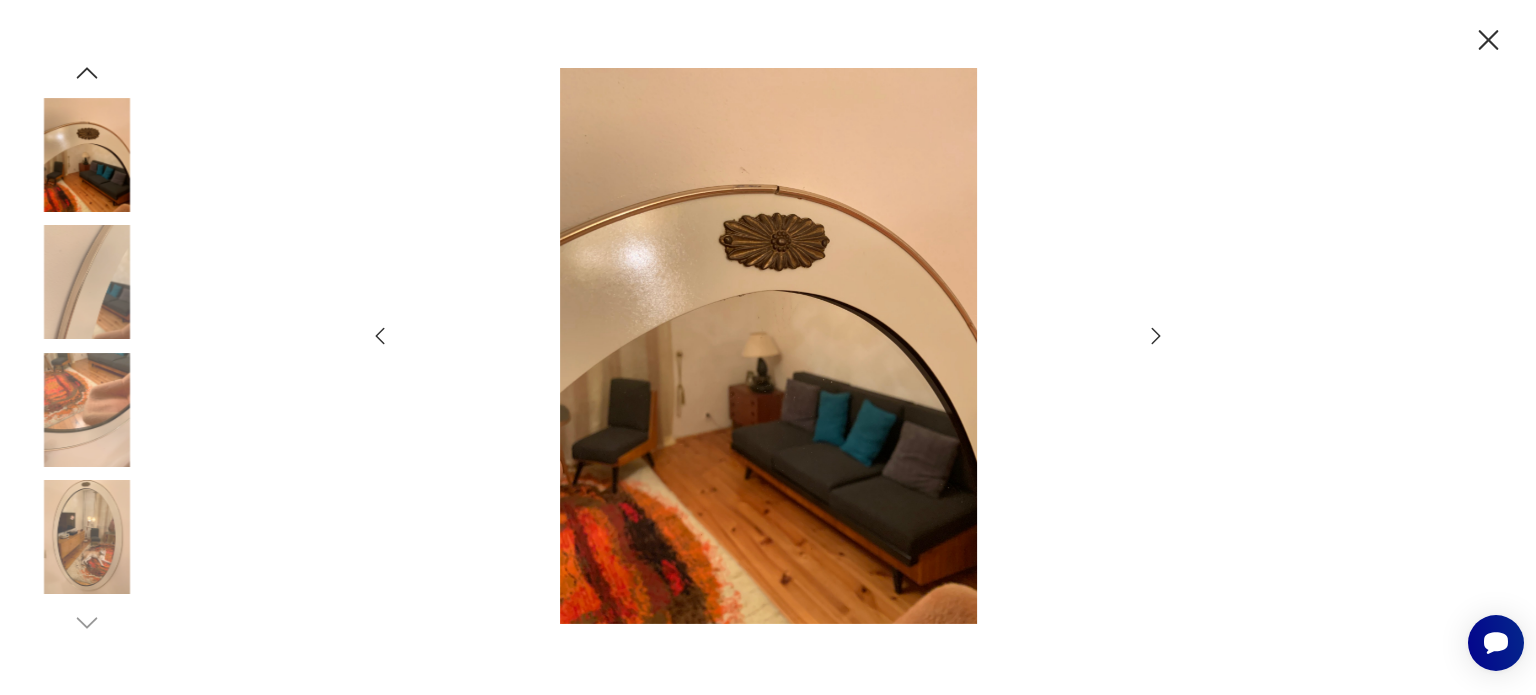 click at bounding box center (1488, 40) 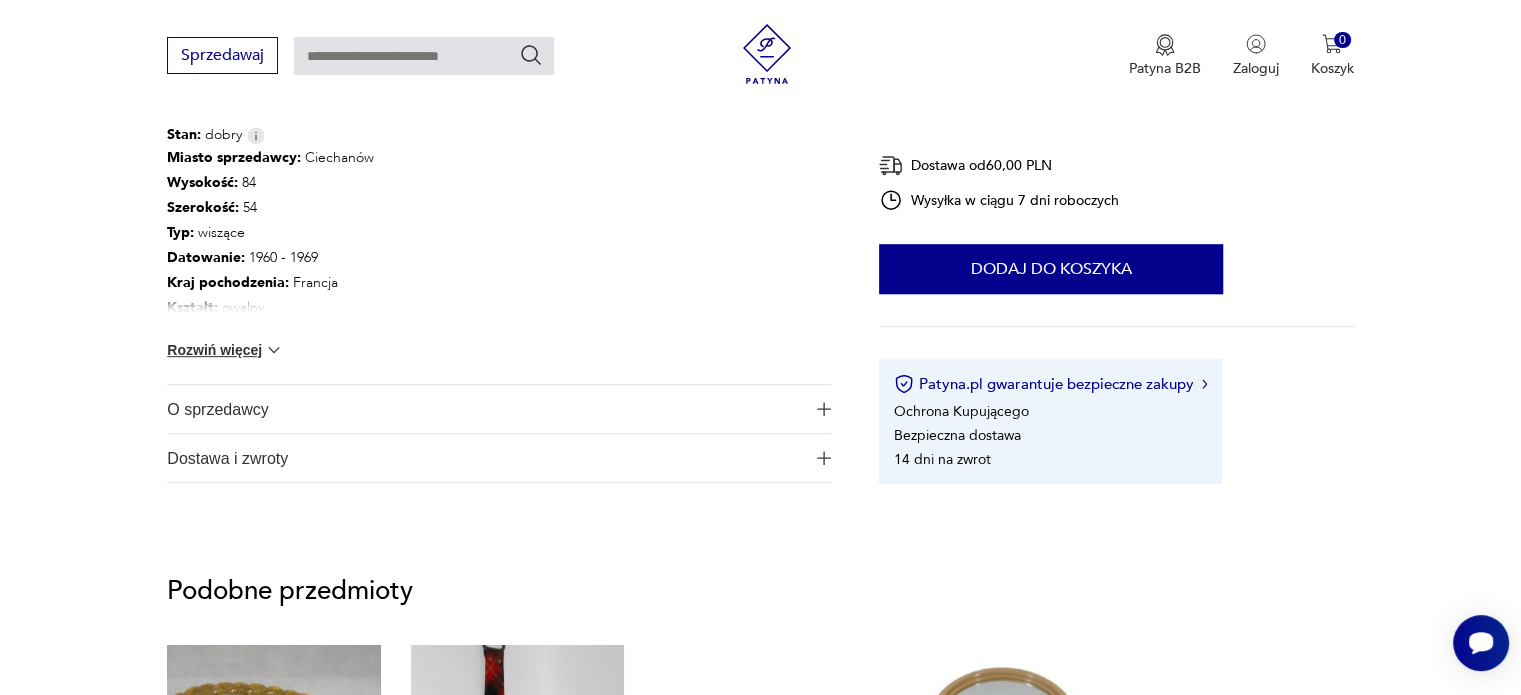 scroll, scrollTop: 1000, scrollLeft: 0, axis: vertical 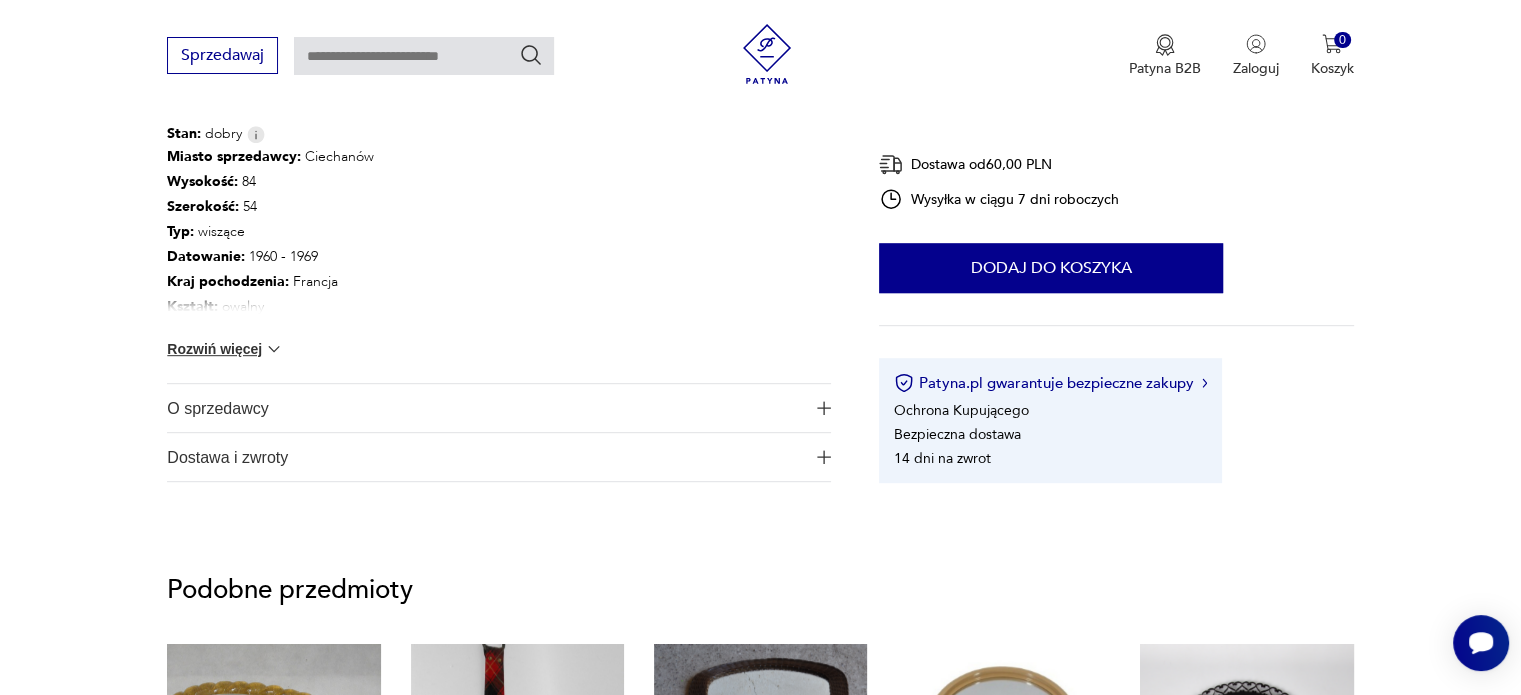 click on "Rozwiń więcej" at bounding box center (225, 32) 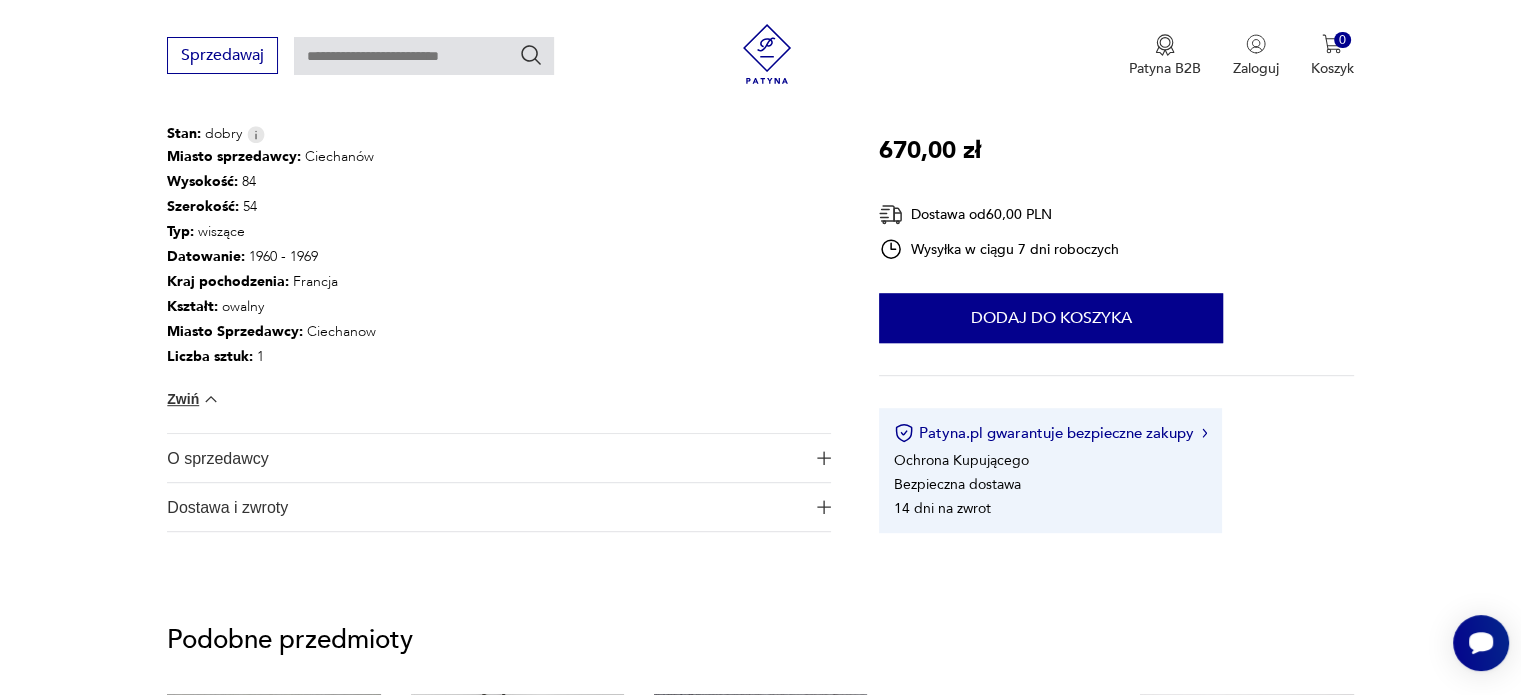 click on "O sprzedawcy" at bounding box center (485, 458) 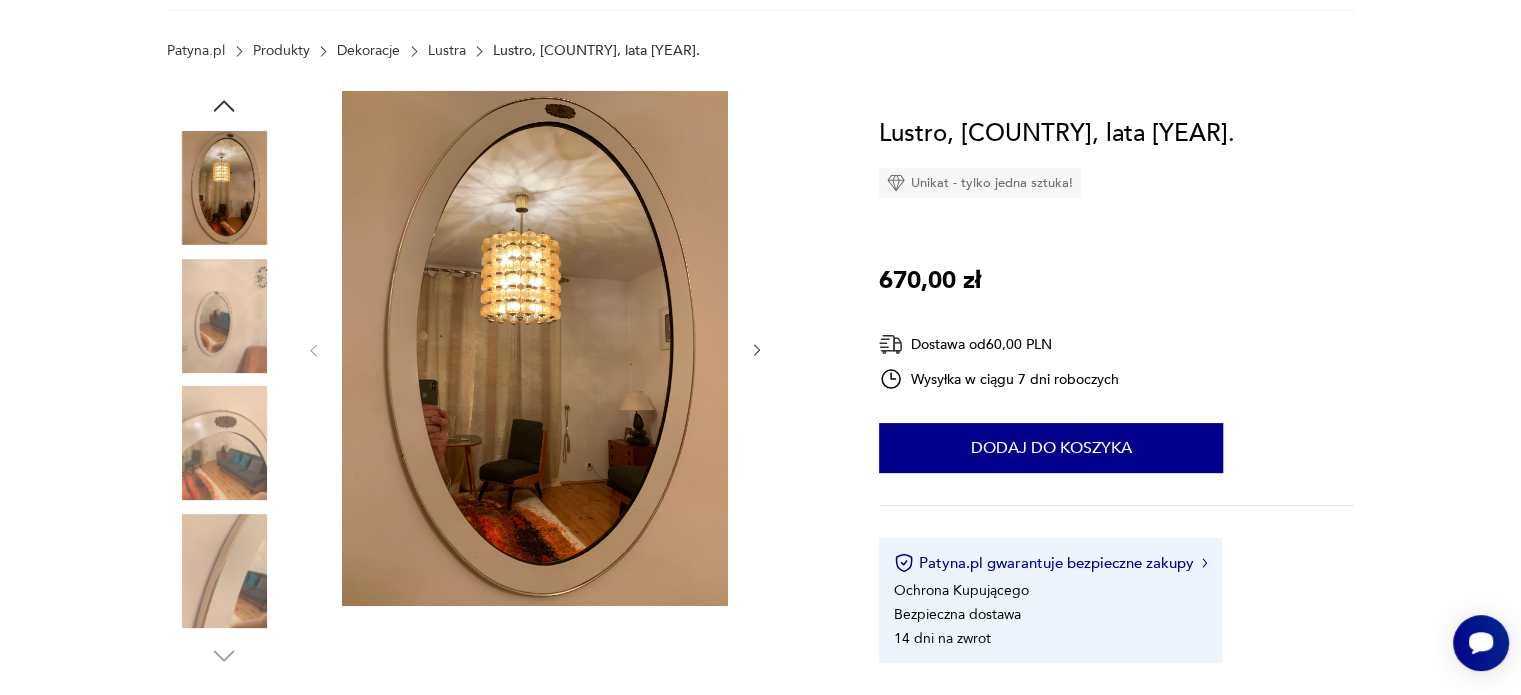 scroll, scrollTop: 0, scrollLeft: 0, axis: both 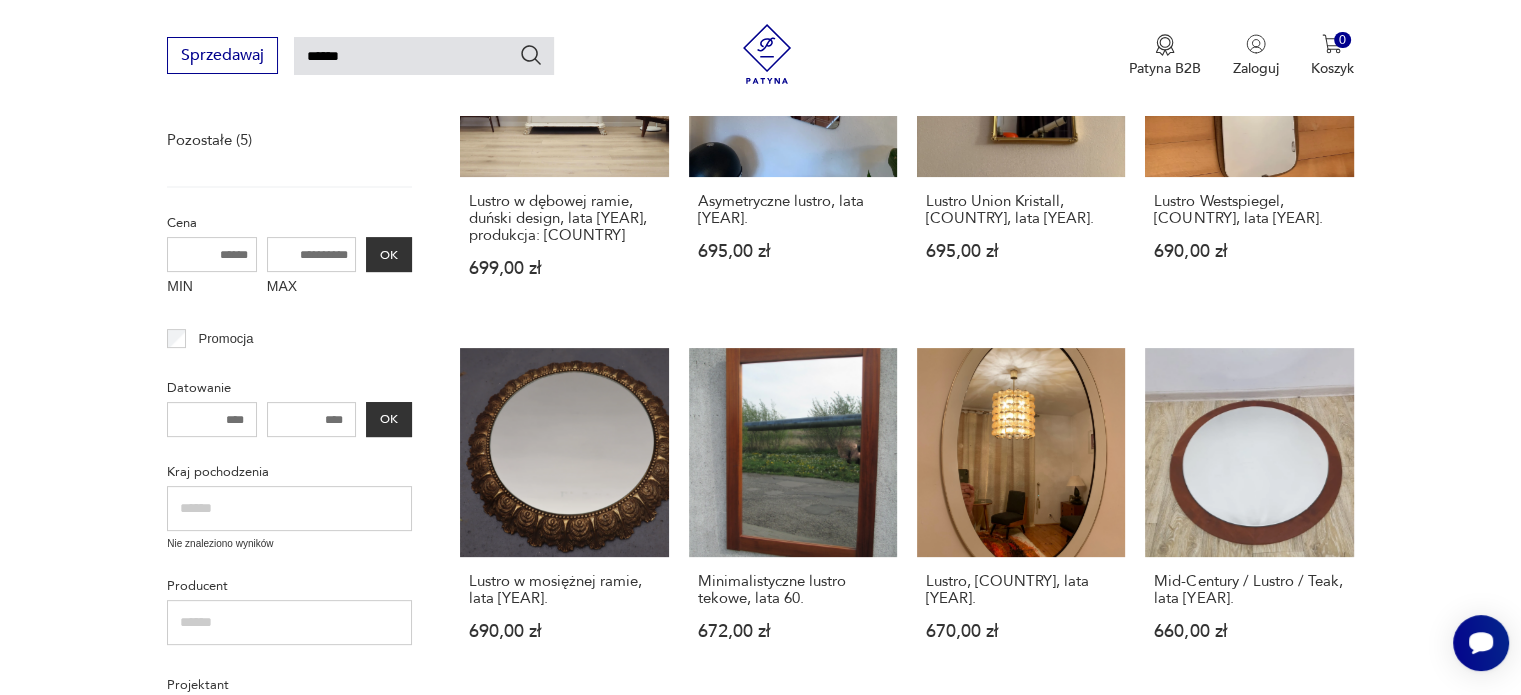 click on "Filtruj produkty Meble (10) Antykwariat (2) Dekoracje (350) Kuchnia (1) Pozostałe (5) Cena MIN MAX OK Promocja Datowanie OK Kraj pochodzenia Nie znaleziono wyników Producent Projektant Klasyk Tag art deco Bauhaus Bavaria black friday Cepelia ceramika Chodzież Ćmielów Wyczyść filtry Znaleziono  368   produktów Filtruj Sortuj według ceny (od największej) Sortuj według ceny (od największej) Lustro w dębowej ramie, duński design, lata 60., produkcja: Dania 699,00 zł Asymetryczne lustro, lata 60. 695,00 zł Lustro Union Kristall, Niemcy, lata 60. 695,00 zł Lustro Westspiegel, Niemcy, lata 60. 690,00 zł Lustro w mosiężnej ramie, lata 50. 690,00 zł Minimalistyczne lustro tekowe, lata 60. 672,00 zł Lustro, Francja, lata 60. 670,00 zł Mid-Century / Lustro / Teak, lata 70. 660,00 zł Lustro w złotej ramie, lata 70. 650,00 zł Lustro Rockabilly, lata 60. 650,00 zł Lustro, lata 70. 650,00 zł Kwadratowe lustro w metalowej białej ramie, lata 70. 650,00 zł 650,00 zł Lustro, lata 70." at bounding box center [760, 761] 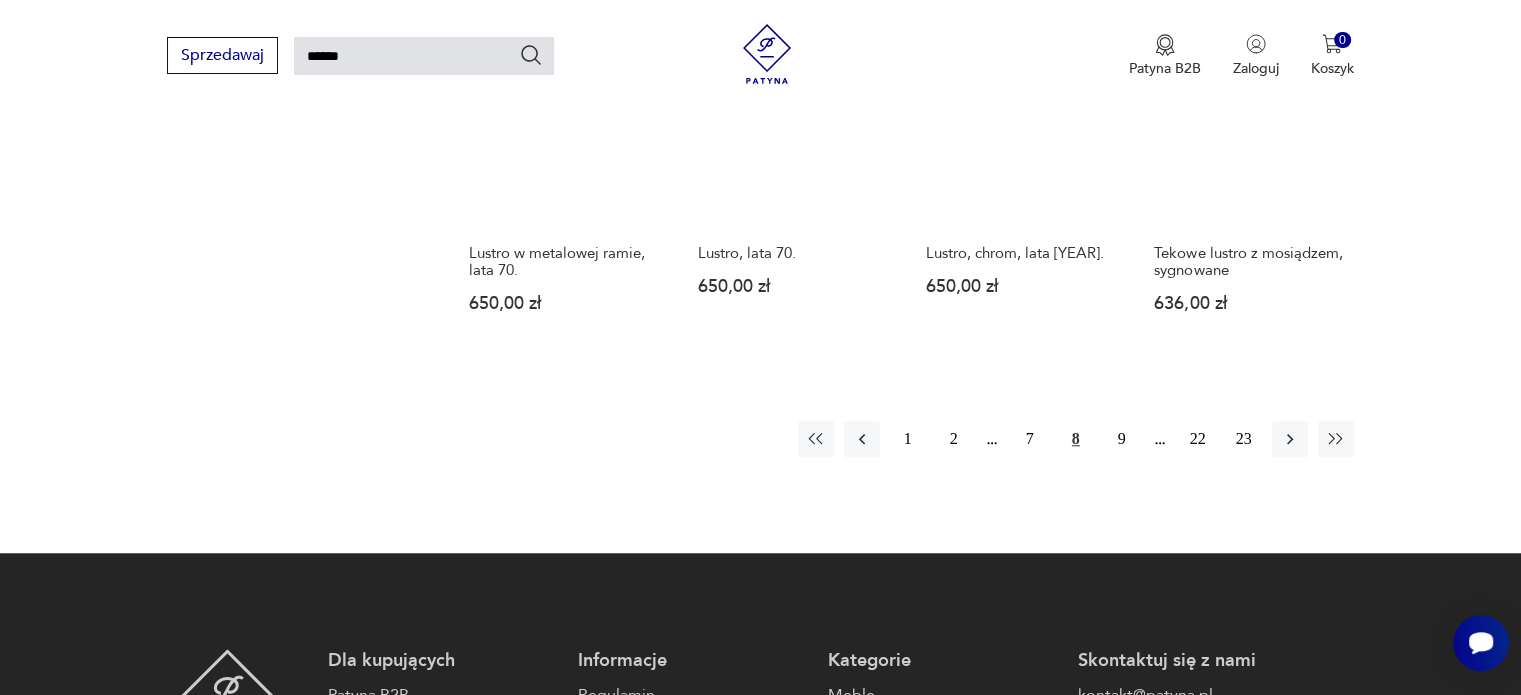 scroll, scrollTop: 1571, scrollLeft: 0, axis: vertical 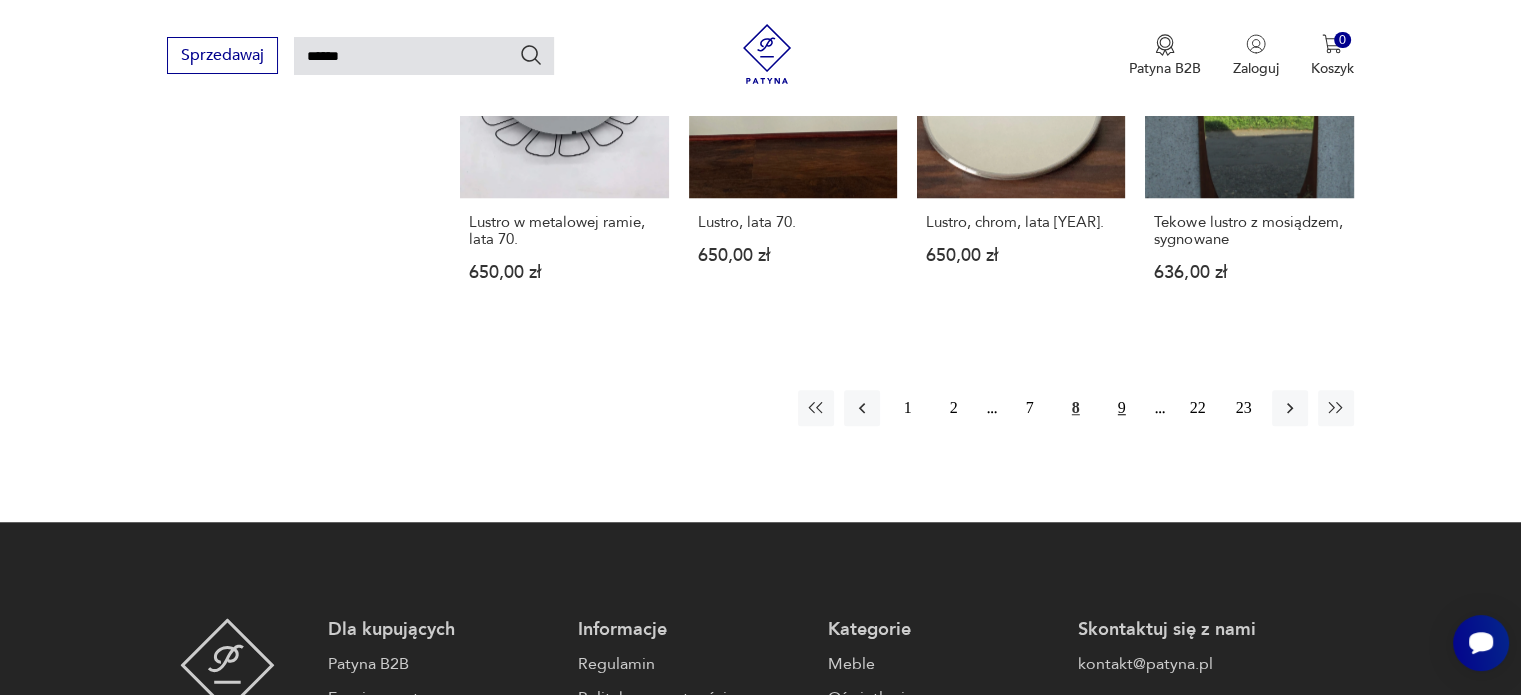 click on "9" at bounding box center (1122, 408) 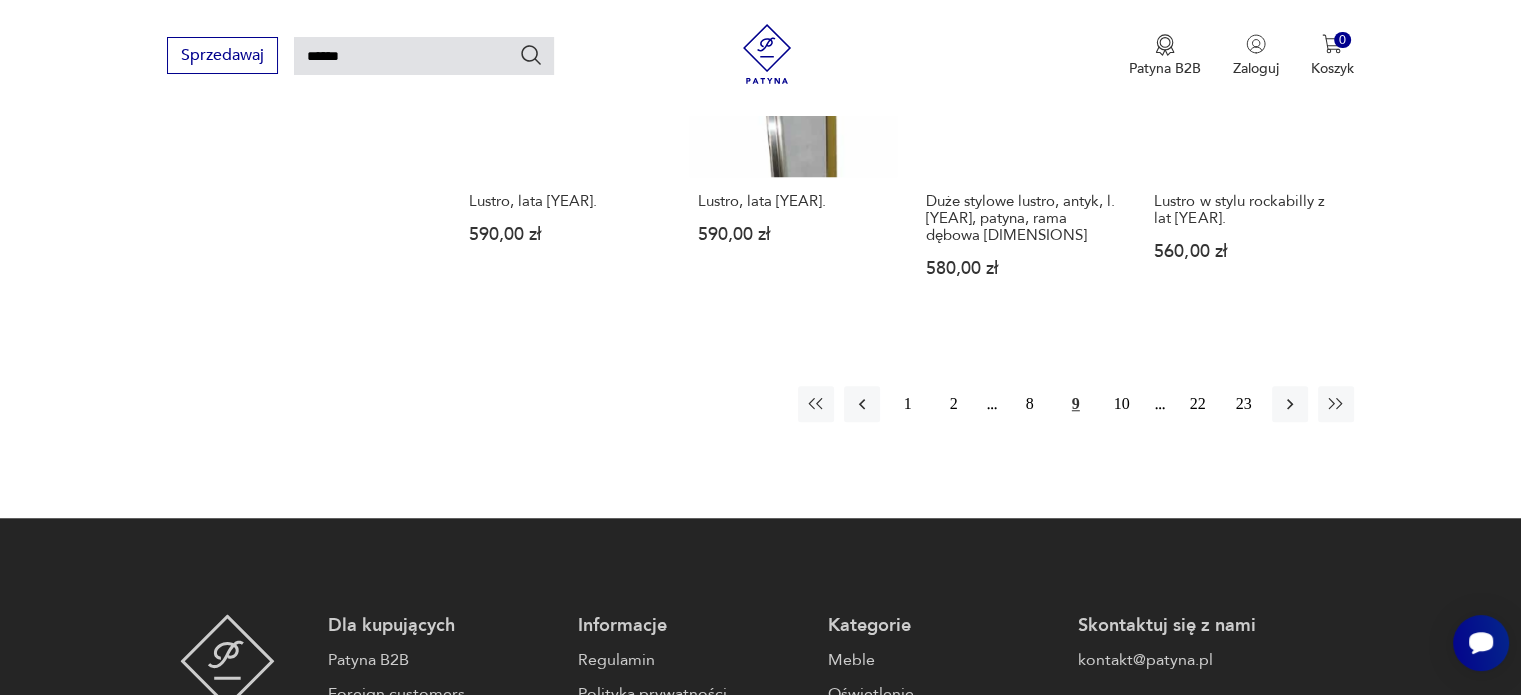 scroll, scrollTop: 1671, scrollLeft: 0, axis: vertical 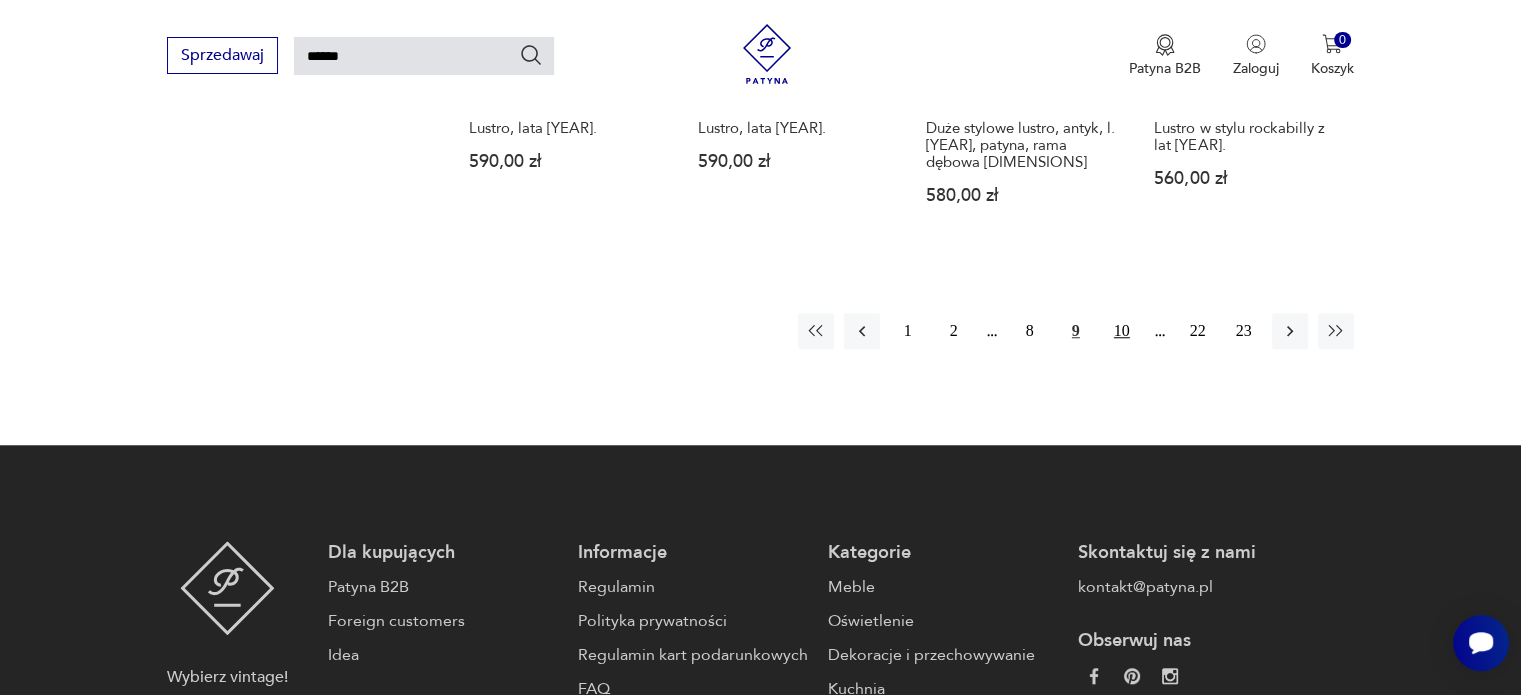 click on "10" at bounding box center (1122, 331) 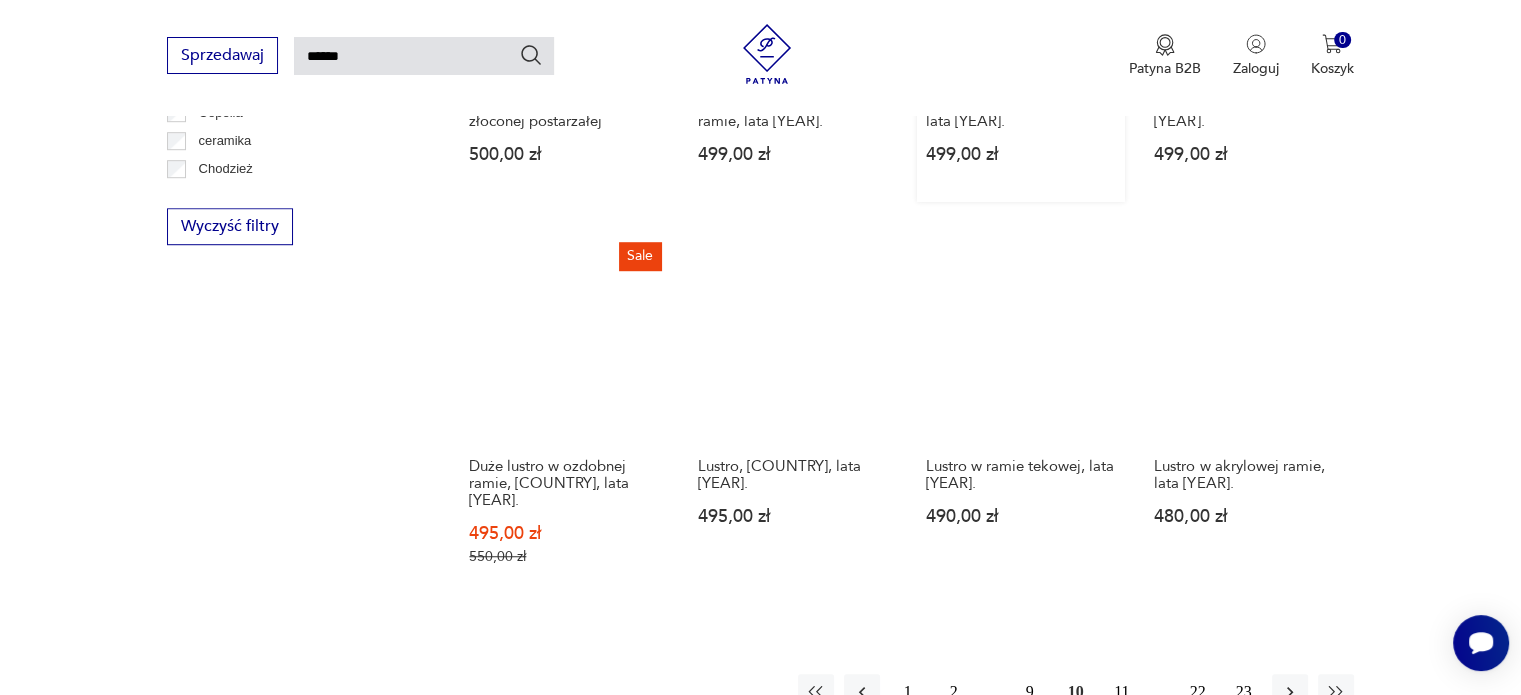 scroll, scrollTop: 1371, scrollLeft: 0, axis: vertical 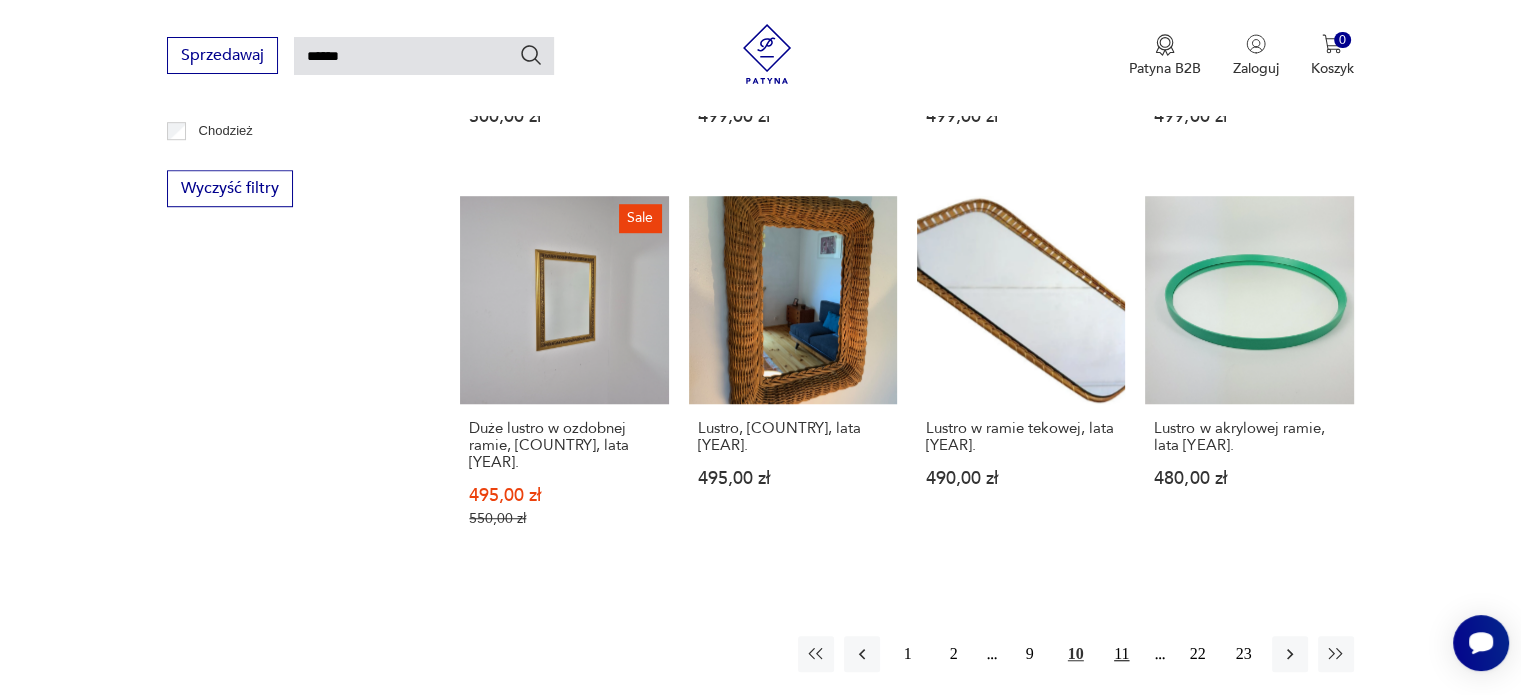 click on "11" at bounding box center [1122, 654] 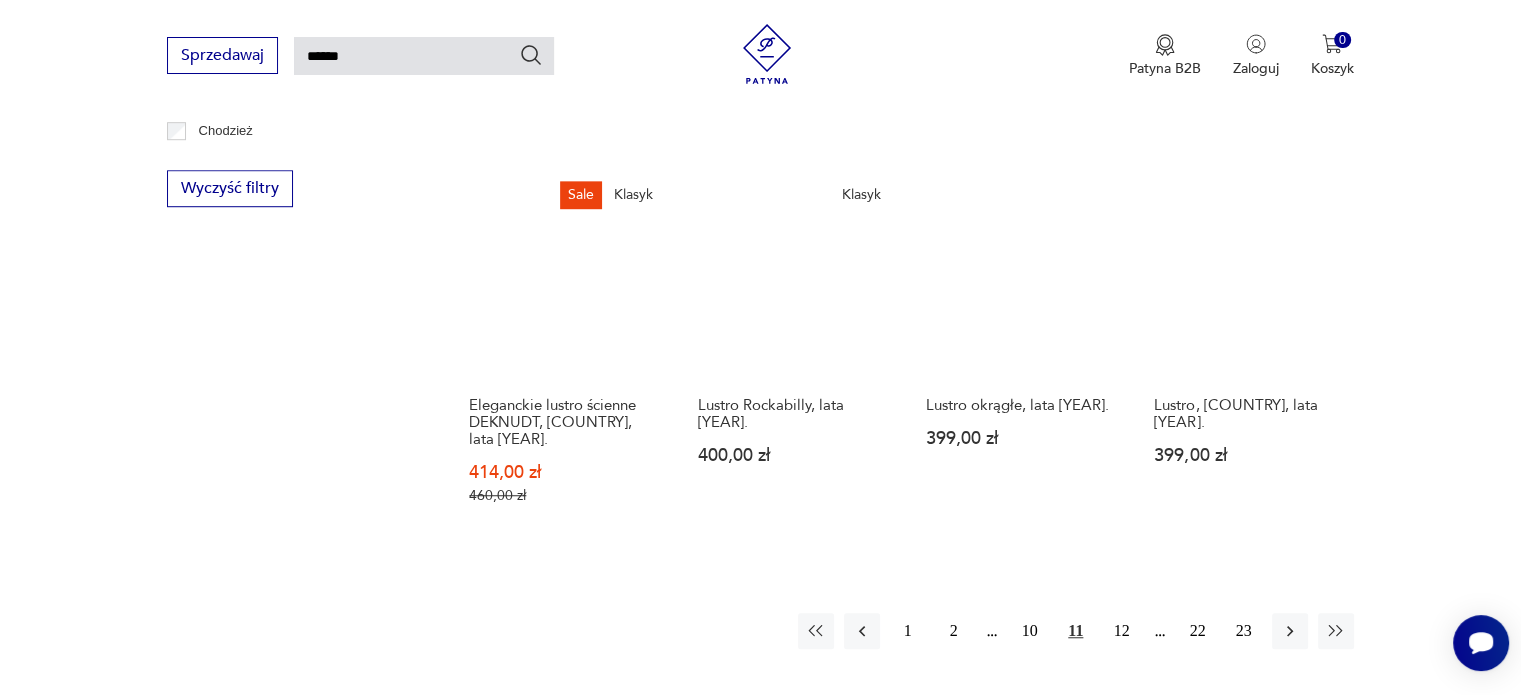scroll, scrollTop: 1471, scrollLeft: 0, axis: vertical 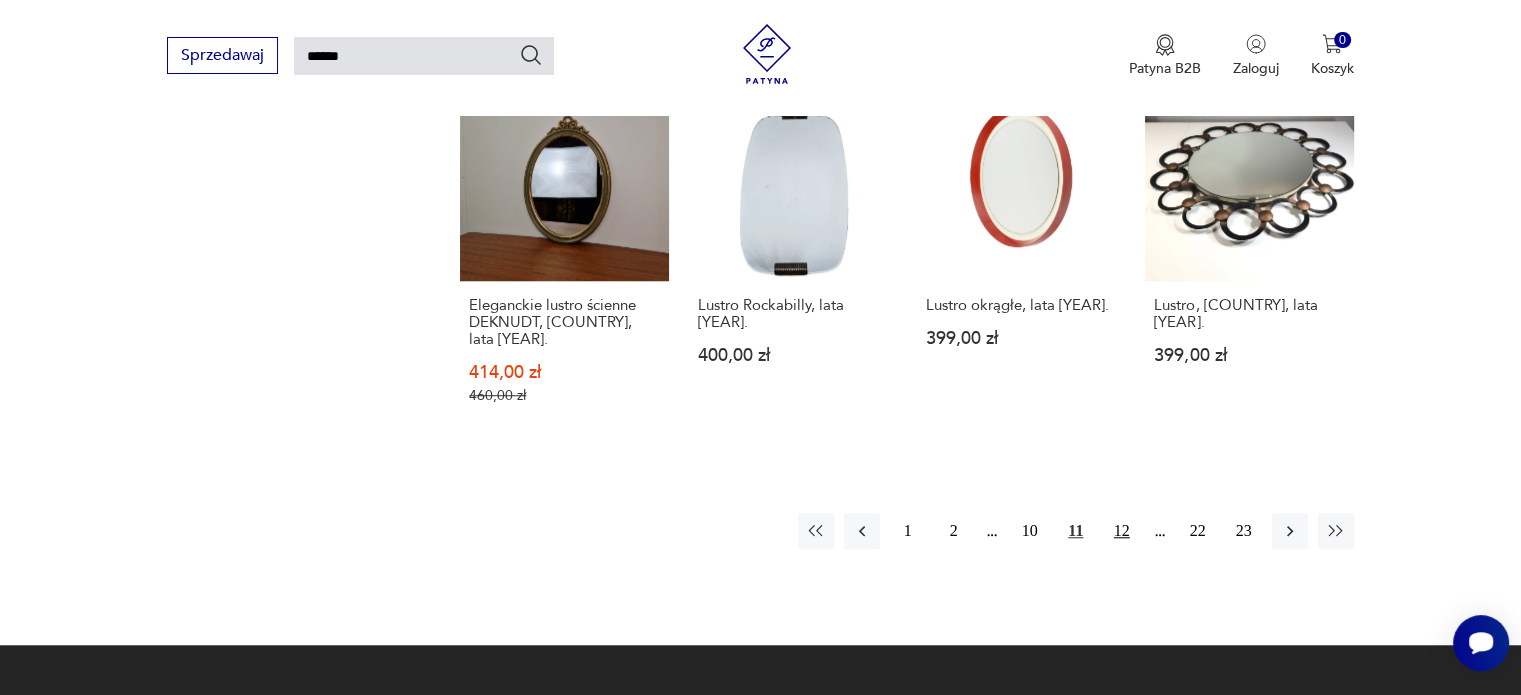 click on "12" at bounding box center (1122, 531) 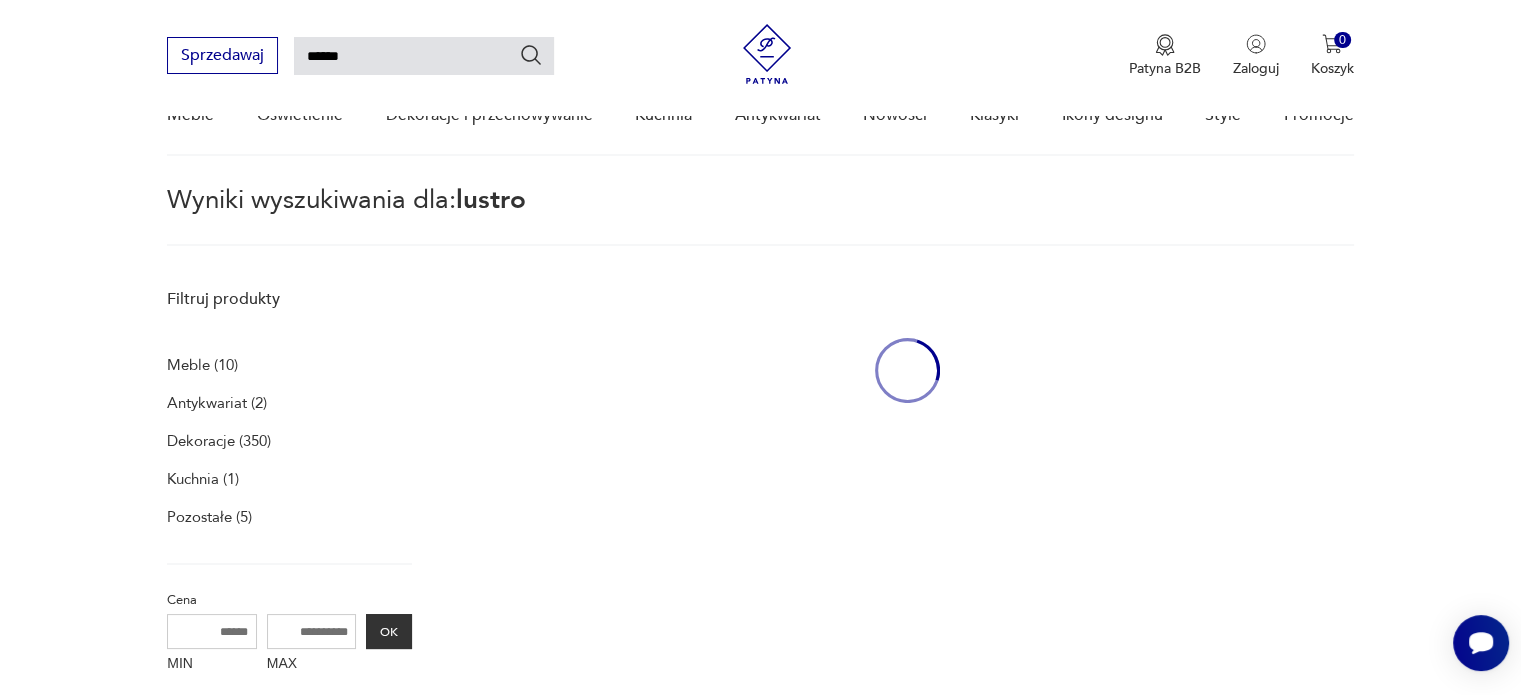 scroll, scrollTop: 71, scrollLeft: 0, axis: vertical 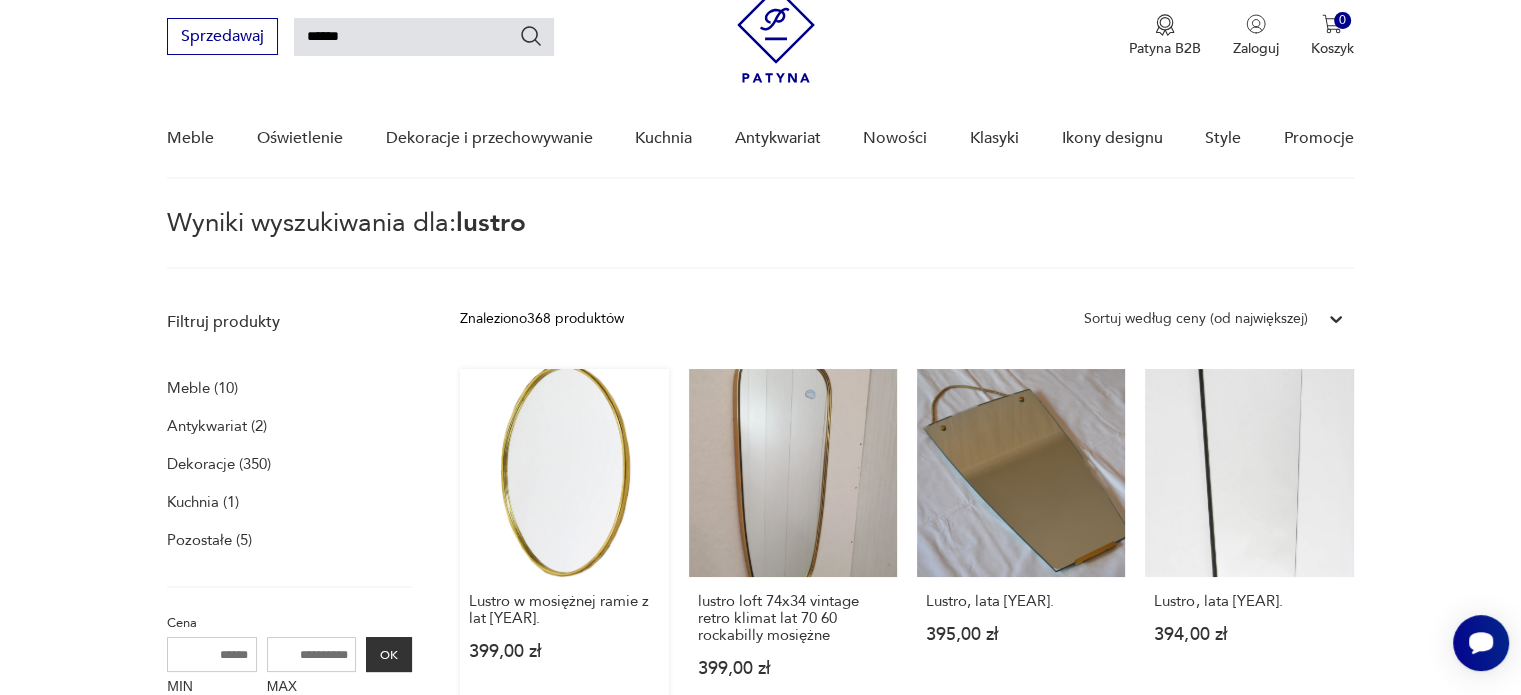 click on "Lustro w mosiężnej ramie z lat 80. 399,00 zł" at bounding box center (564, 542) 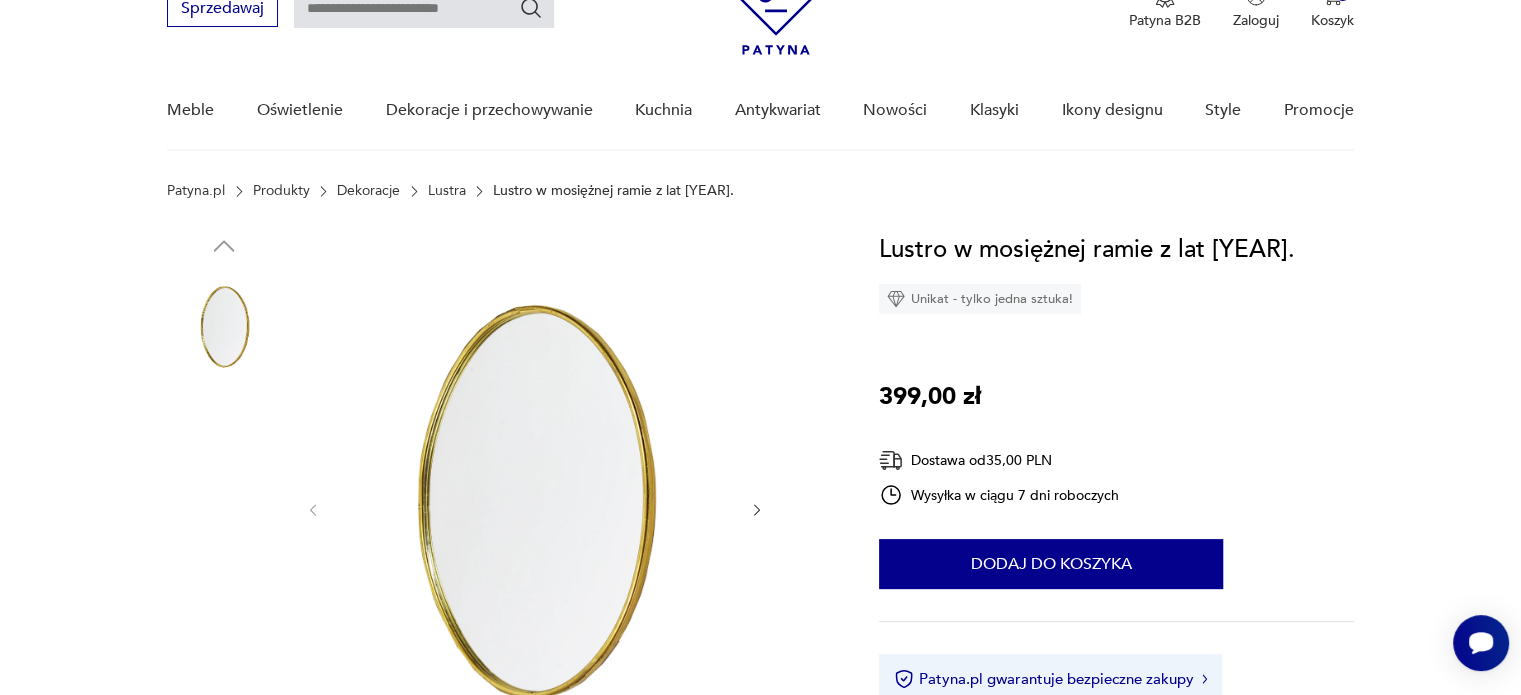 scroll, scrollTop: 100, scrollLeft: 0, axis: vertical 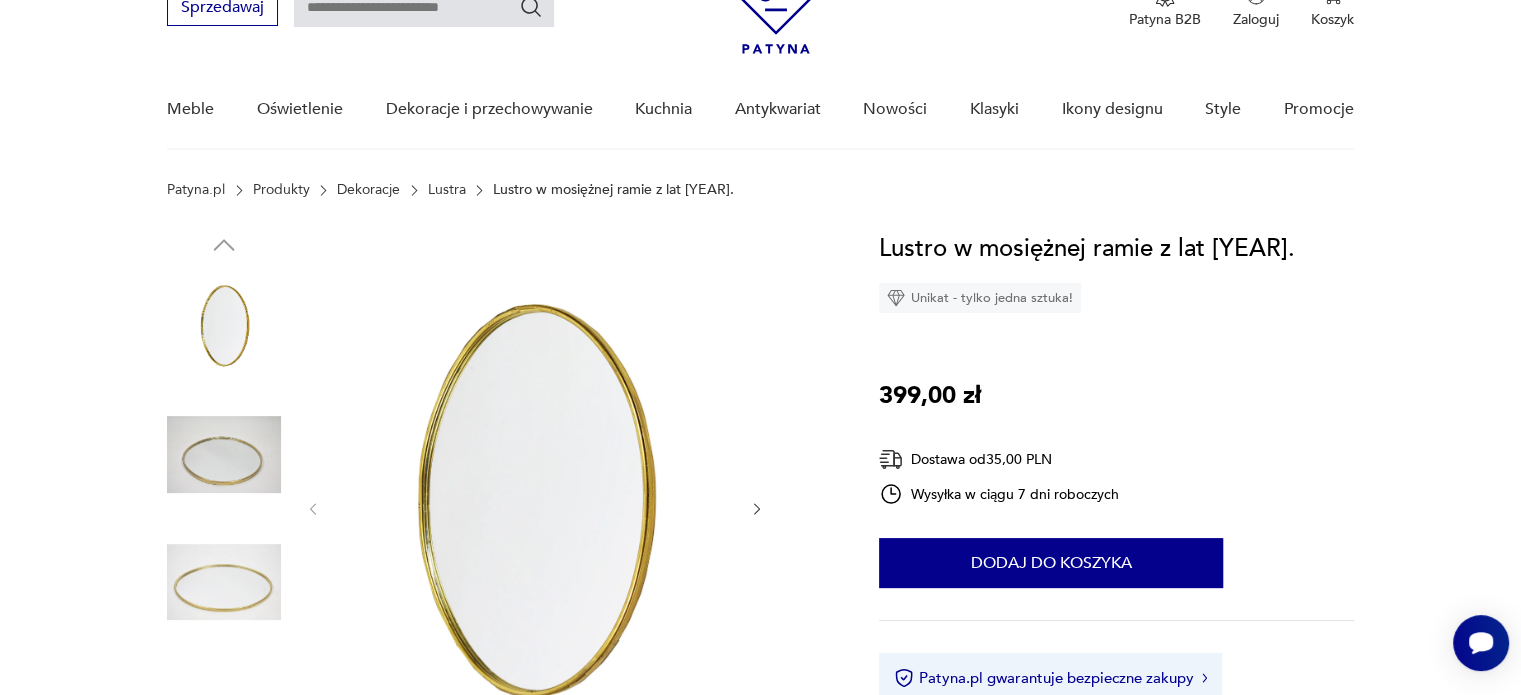click at bounding box center (535, 507) 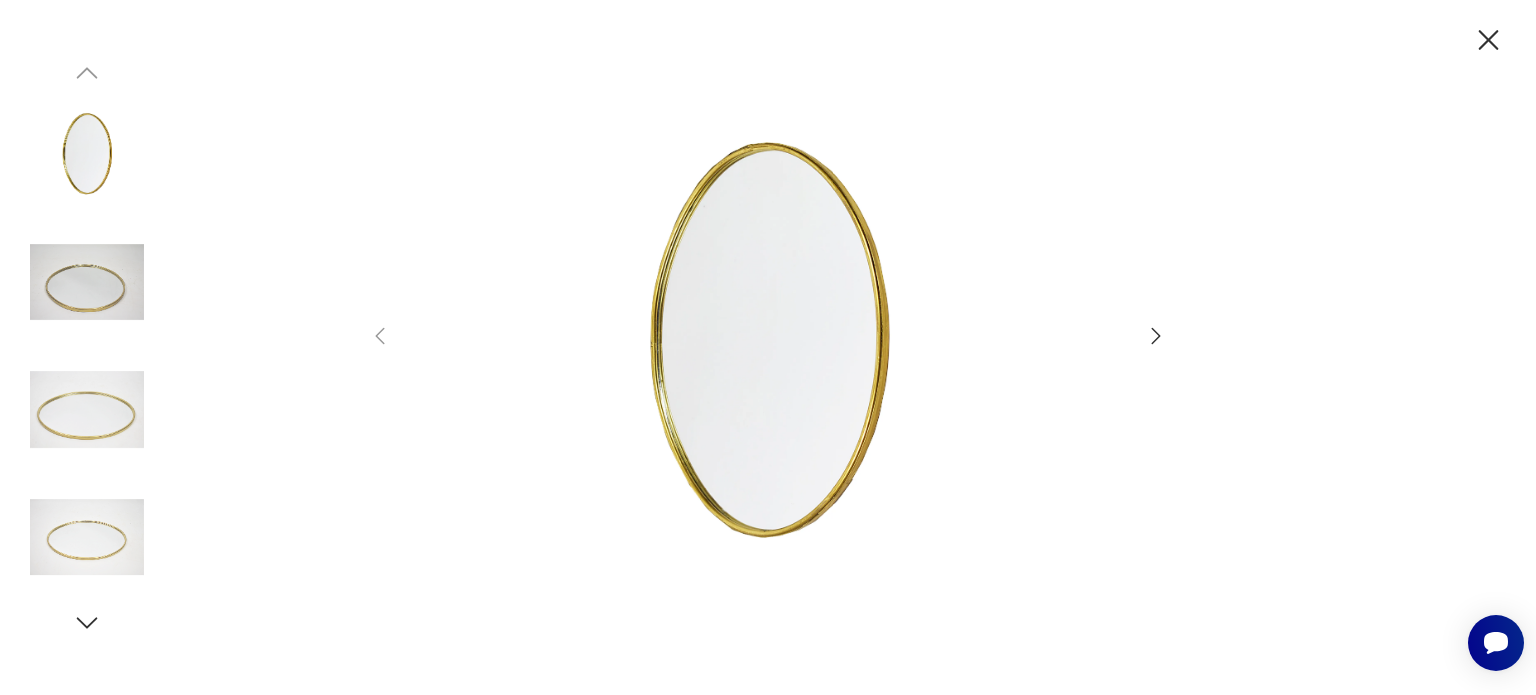 click at bounding box center [1156, 336] 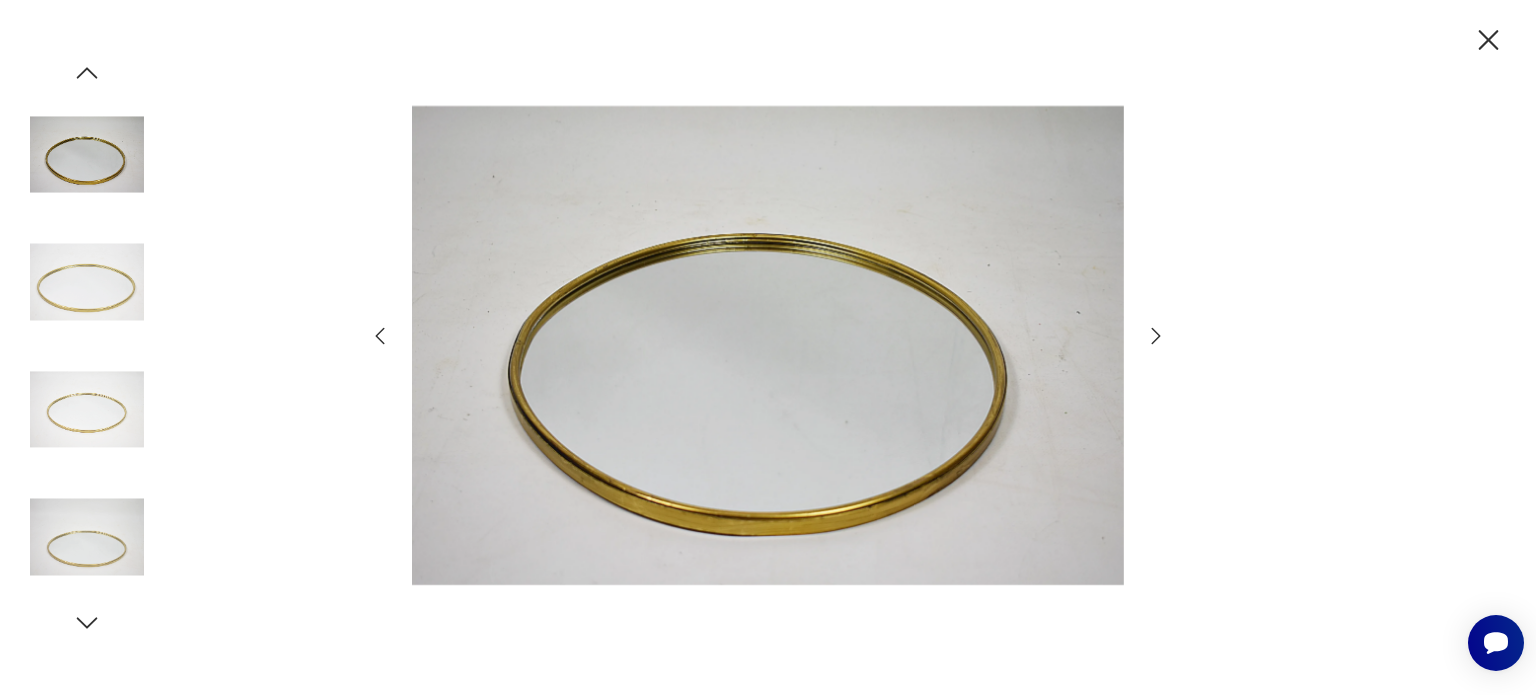 click at bounding box center (1156, 335) 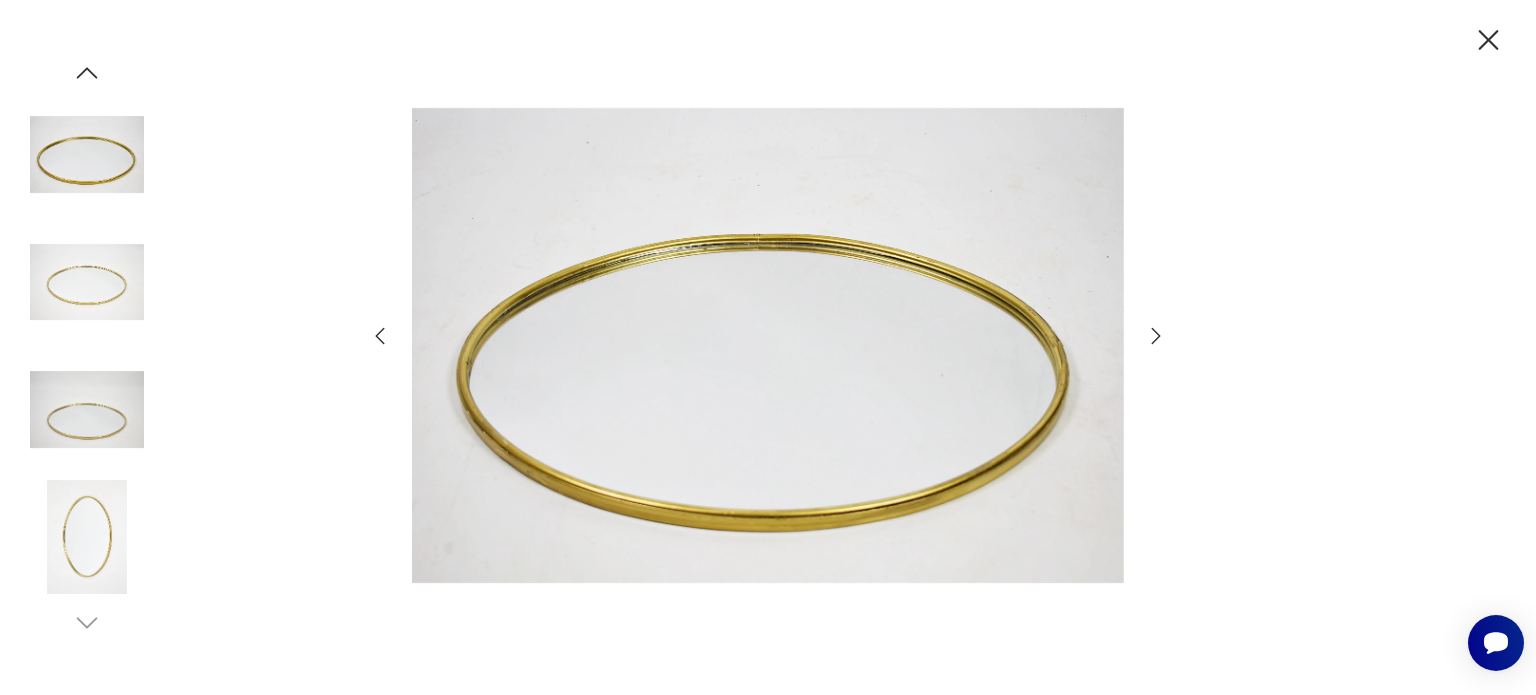 click at bounding box center [1156, 335] 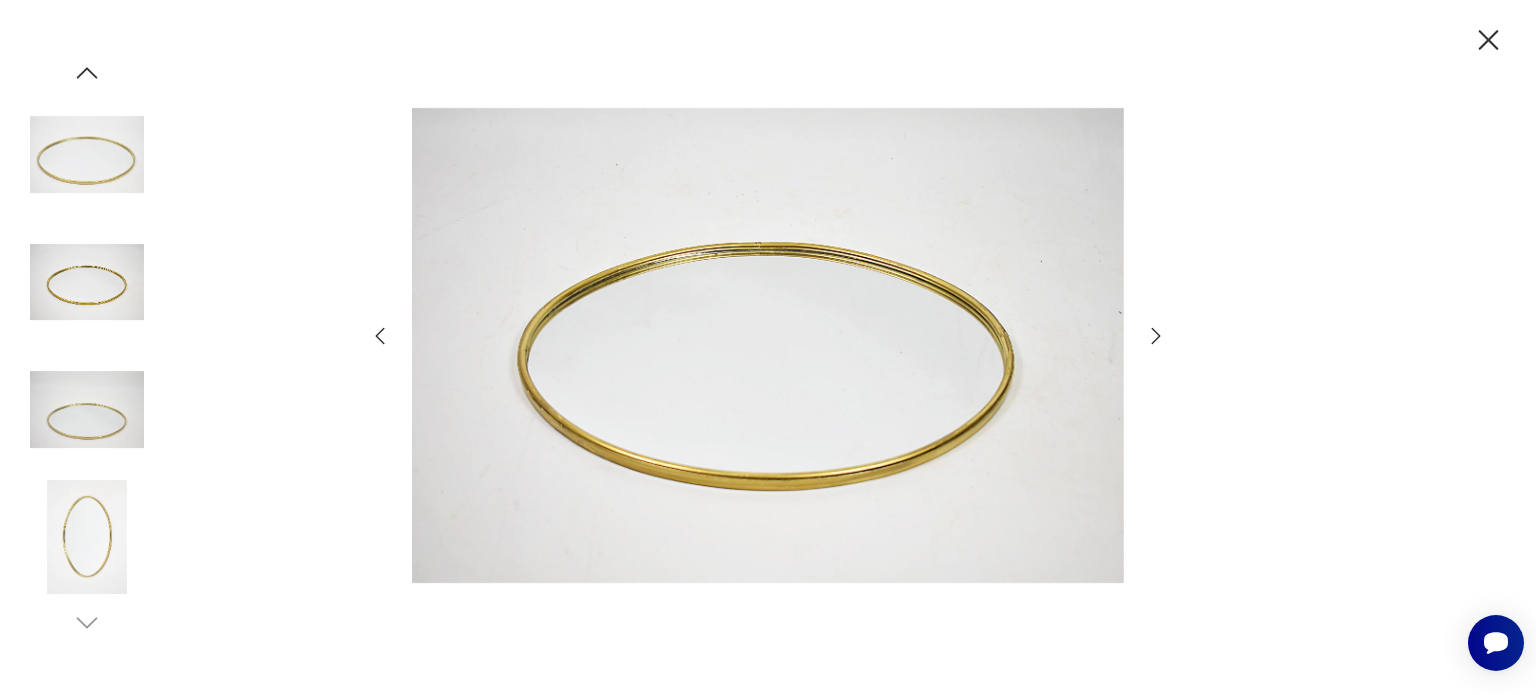 click at bounding box center (1156, 335) 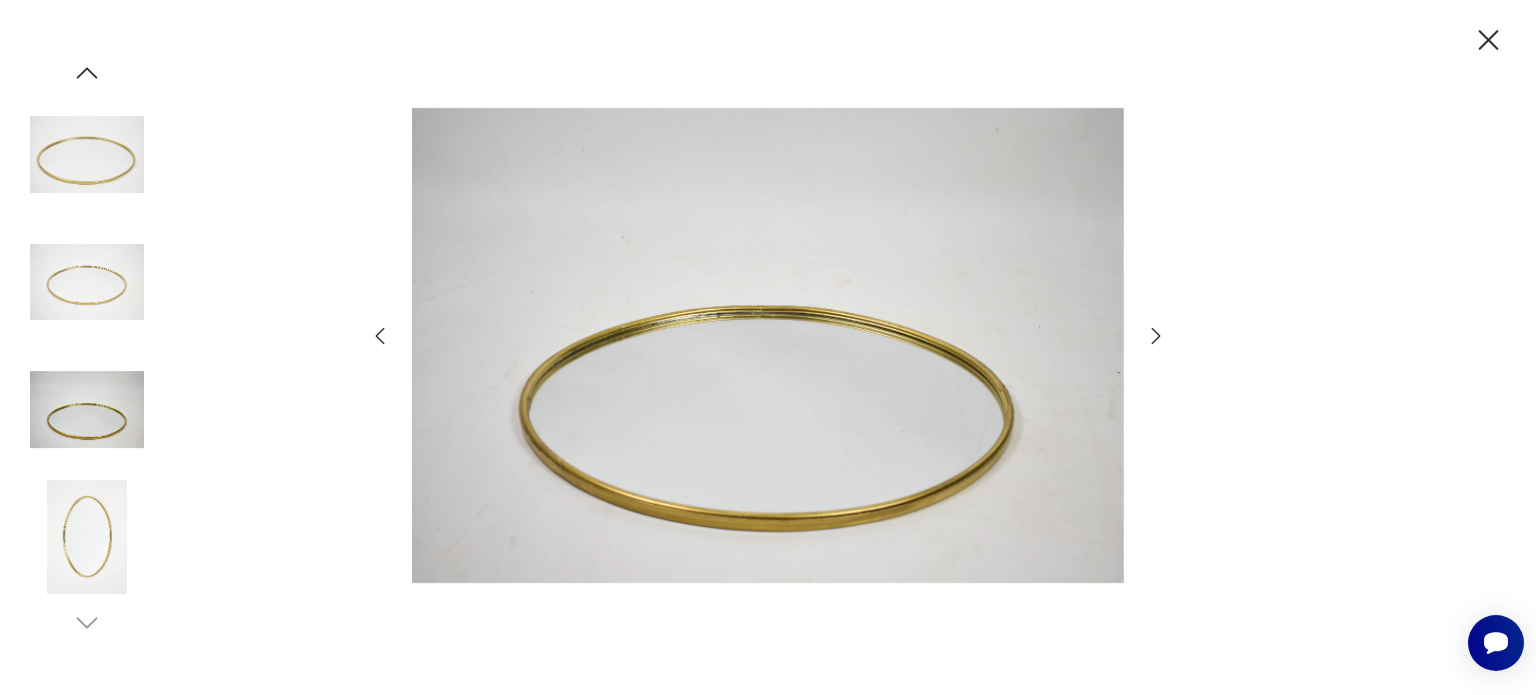 click at bounding box center (1156, 335) 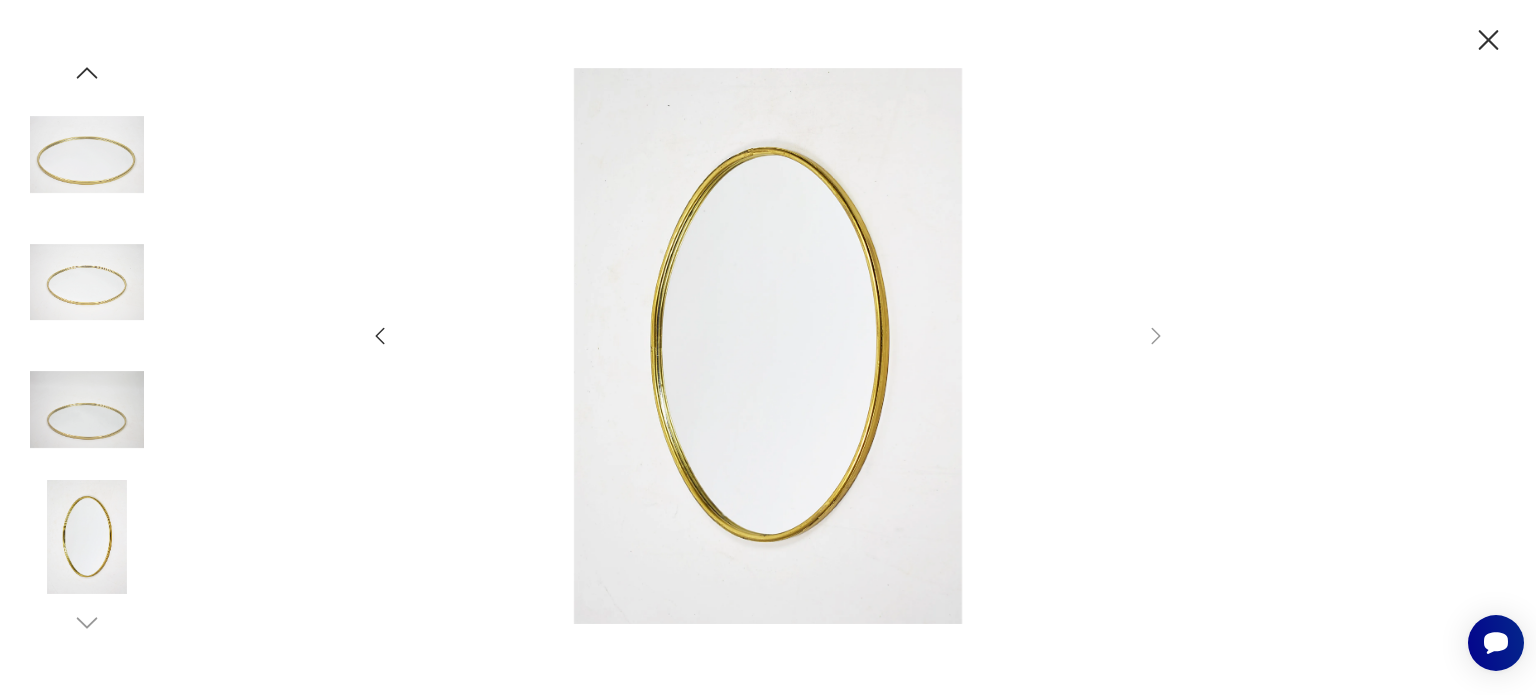 click at bounding box center [1488, 40] 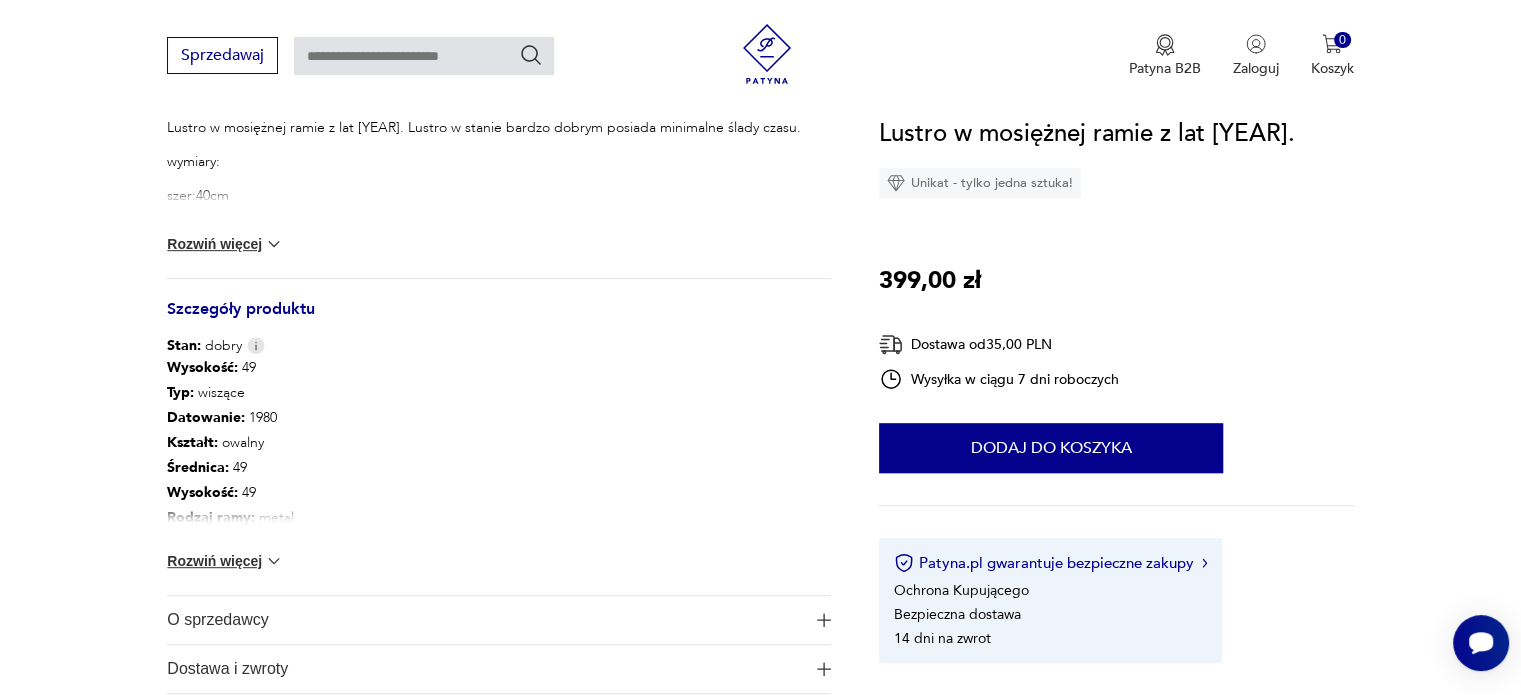 scroll, scrollTop: 900, scrollLeft: 0, axis: vertical 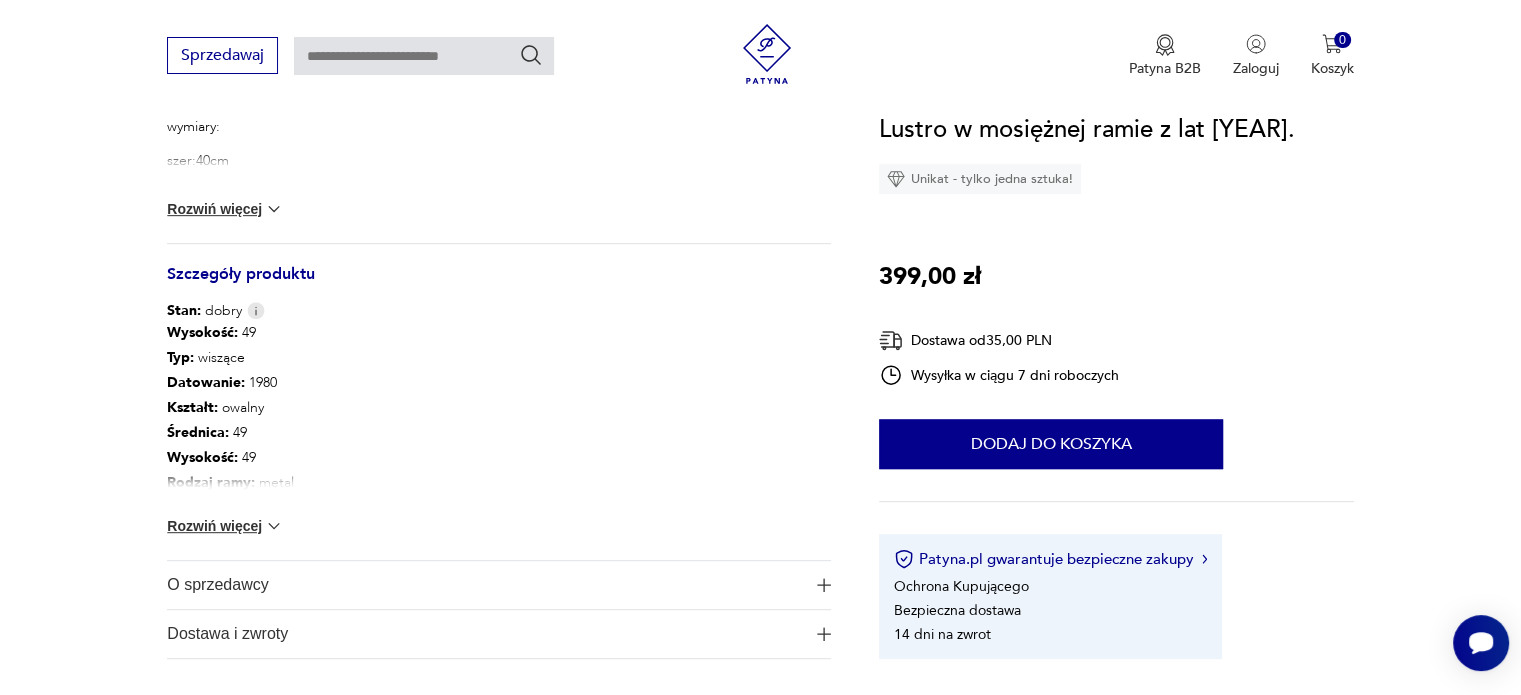 click on "Rozwiń więcej" at bounding box center (225, 209) 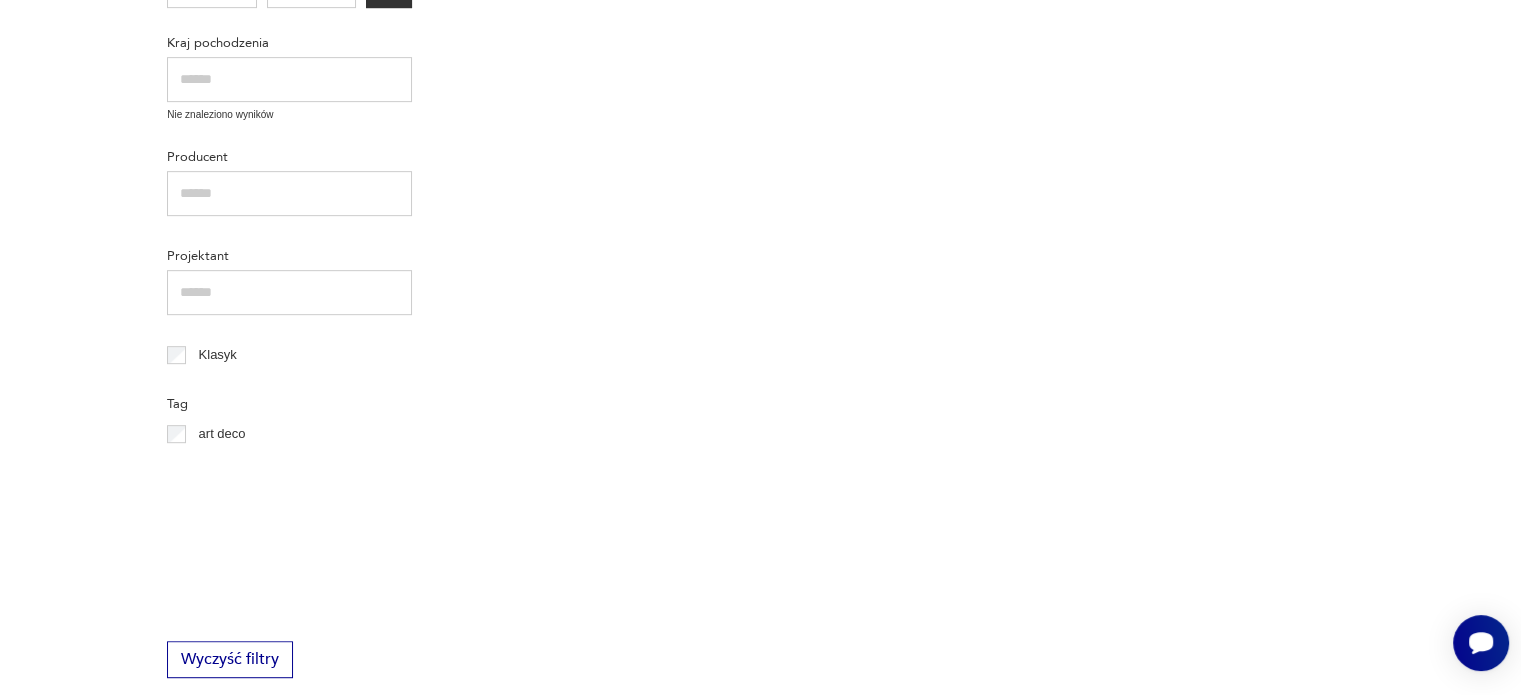 scroll, scrollTop: 71, scrollLeft: 0, axis: vertical 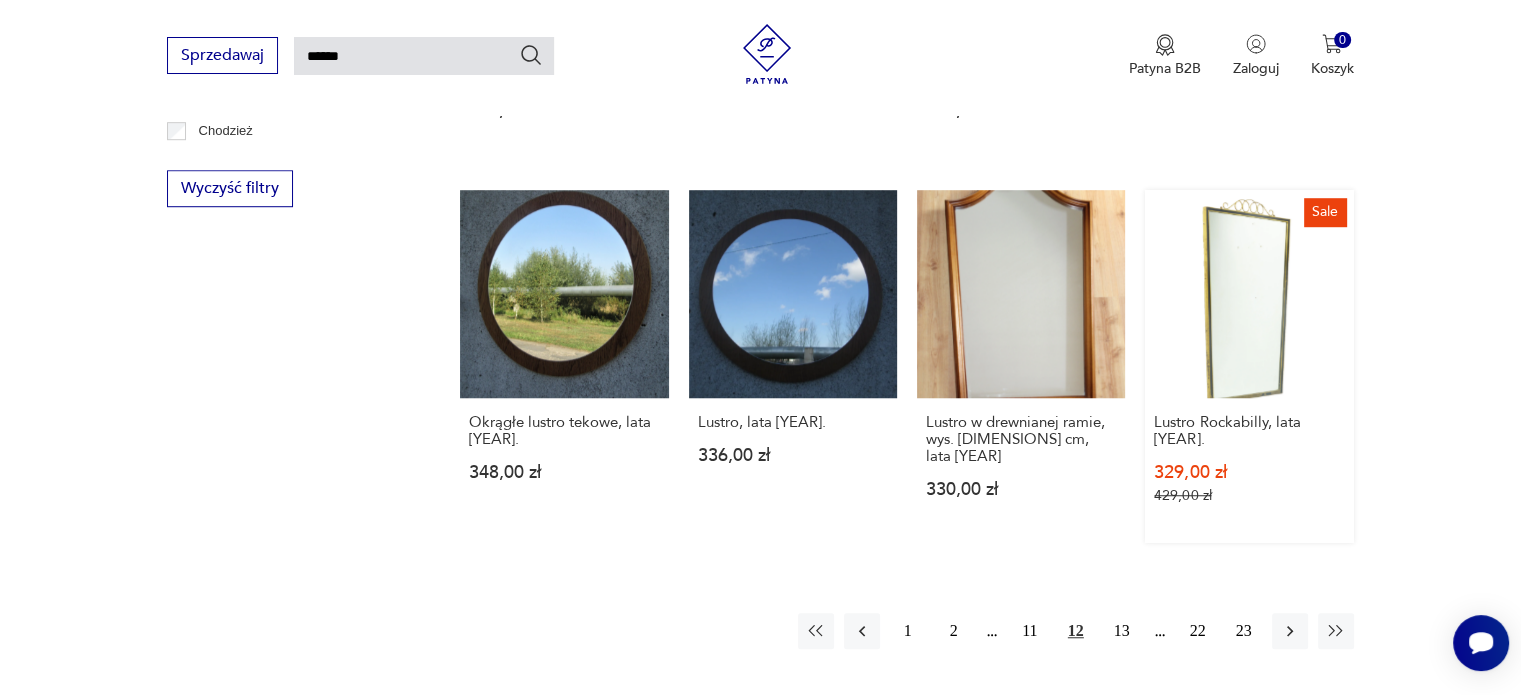 click on "Sale Lustro Rockabilly, lata 70. 329,00 zł 429,00 zł" at bounding box center [1249, 366] 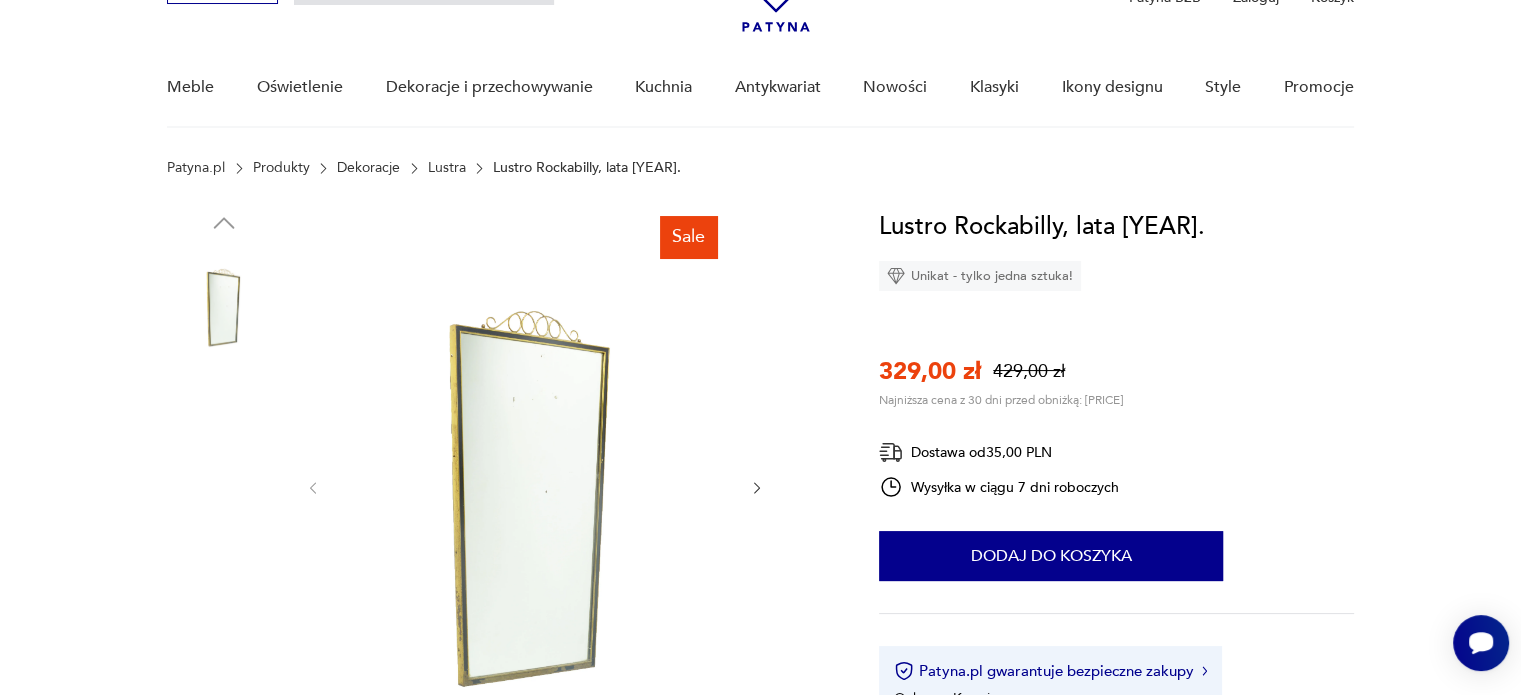 scroll, scrollTop: 200, scrollLeft: 0, axis: vertical 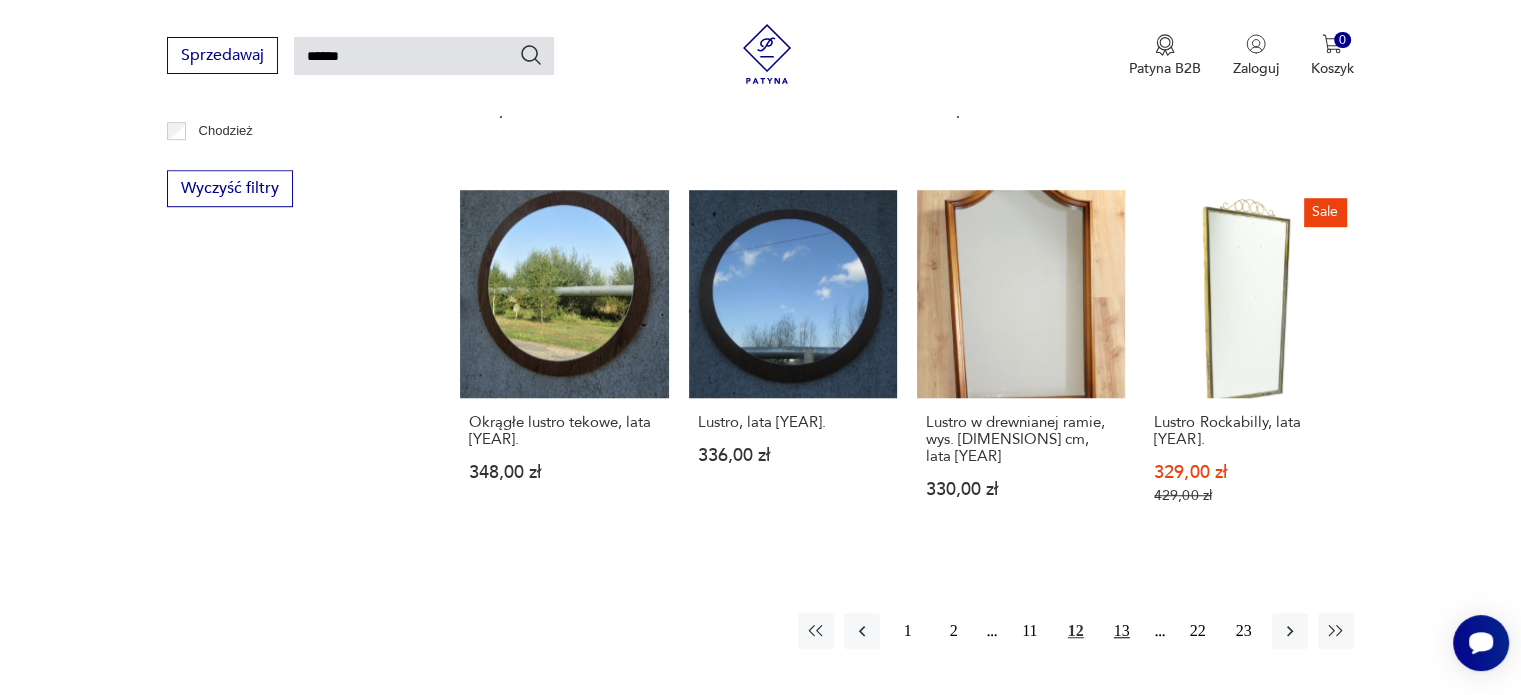 click on "13" at bounding box center (1122, 631) 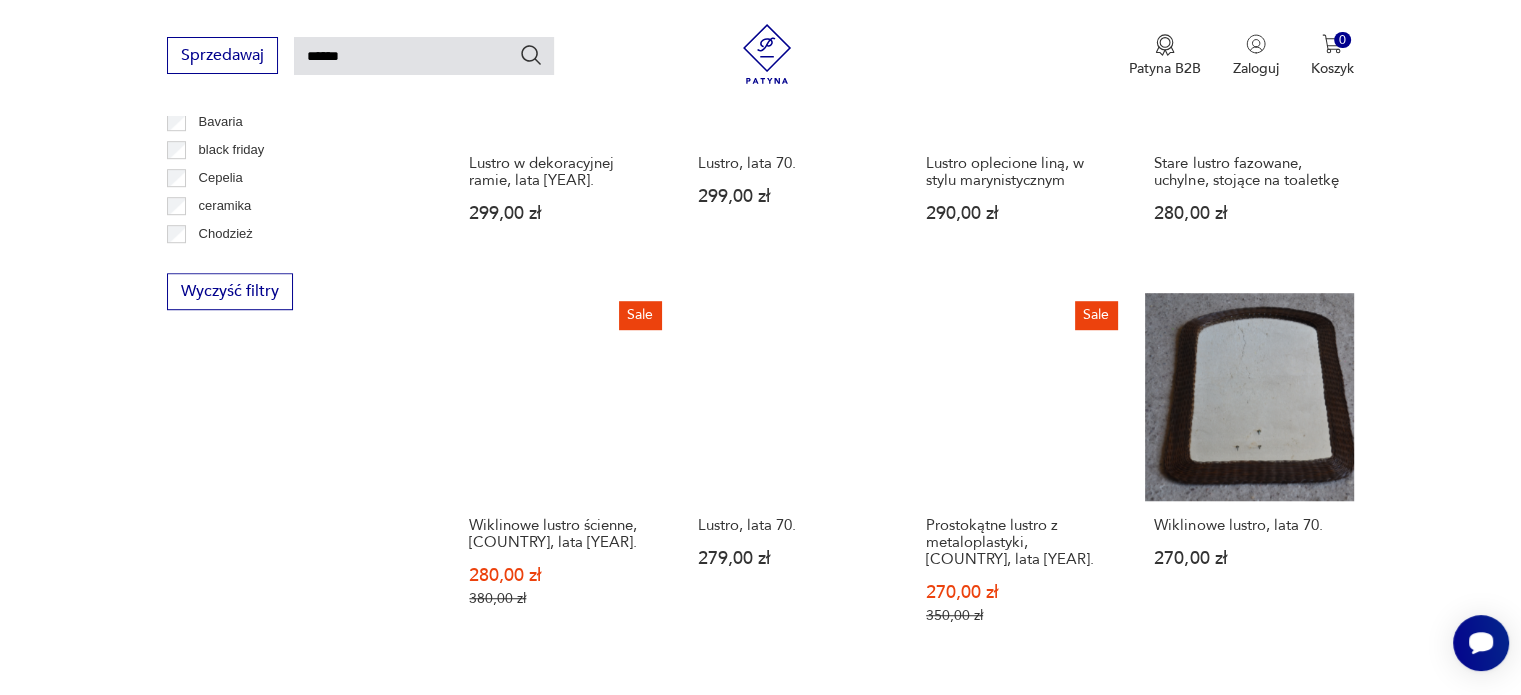 scroll, scrollTop: 1271, scrollLeft: 0, axis: vertical 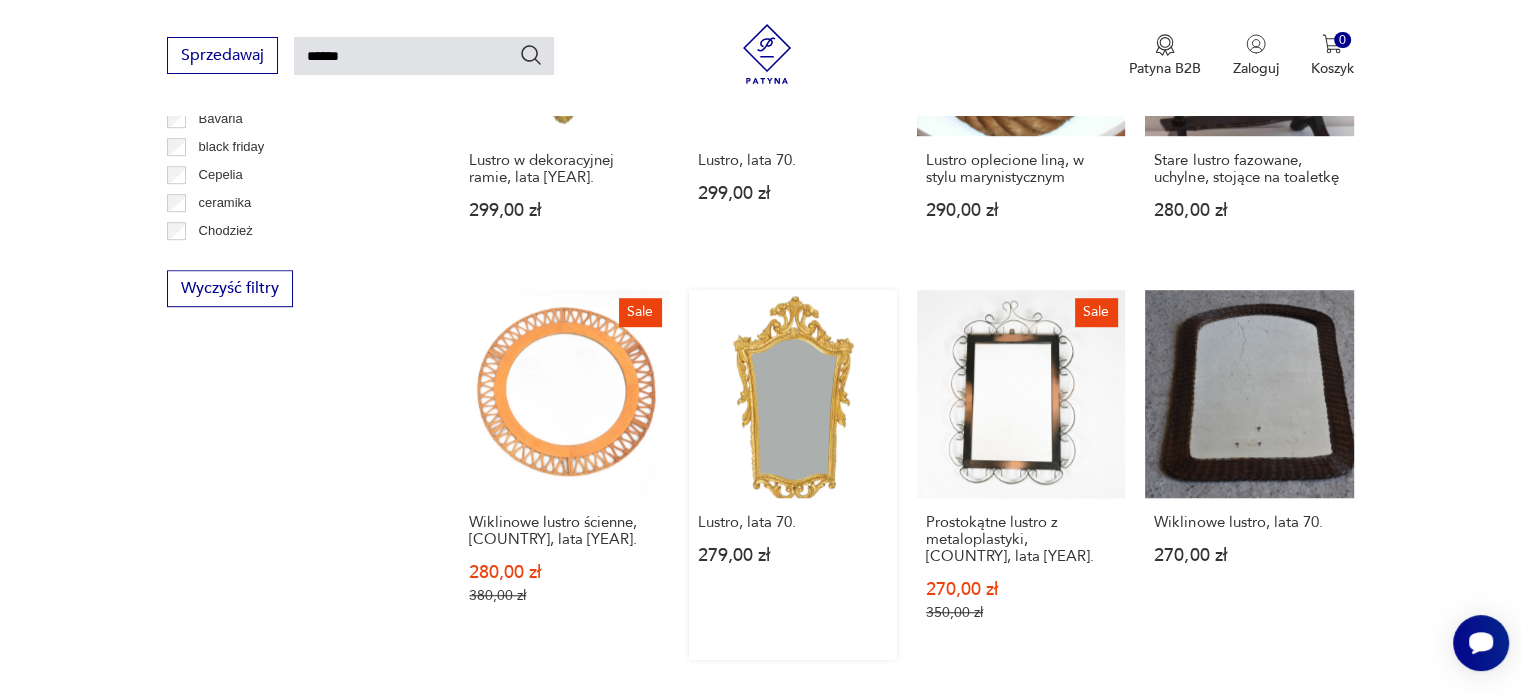 click on "Lustro, lata 70. 279,00 zł" at bounding box center [793, 475] 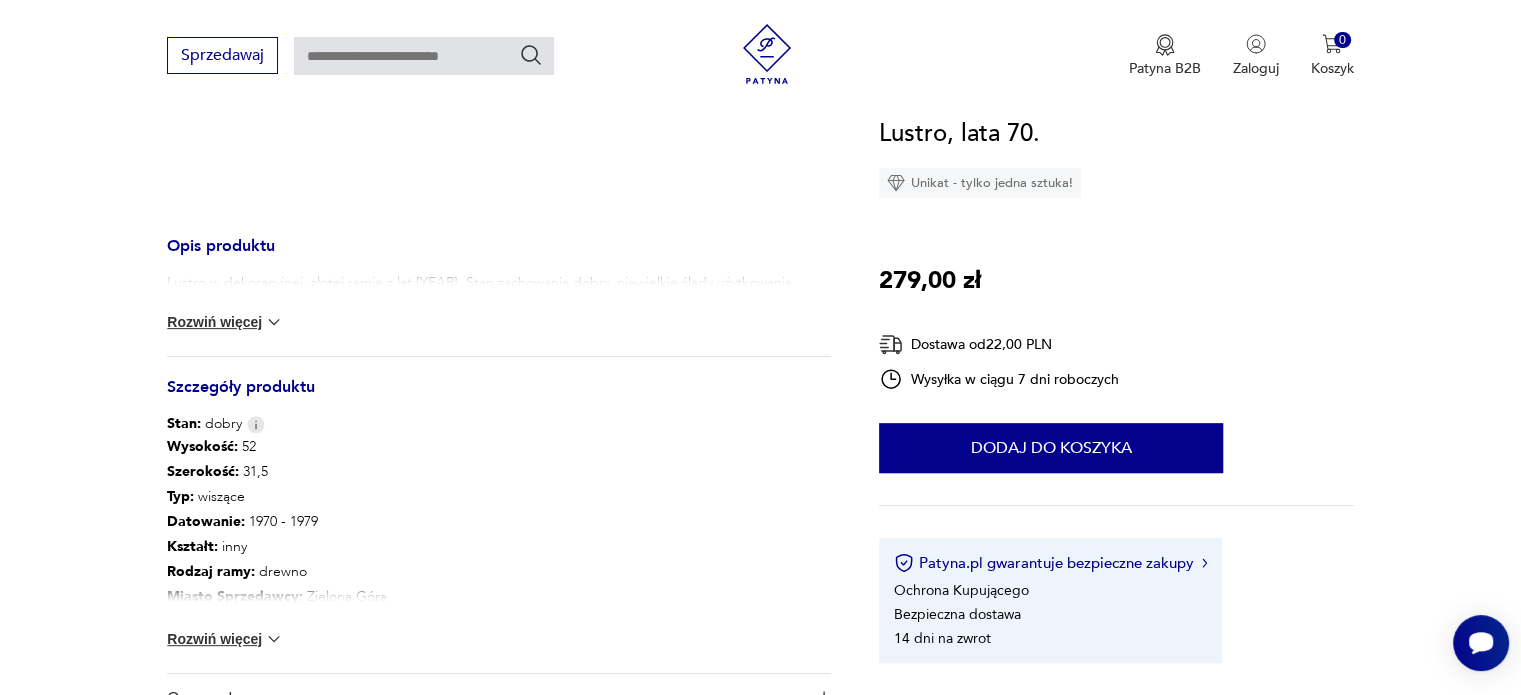 scroll, scrollTop: 700, scrollLeft: 0, axis: vertical 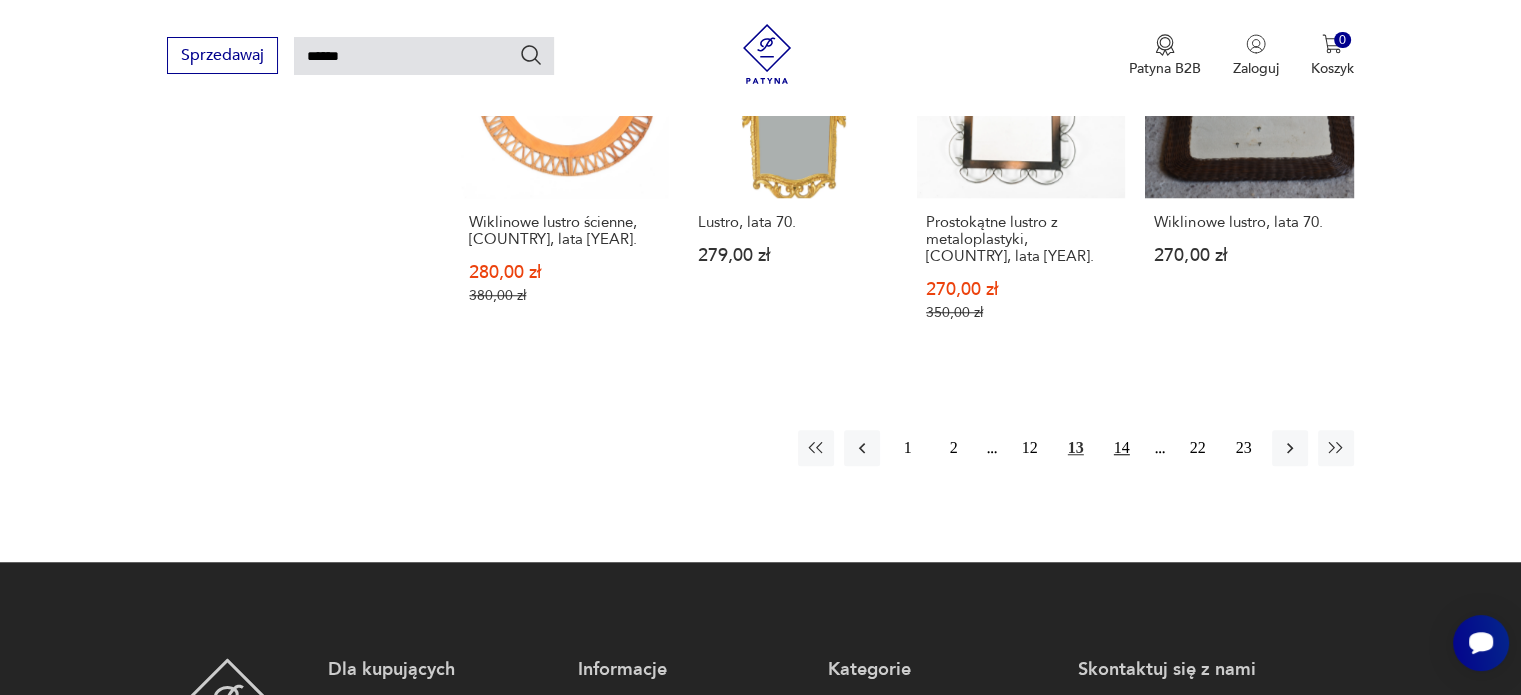 click on "14" at bounding box center [1122, 448] 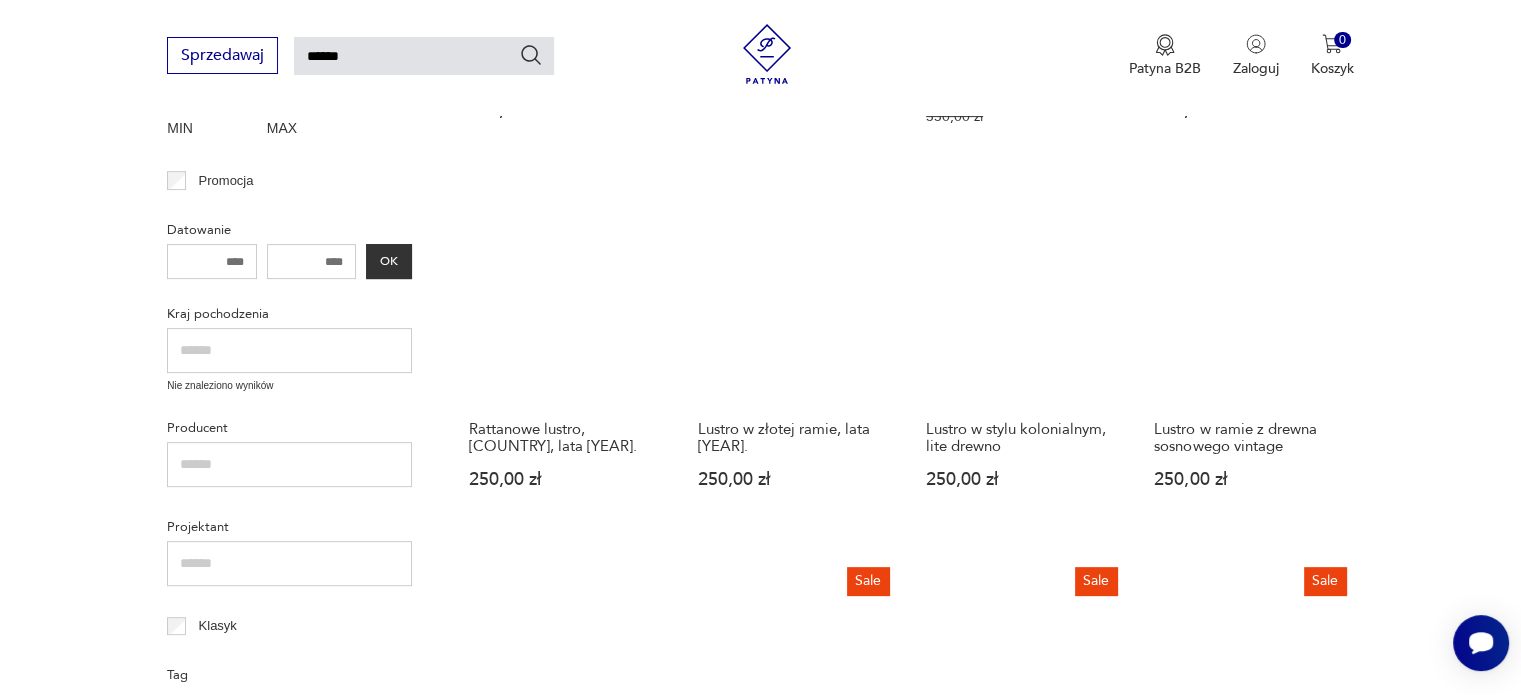 scroll, scrollTop: 671, scrollLeft: 0, axis: vertical 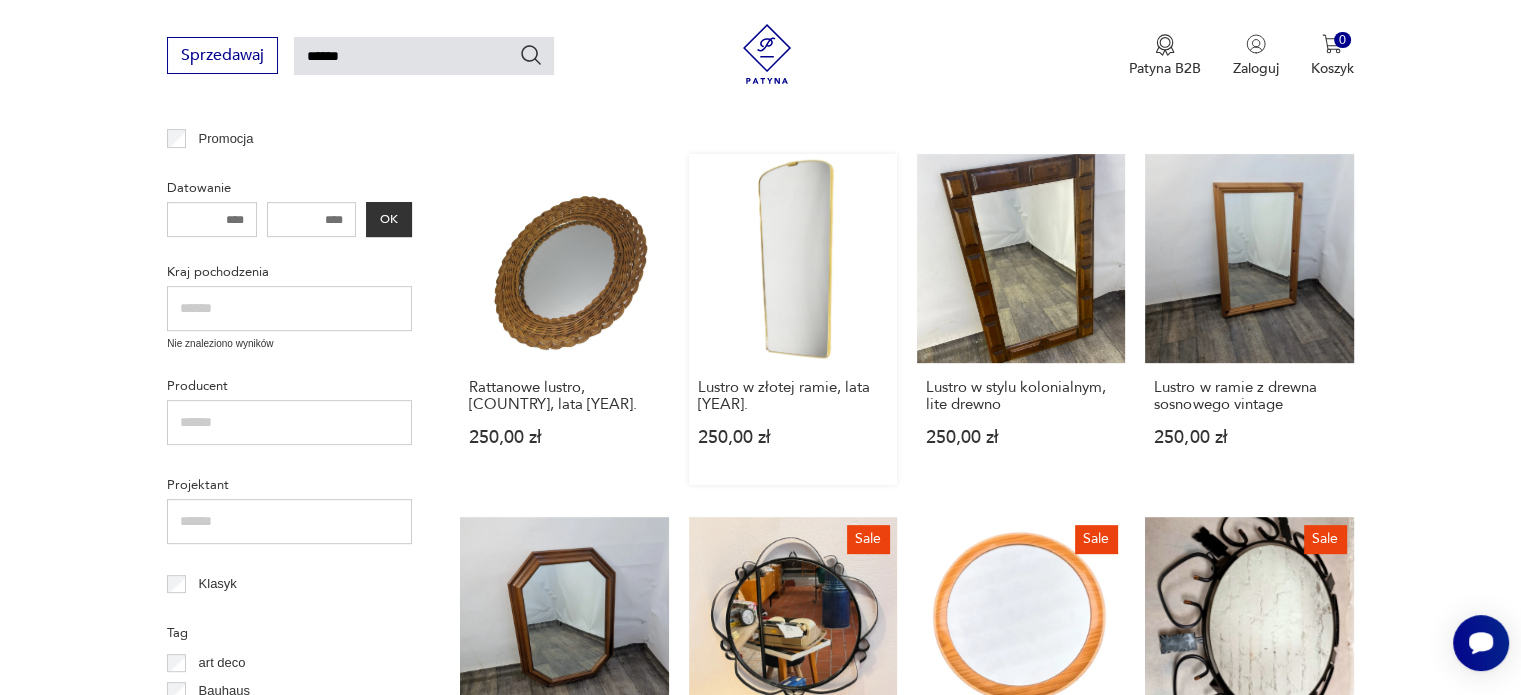 click on "Lustro w złotej ramie, lata 70. 250,00 zł" at bounding box center [793, 319] 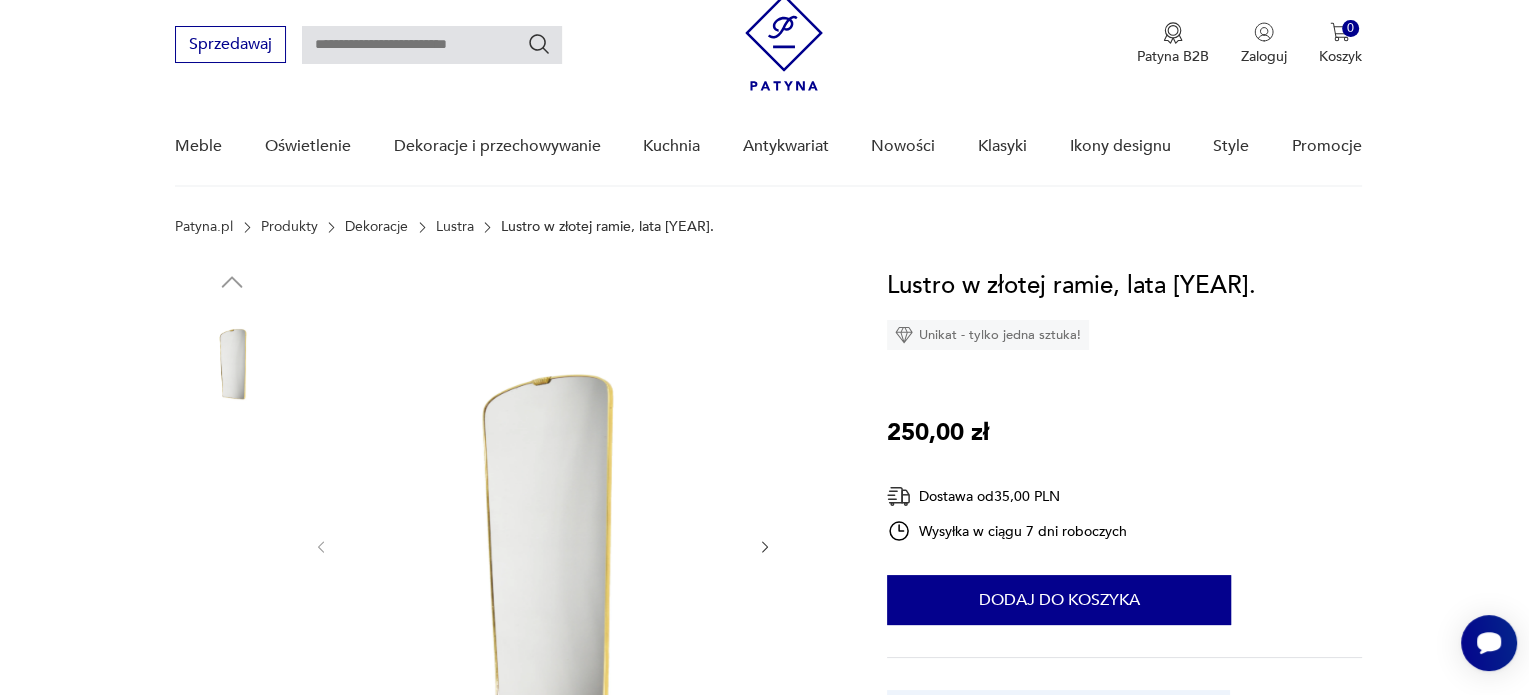 scroll, scrollTop: 300, scrollLeft: 0, axis: vertical 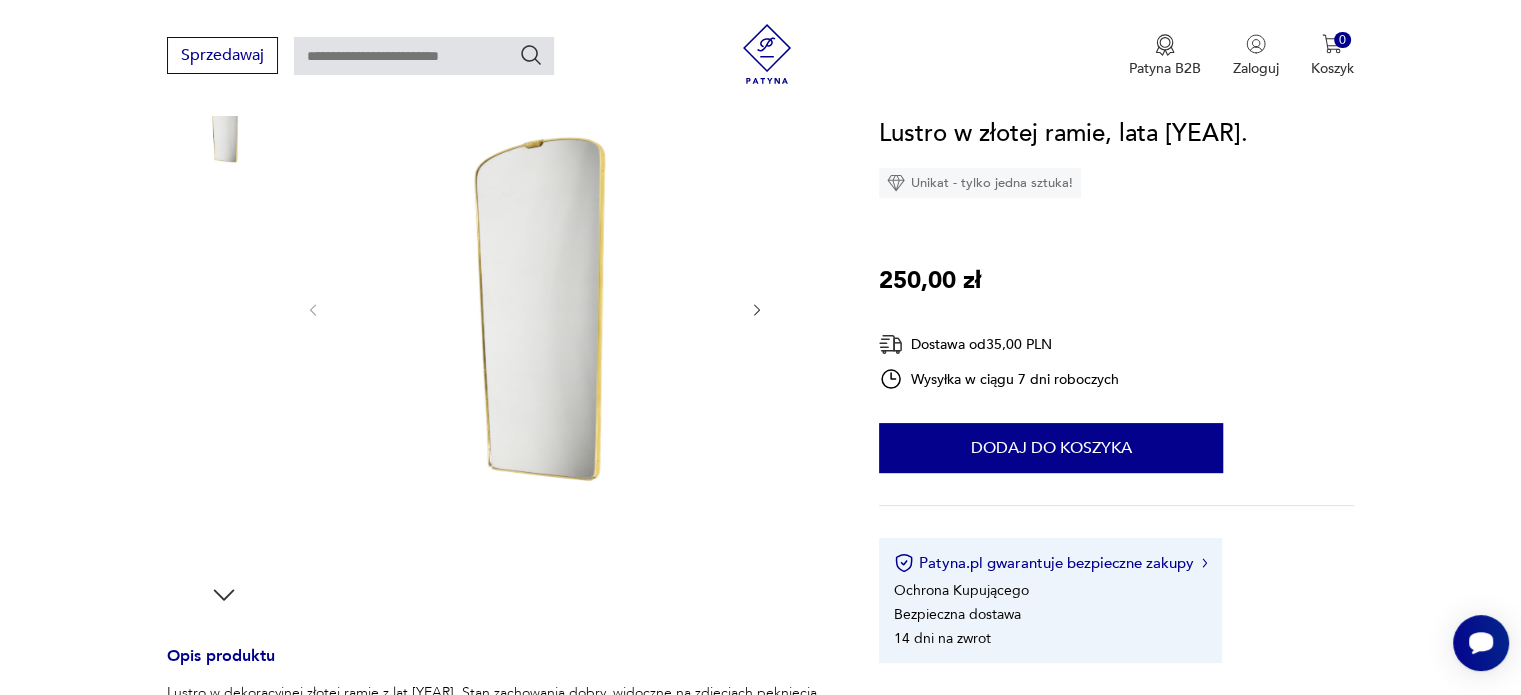click at bounding box center (535, 308) 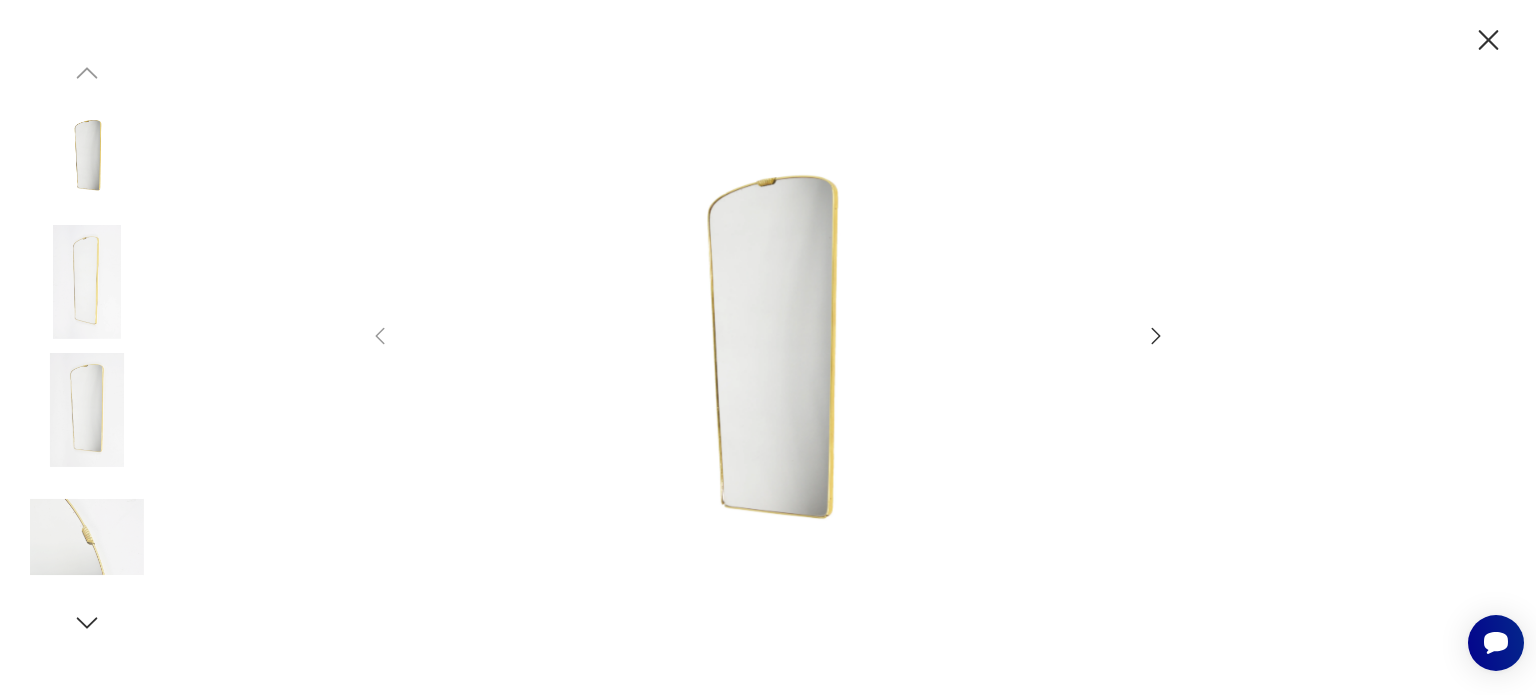 click at bounding box center (1156, 336) 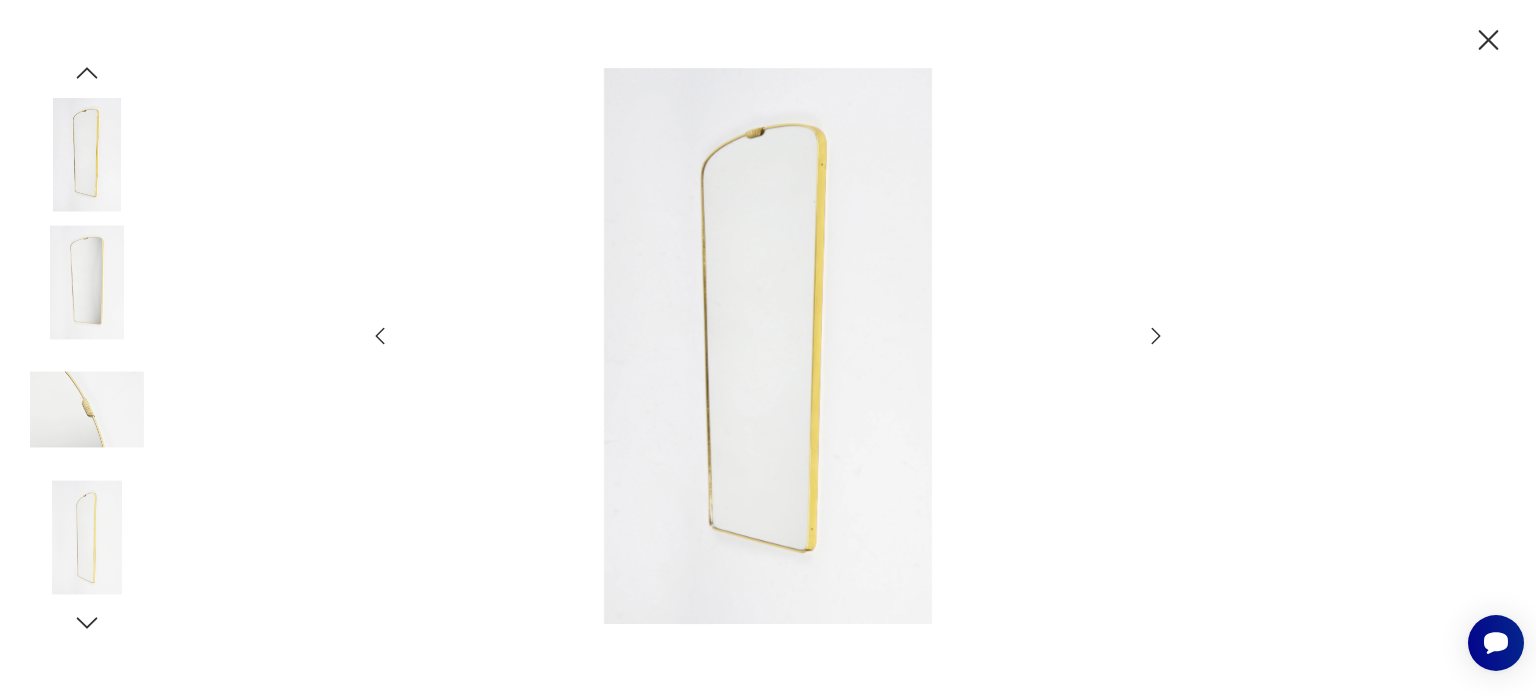 click at bounding box center [1156, 336] 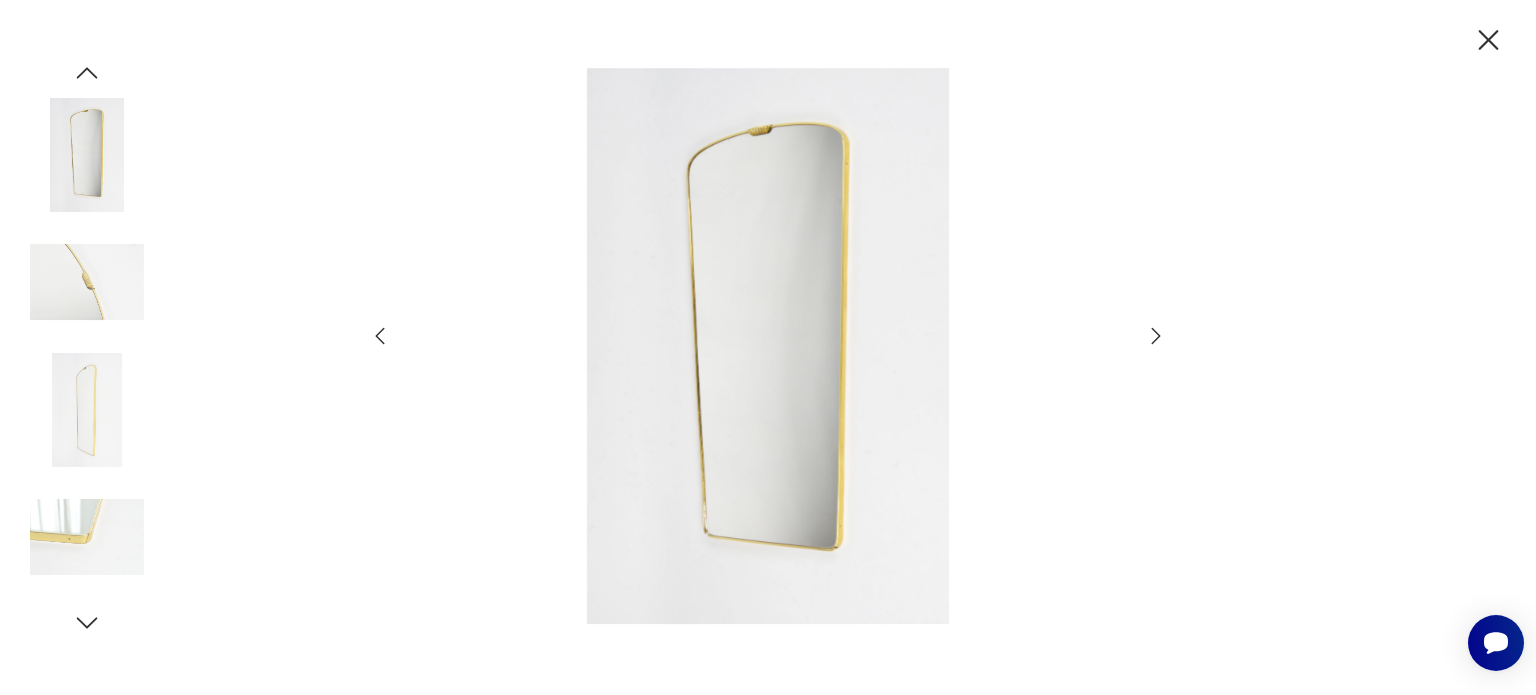 click at bounding box center [1156, 336] 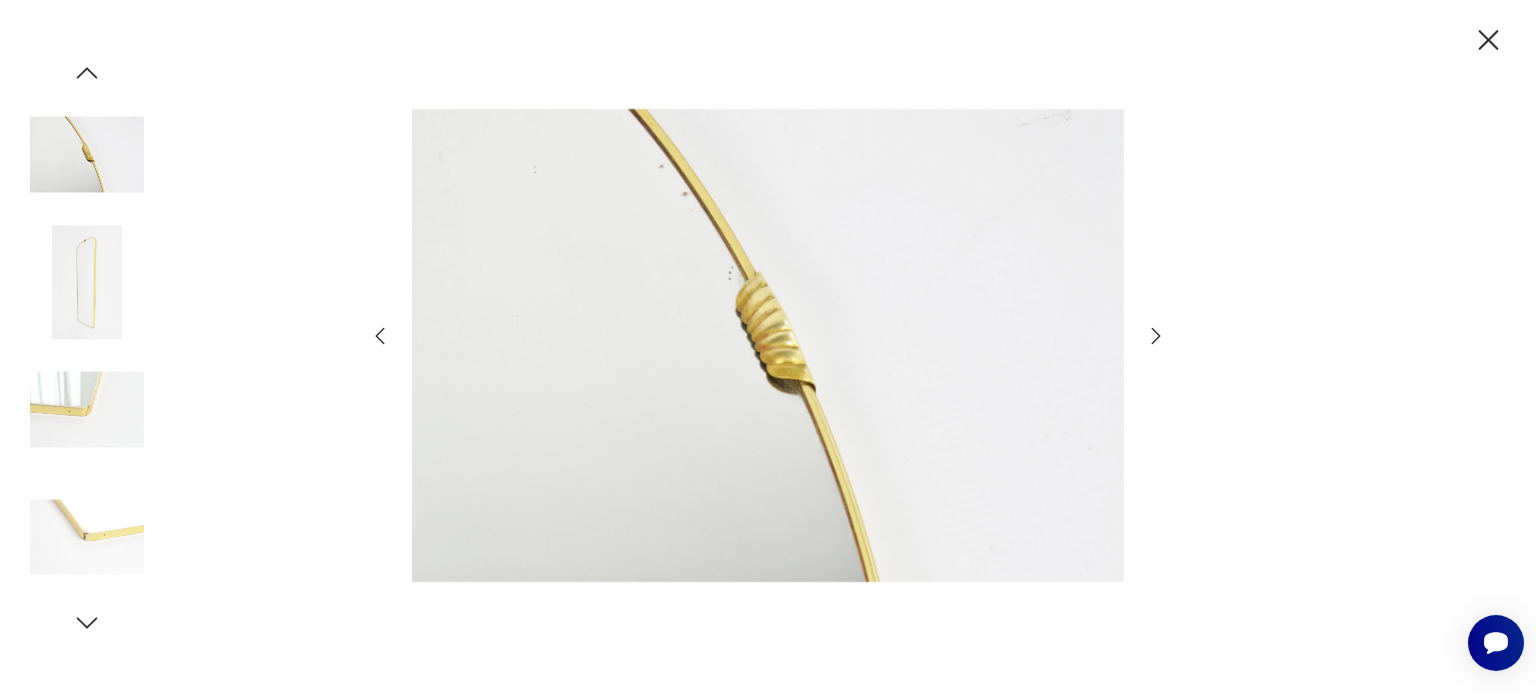 click at bounding box center (1156, 336) 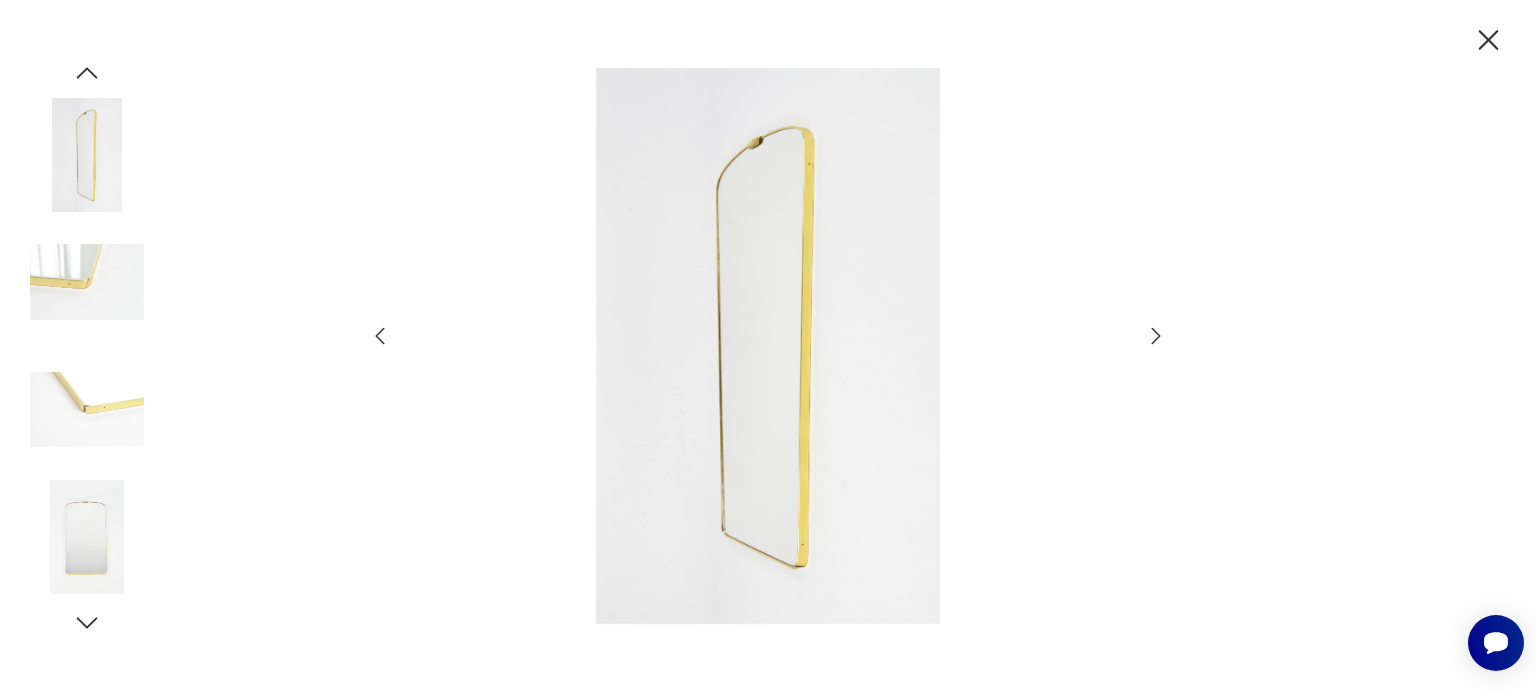 click at bounding box center [1156, 336] 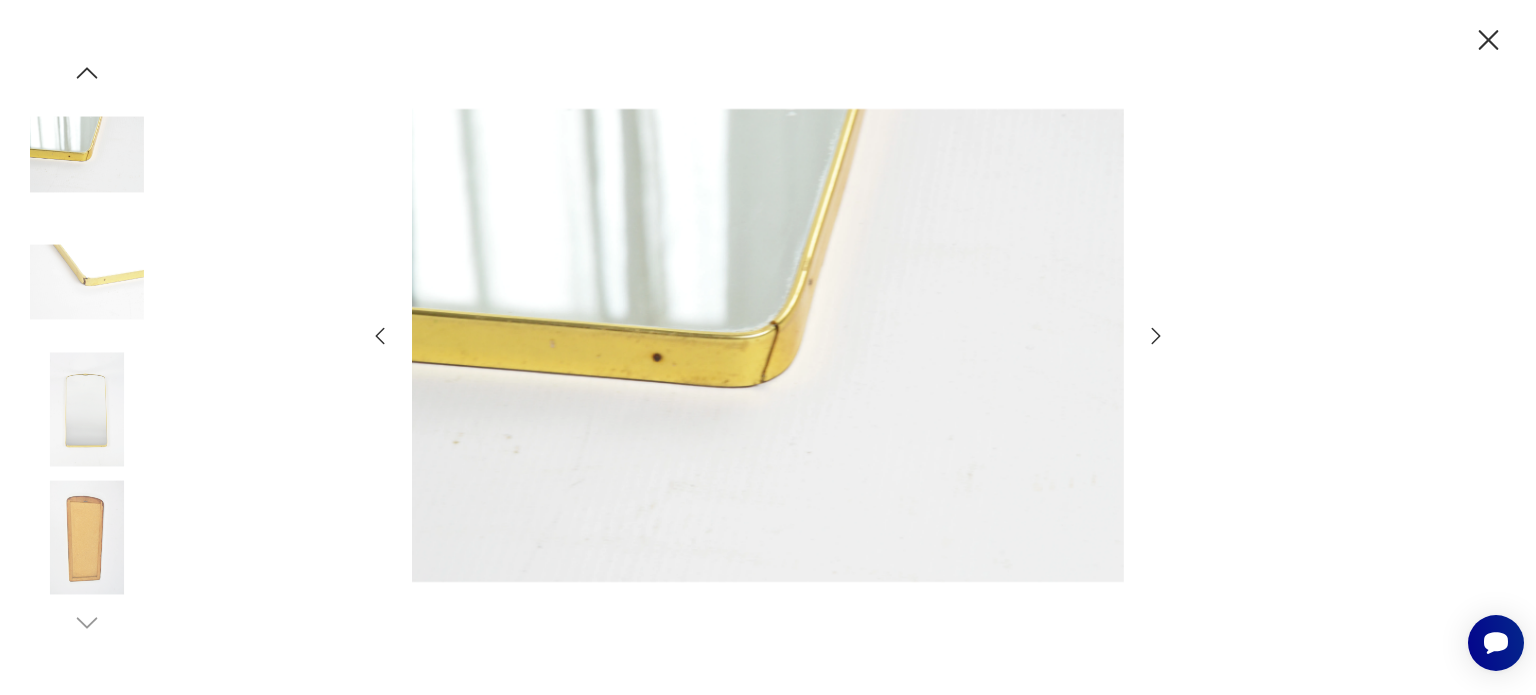 click at bounding box center (1156, 336) 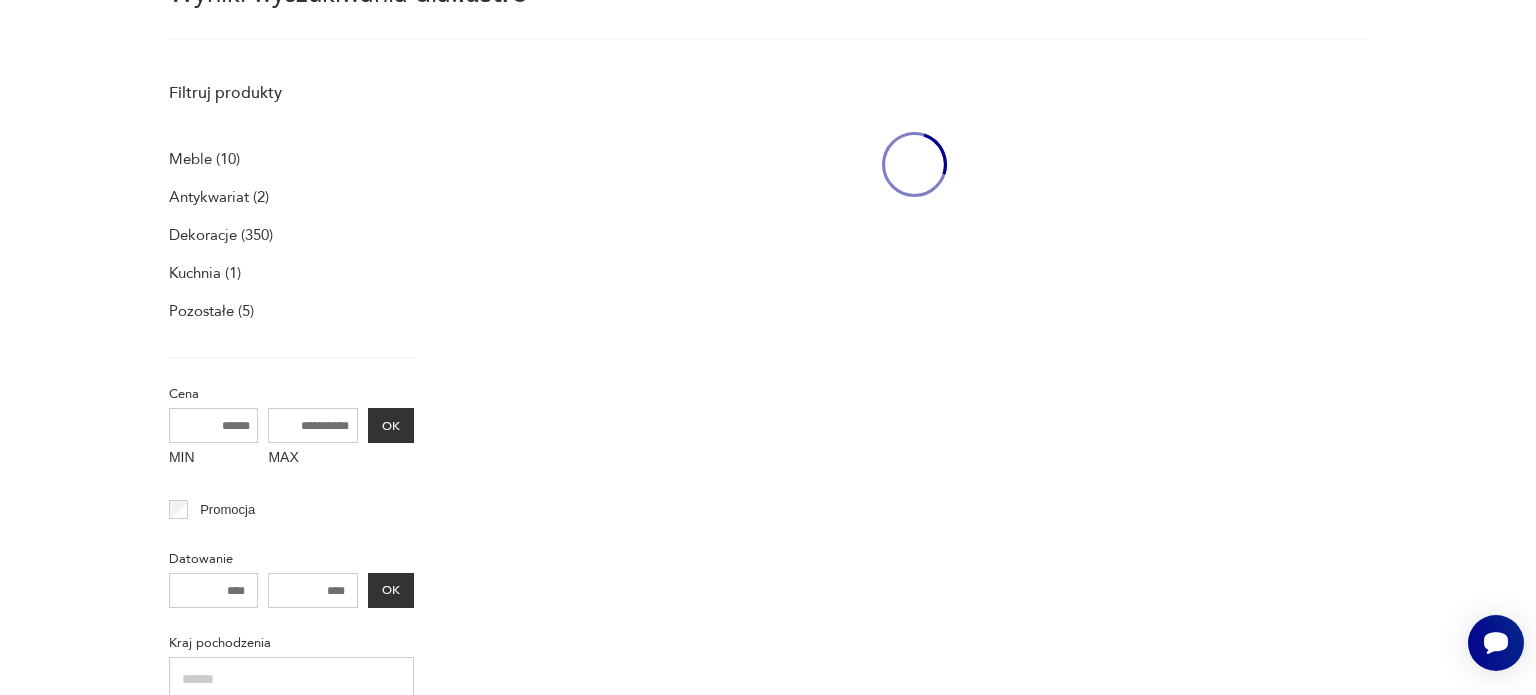 scroll, scrollTop: 671, scrollLeft: 0, axis: vertical 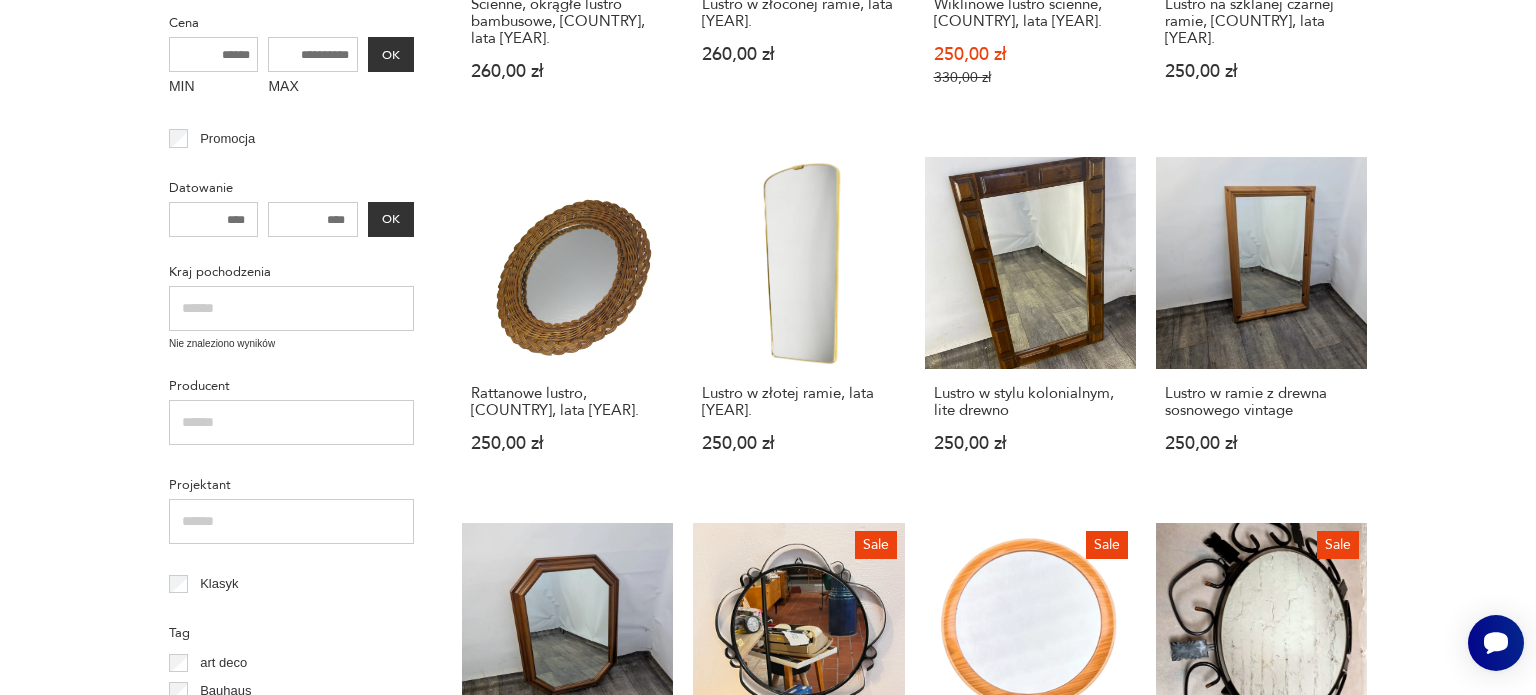 click on "Filtruj produkty Meble (10) Antykwariat (2) Dekoracje (350) Kuchnia (1) Pozostałe (5) Cena MIN MAX OK Promocja Datowanie OK Kraj pochodzenia Nie znaleziono wyników Producent Projektant Klasyk Tag art deco Bauhaus Bavaria black friday Cepelia ceramika Chodzież Ćmielów Wyczyść filtry Znaleziono  368   produktów Filtruj Sortuj według ceny (od największej) Sortuj według ceny (od największej) Ścienne, okrągłe lustro bambusowe, Niemcy, lata 70. 260,00 zł Lustro w złoconej ramie, lata 60. 260,00 zł Sale Wiklinowe lustro ścienne, Dania, lata 70. 250,00 zł 330,00 zł Lustro na szklanej czarnej ramie, Niemcy, lata 60. 250,00 zł Rattanowe lustro, Niemcy, lata 70. 250,00 zł Lustro w złotej ramie, lata 70. 250,00 zł Lustro w stylu kolonialnym, lite drewno 250,00 zł Lustro w ramie z drewna sosnowego vintage 250,00 zł Lustro w ramie z drewna z dębu vintage 250,00 zł Sale Okrągłe lustro ścienne, VEB Sonneberg, Niemcy, lata 70. 240,00 zł 300,00 zł Sale 240,00 zł 300,00 zł Sale" at bounding box center (768, 599) 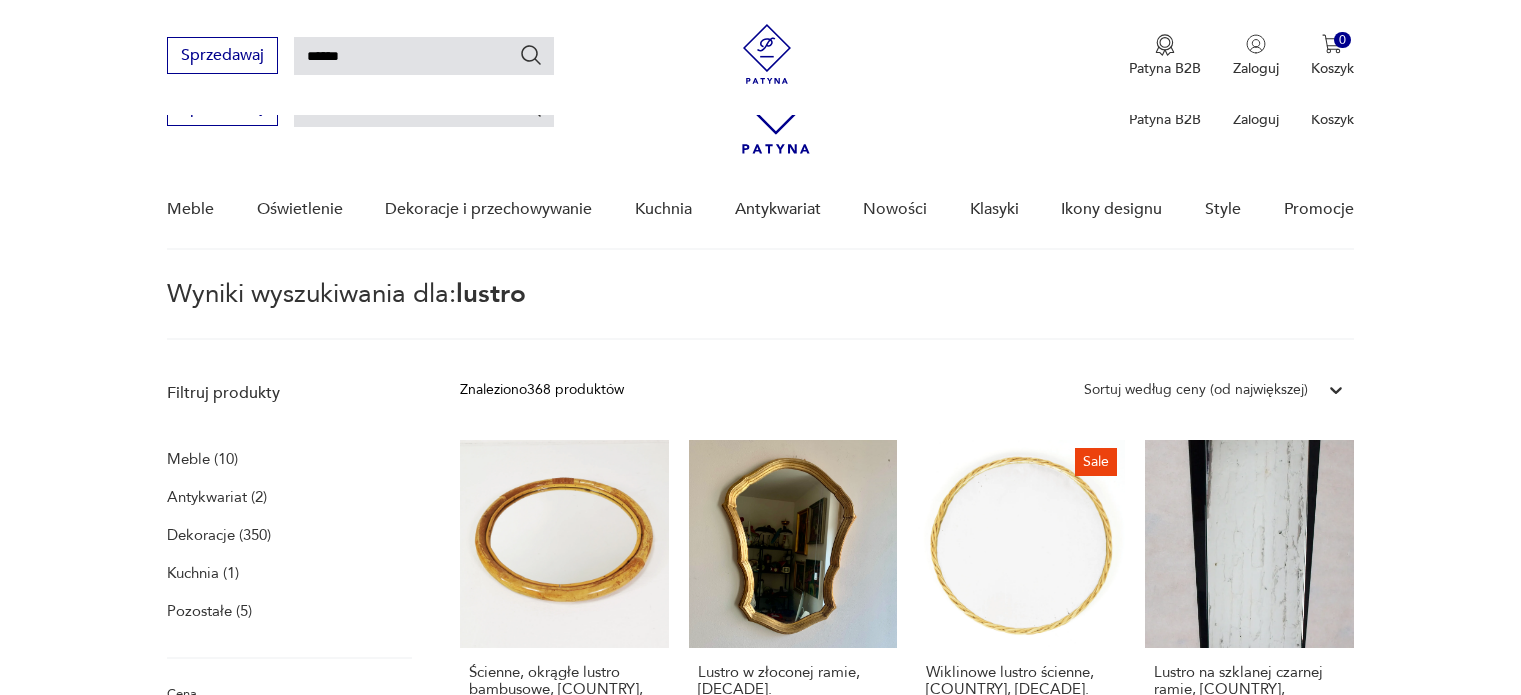 scroll, scrollTop: 689, scrollLeft: 0, axis: vertical 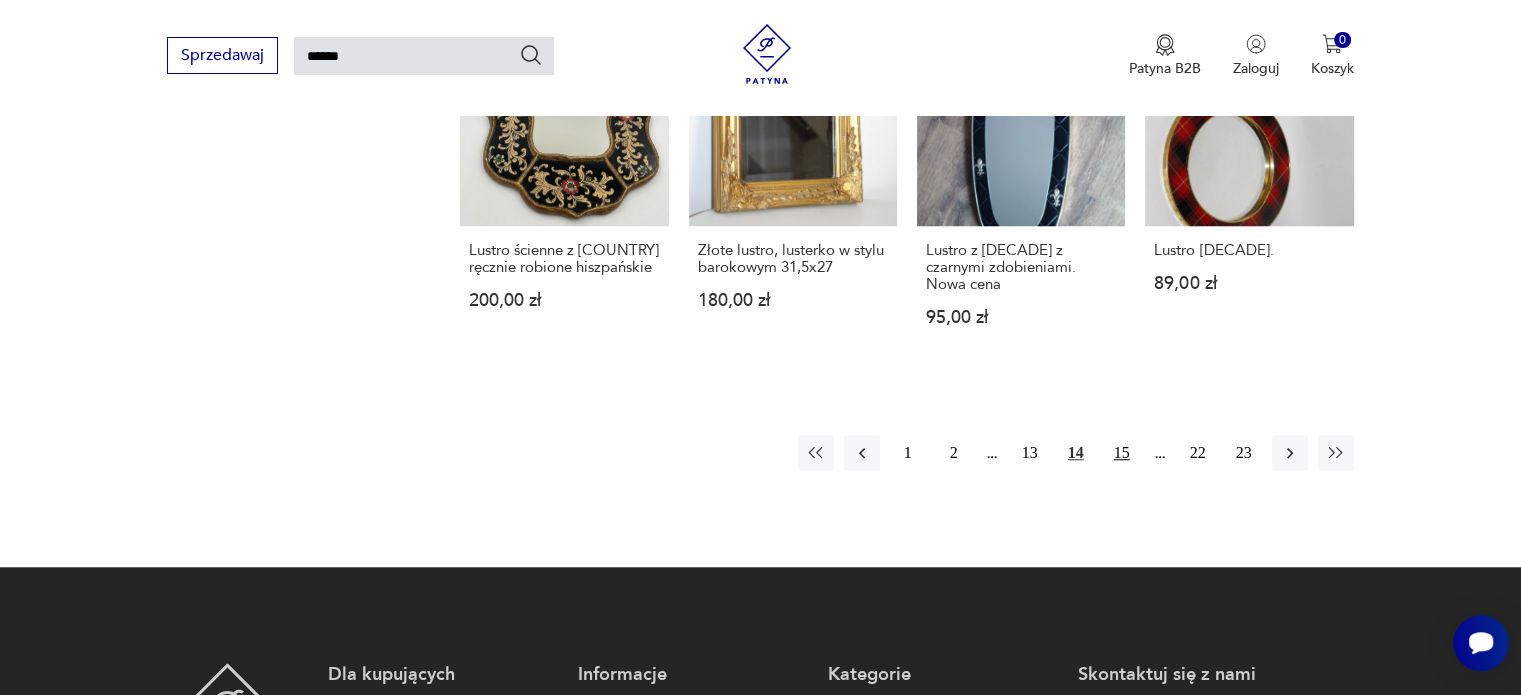 click on "15" at bounding box center [1122, 453] 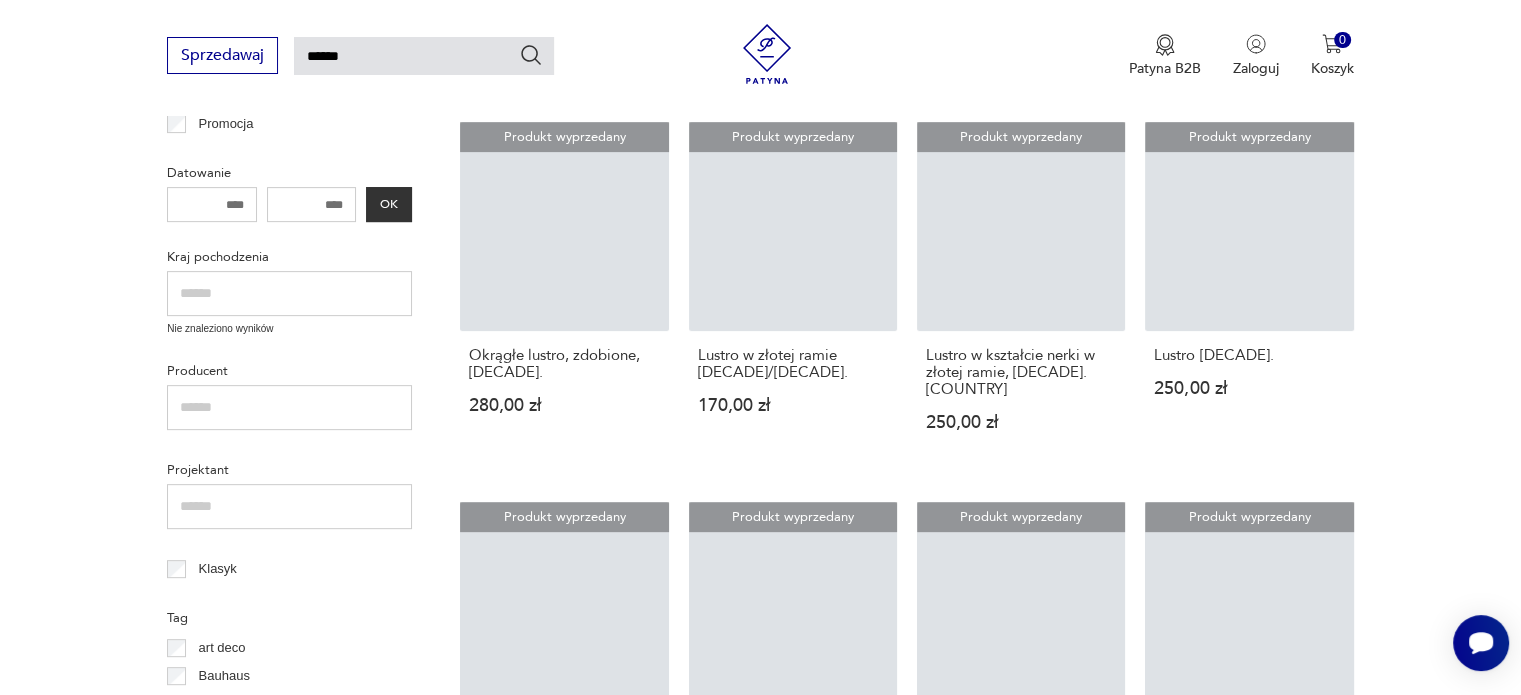 scroll, scrollTop: 771, scrollLeft: 0, axis: vertical 